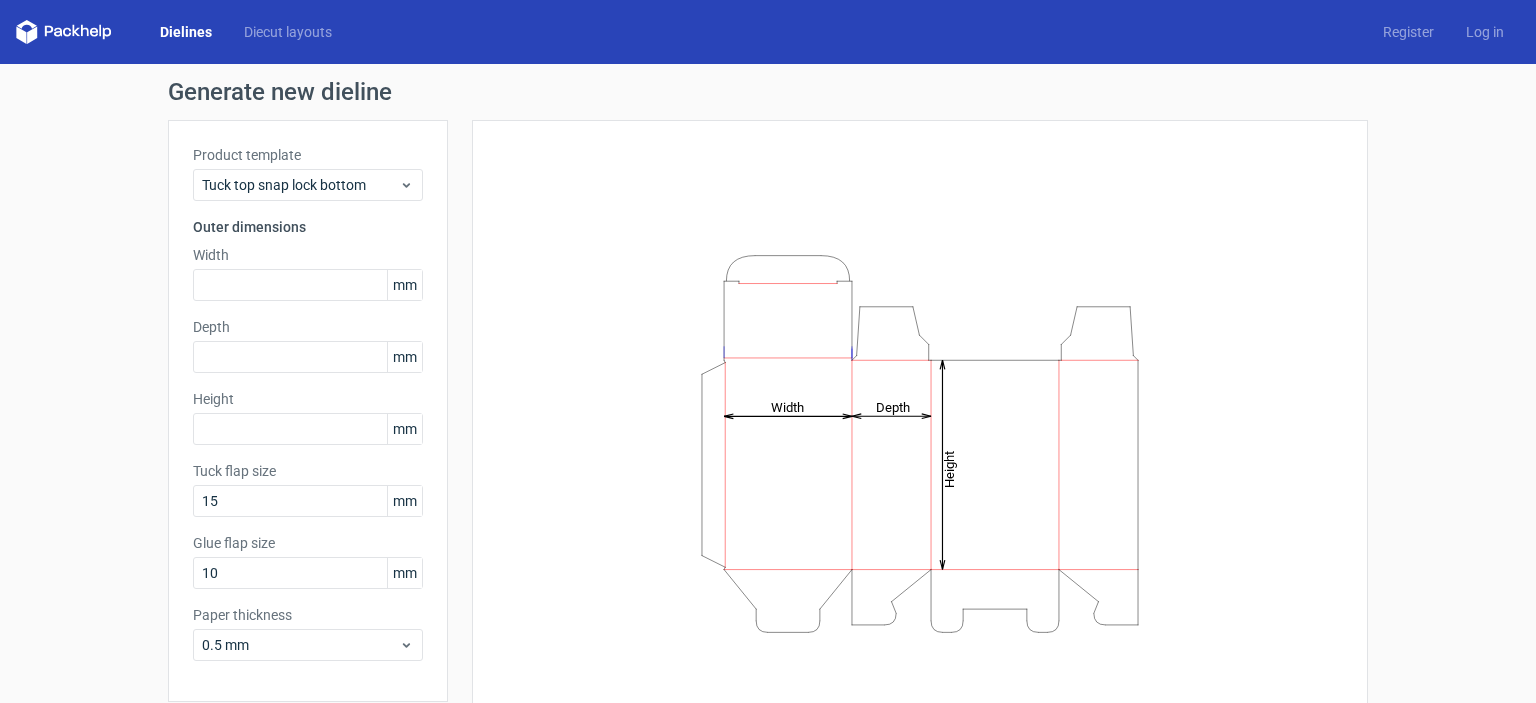 scroll, scrollTop: 0, scrollLeft: 0, axis: both 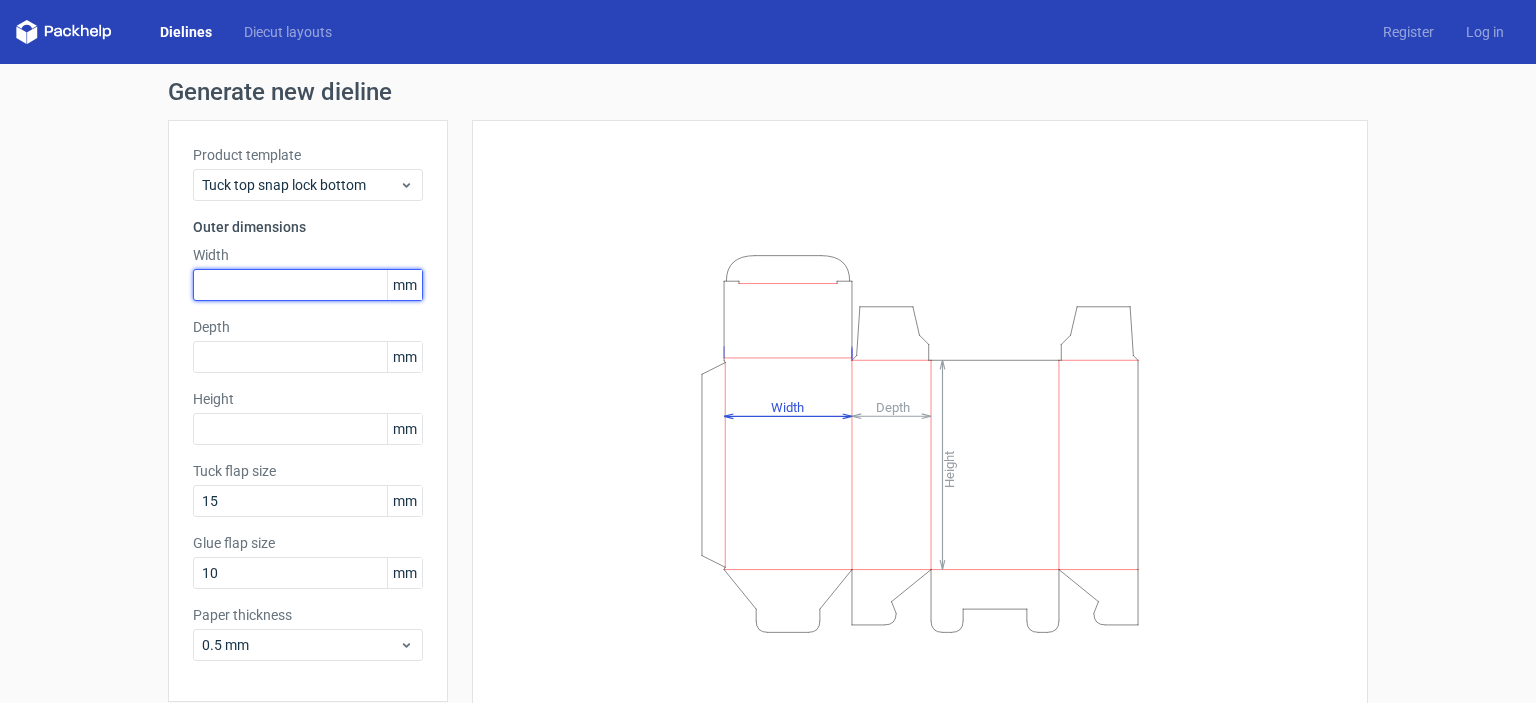 click at bounding box center [308, 285] 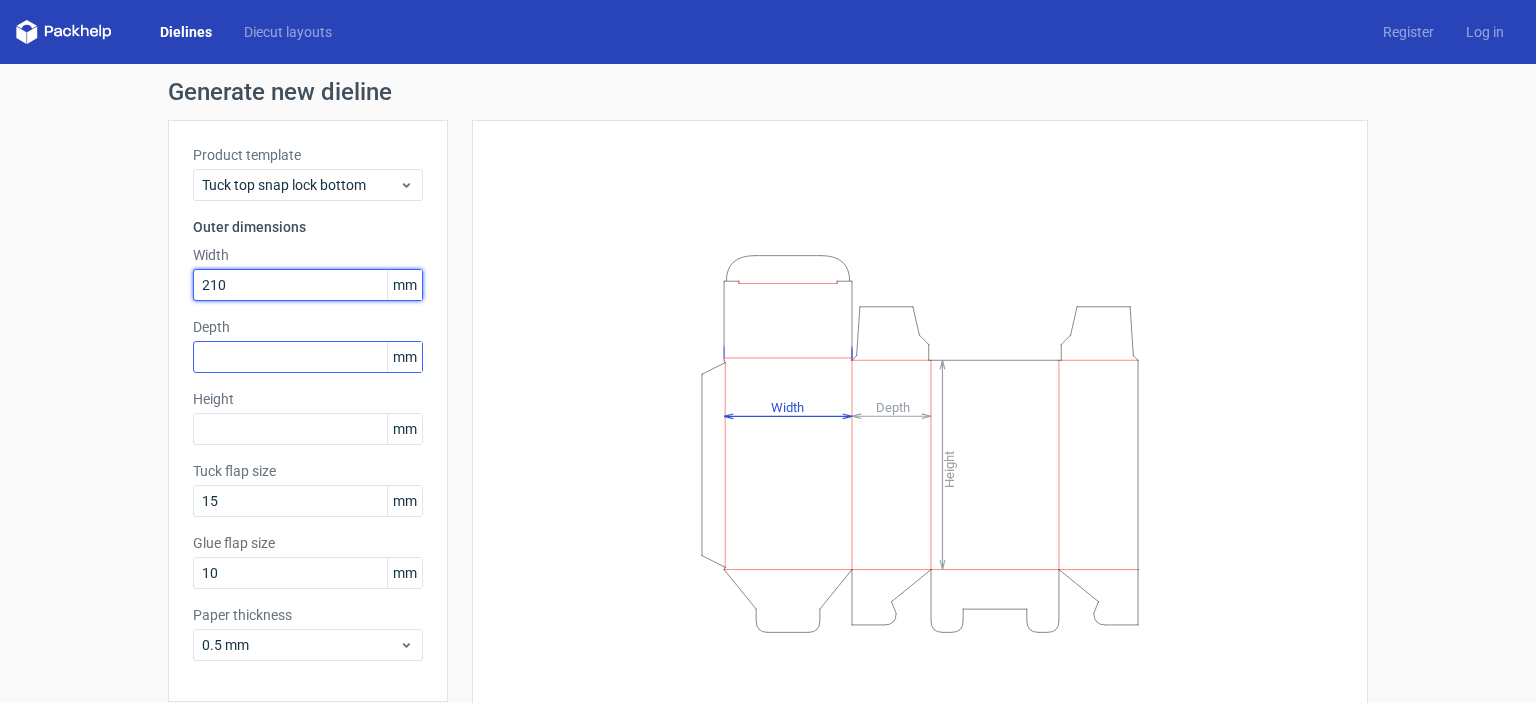 type on "210" 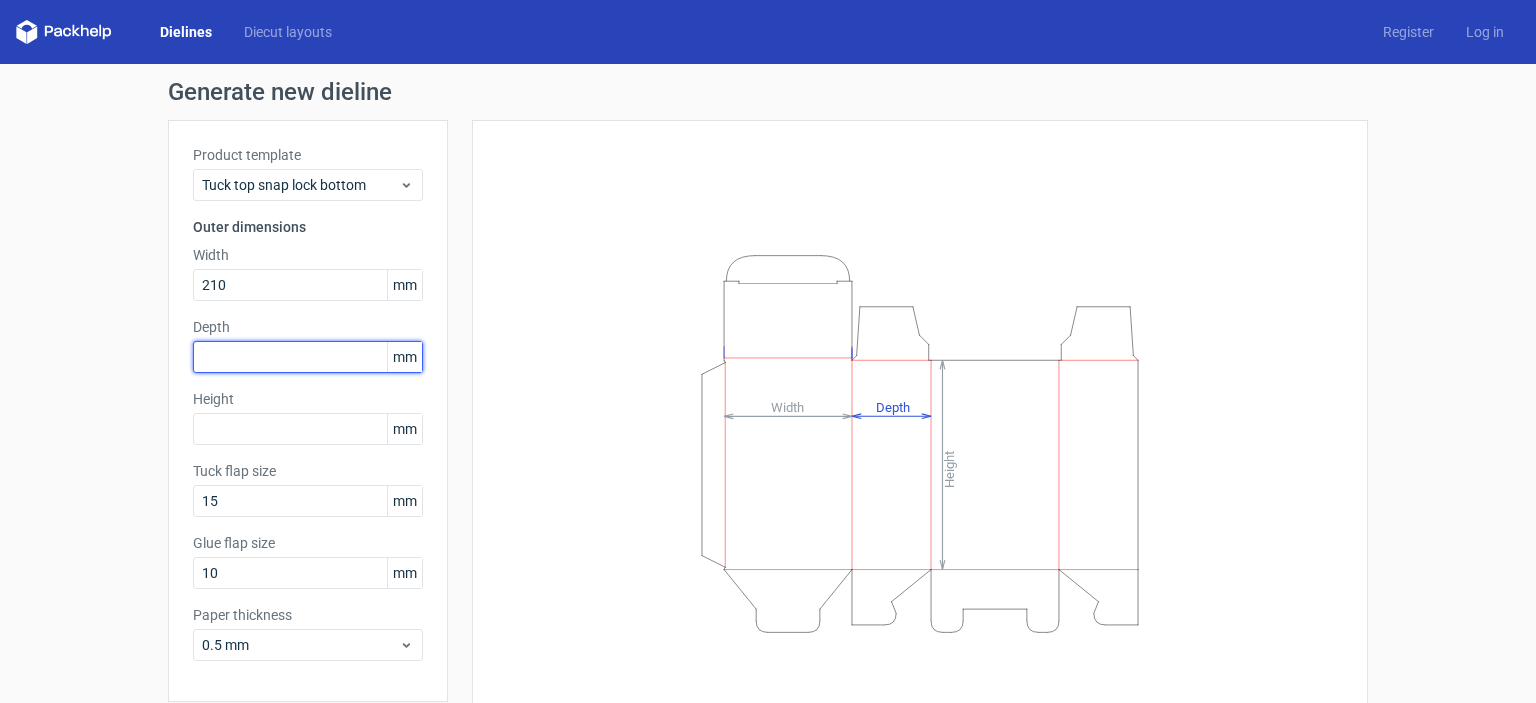 click at bounding box center [308, 357] 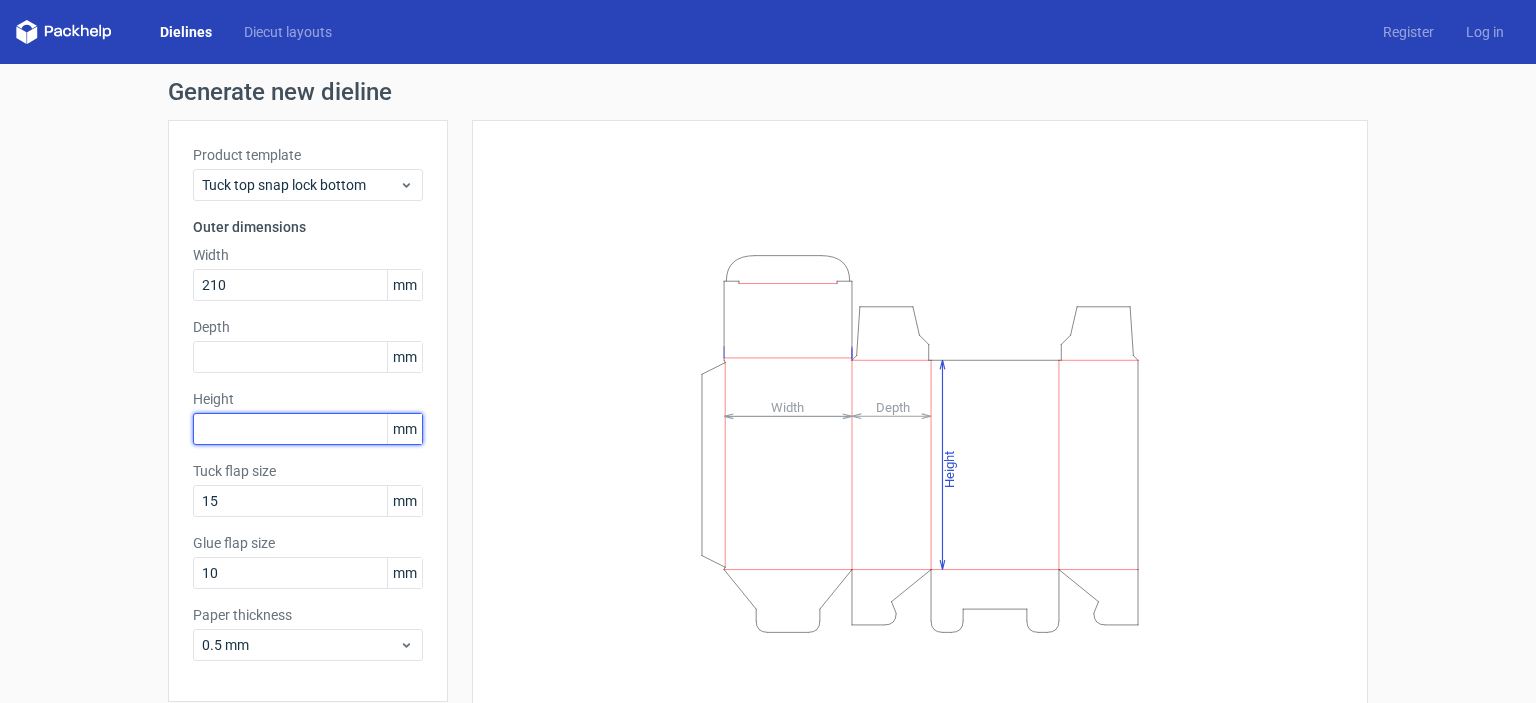 click at bounding box center [308, 429] 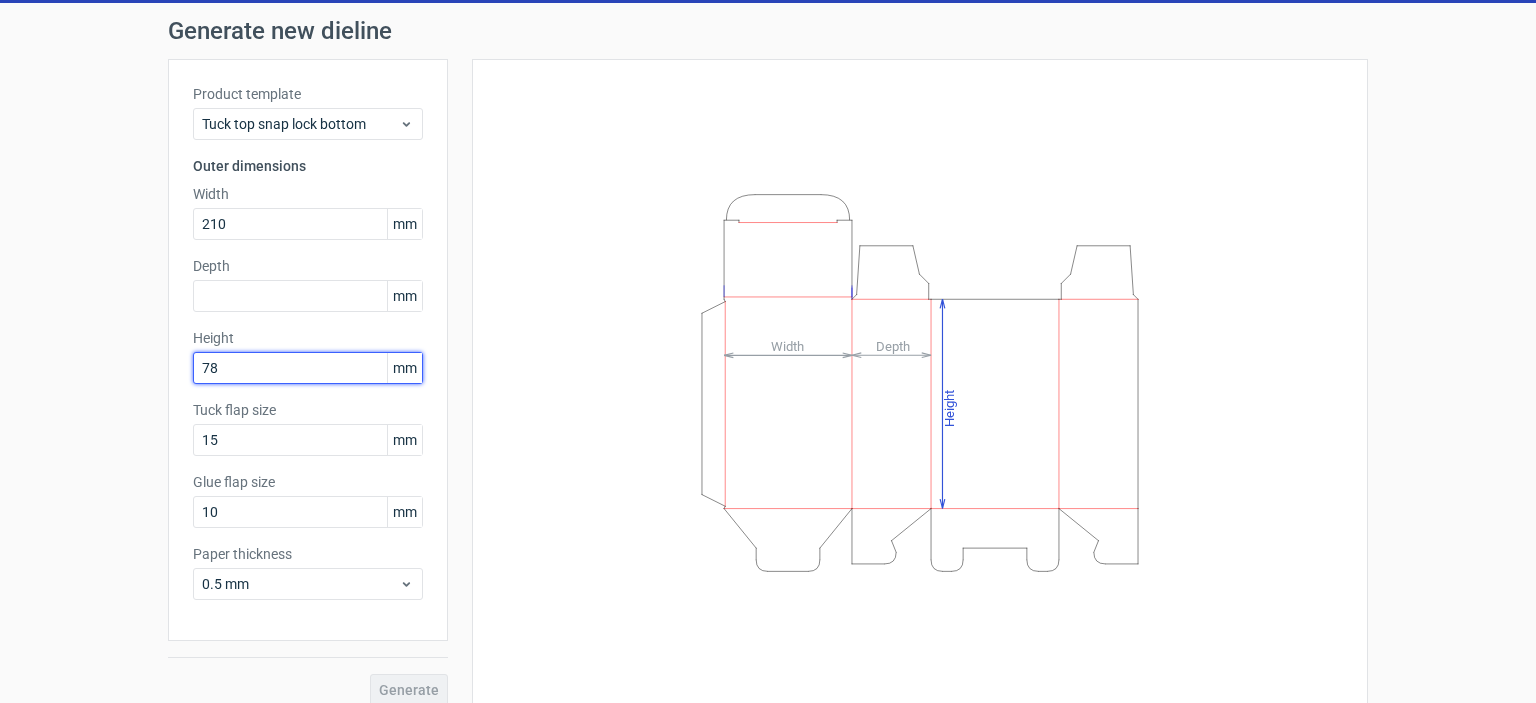 scroll, scrollTop: 79, scrollLeft: 0, axis: vertical 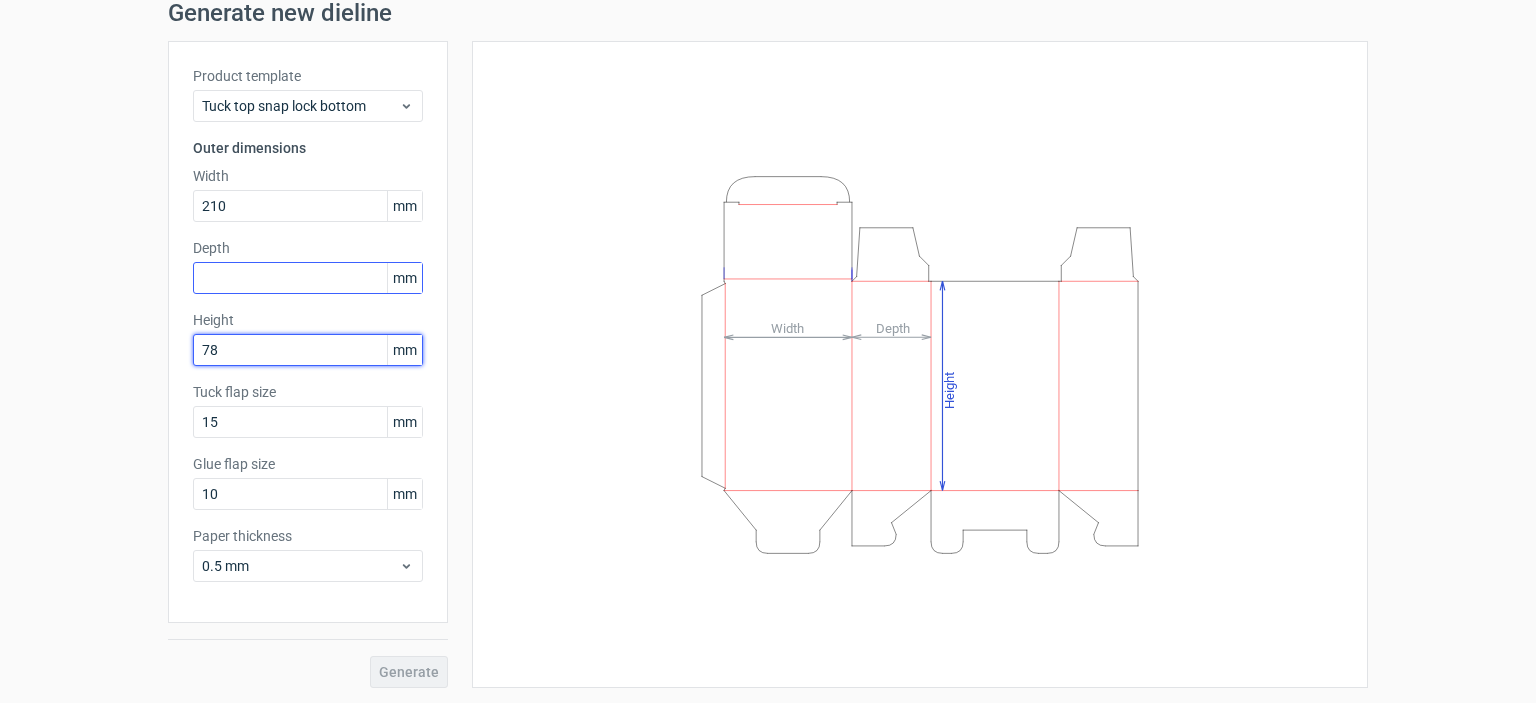 type on "78" 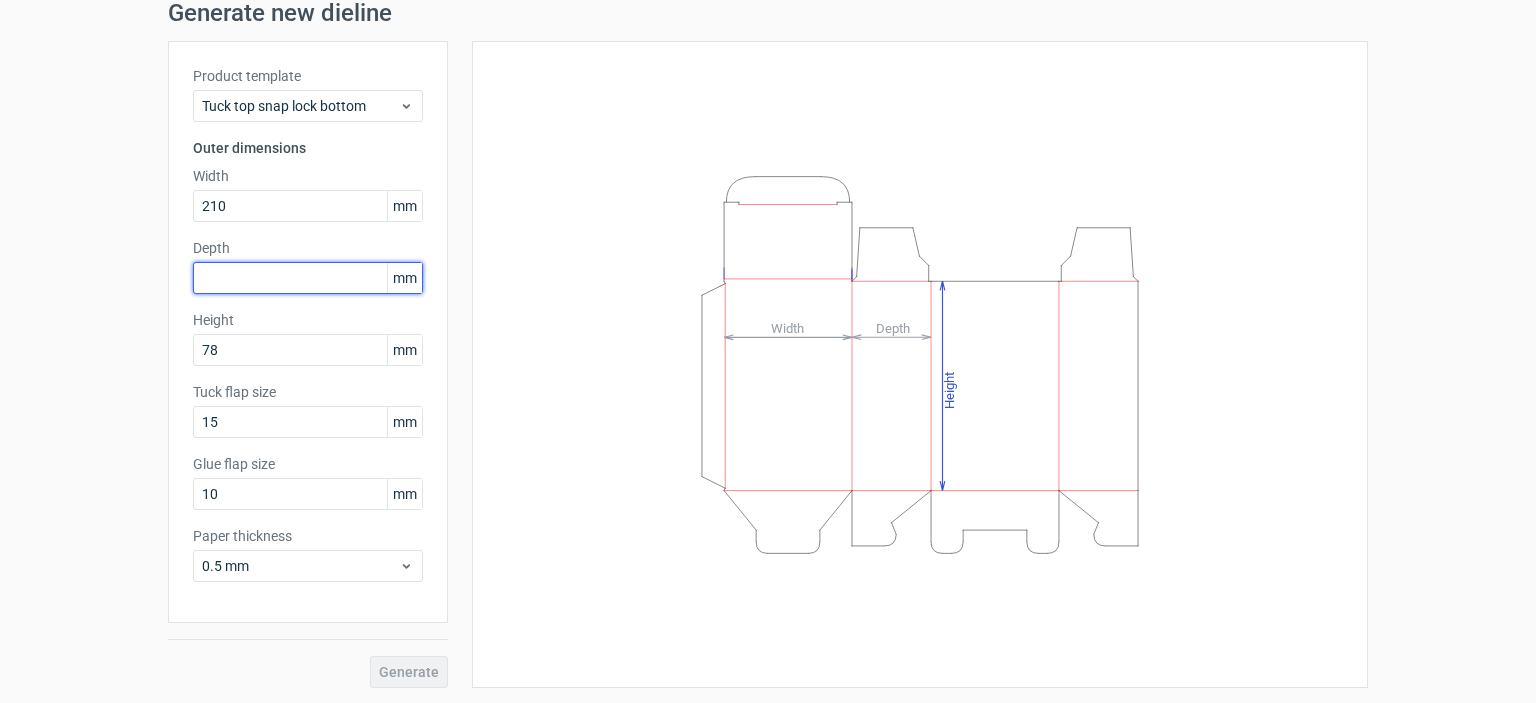click at bounding box center [308, 278] 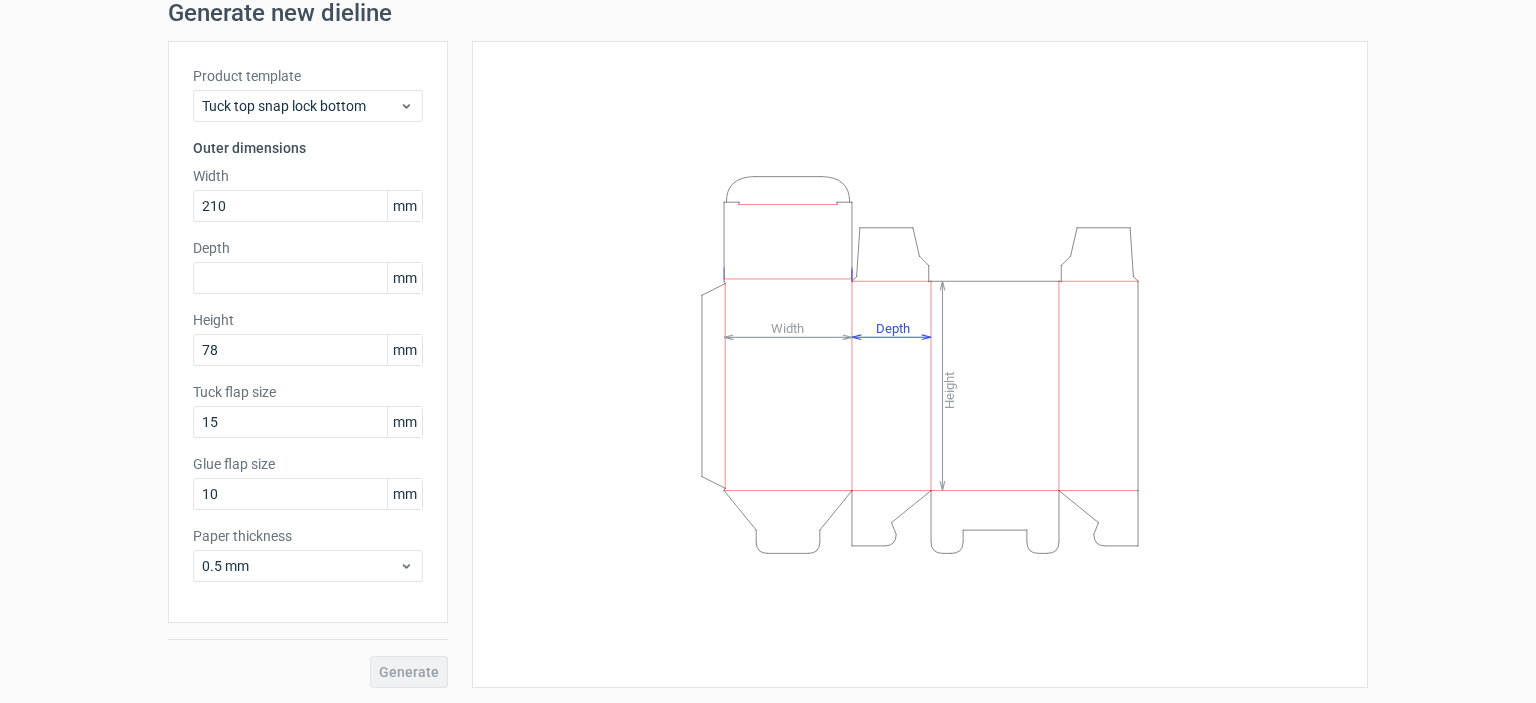 click on "Height   Depth   Width" at bounding box center [908, 364] 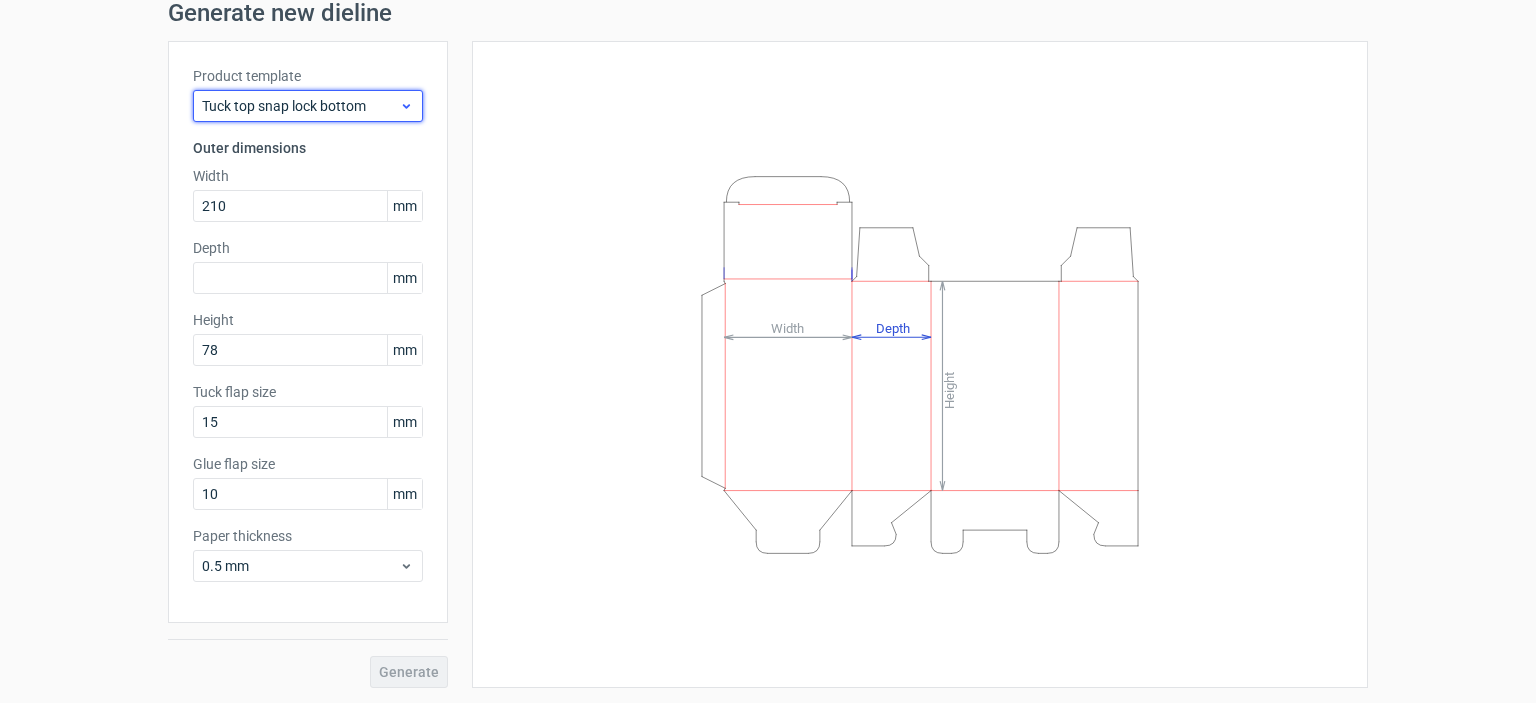 click on "Tuck top snap lock bottom" at bounding box center (308, 106) 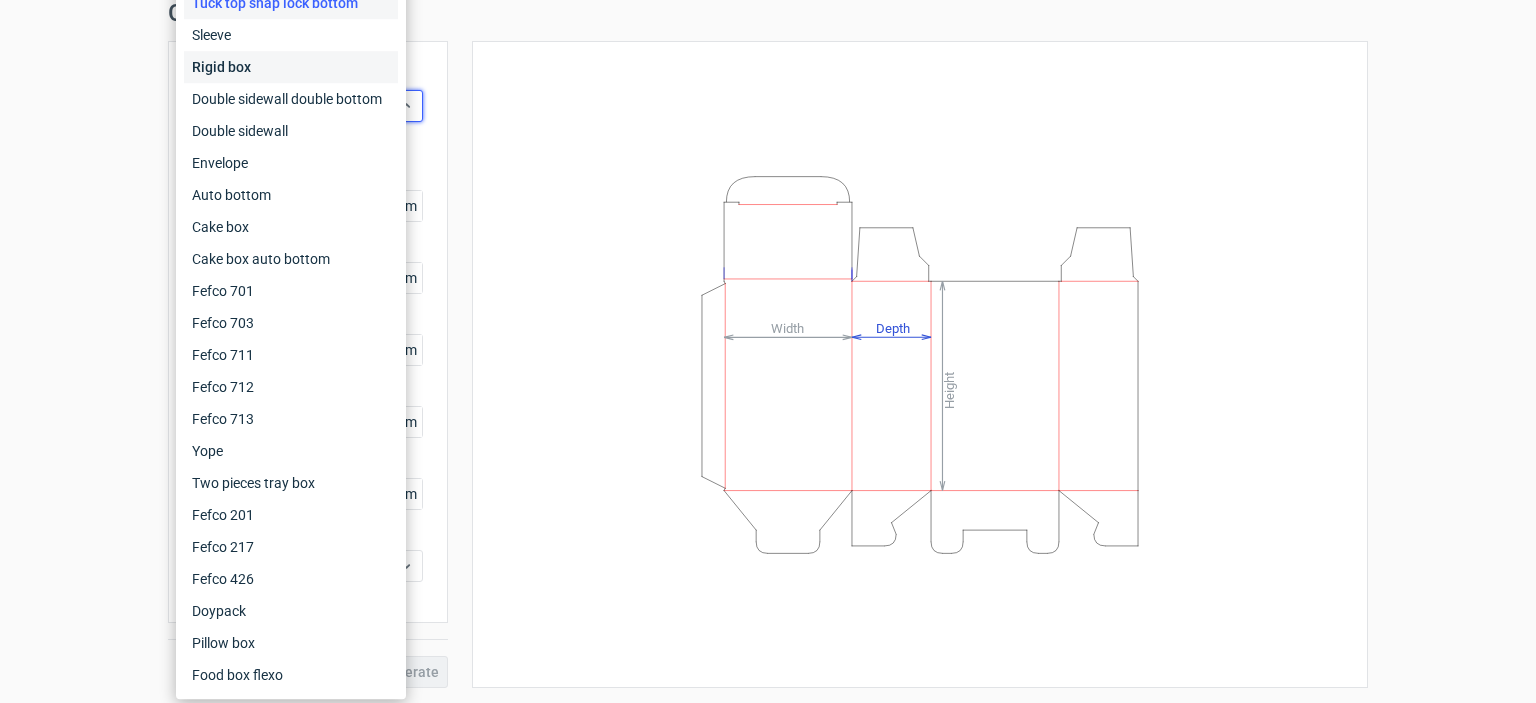 click on "Rigid box" at bounding box center (291, 67) 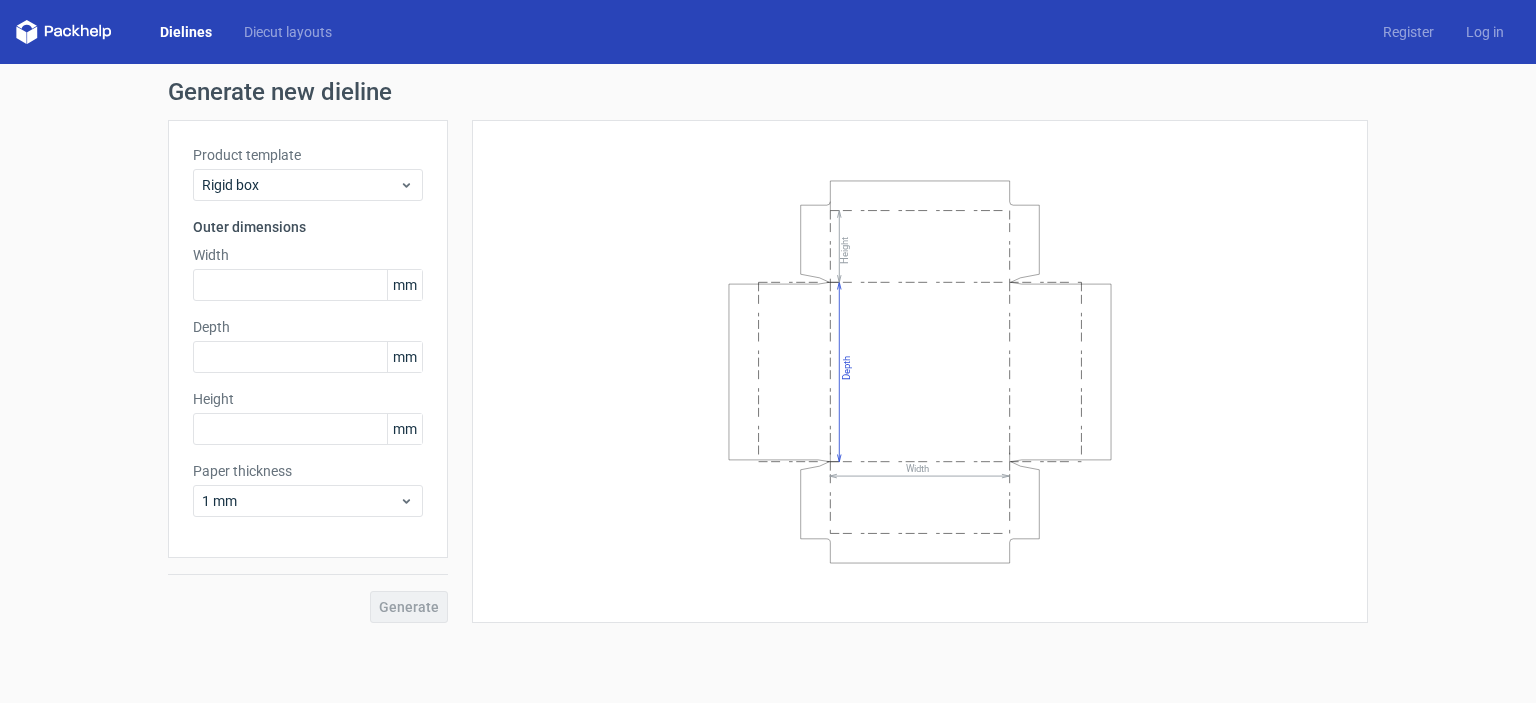 scroll, scrollTop: 0, scrollLeft: 0, axis: both 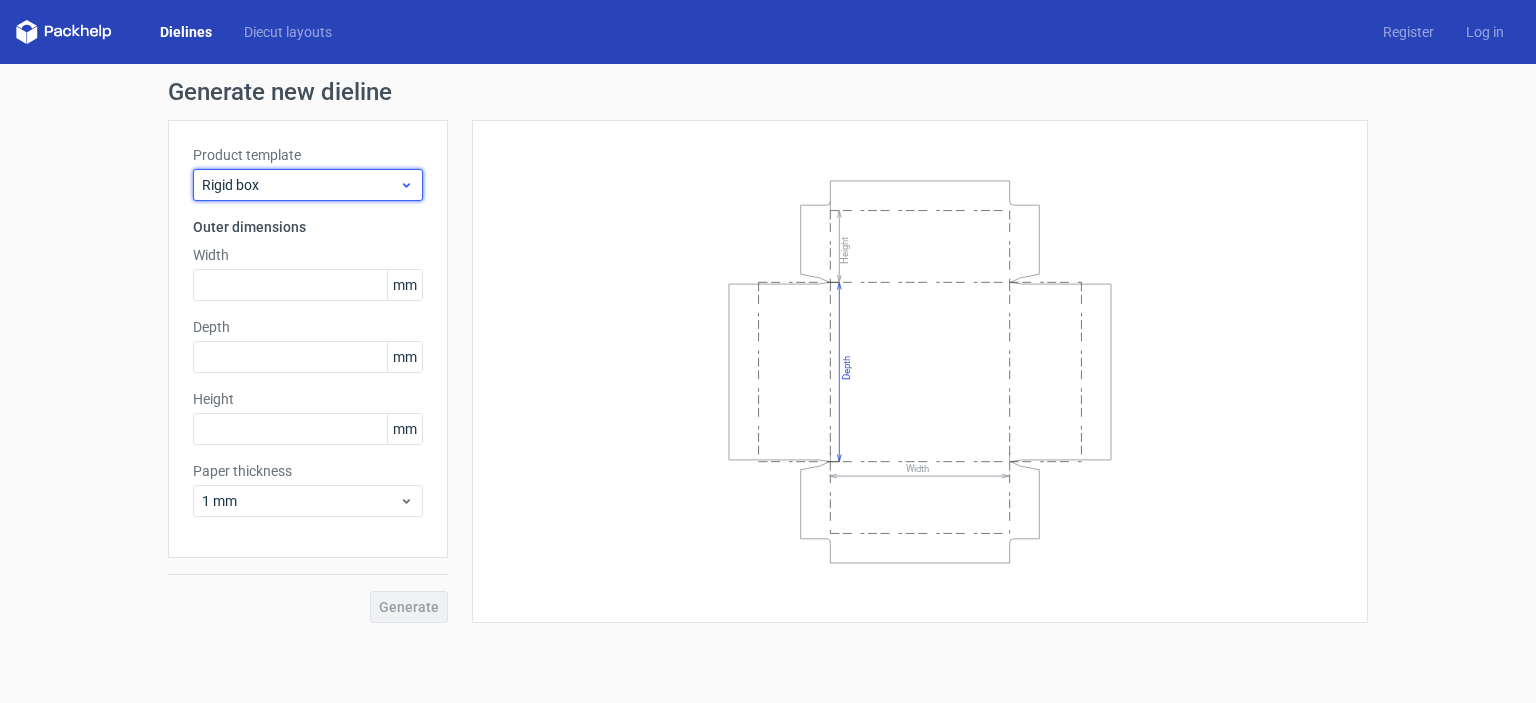click on "Rigid box" at bounding box center (300, 185) 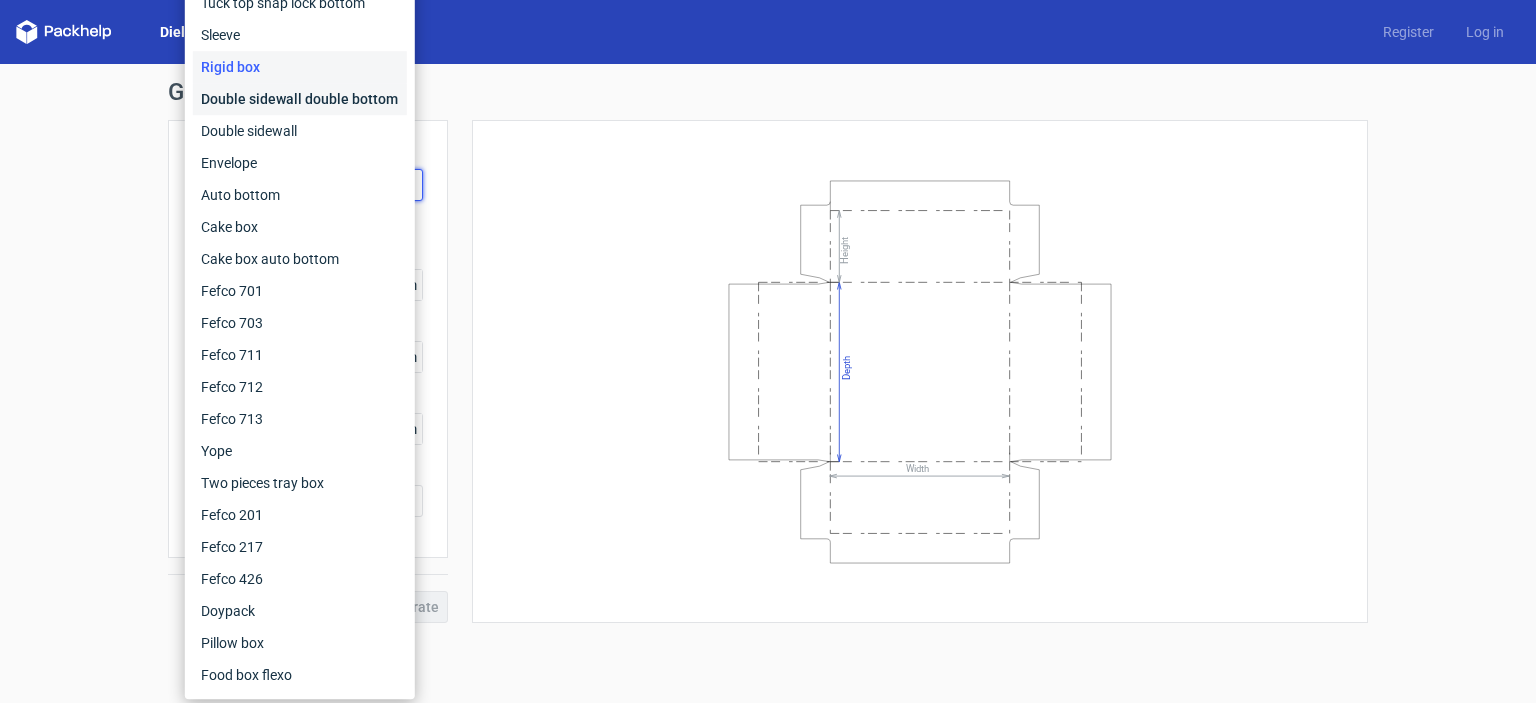 click on "Double sidewall double bottom" at bounding box center (300, 99) 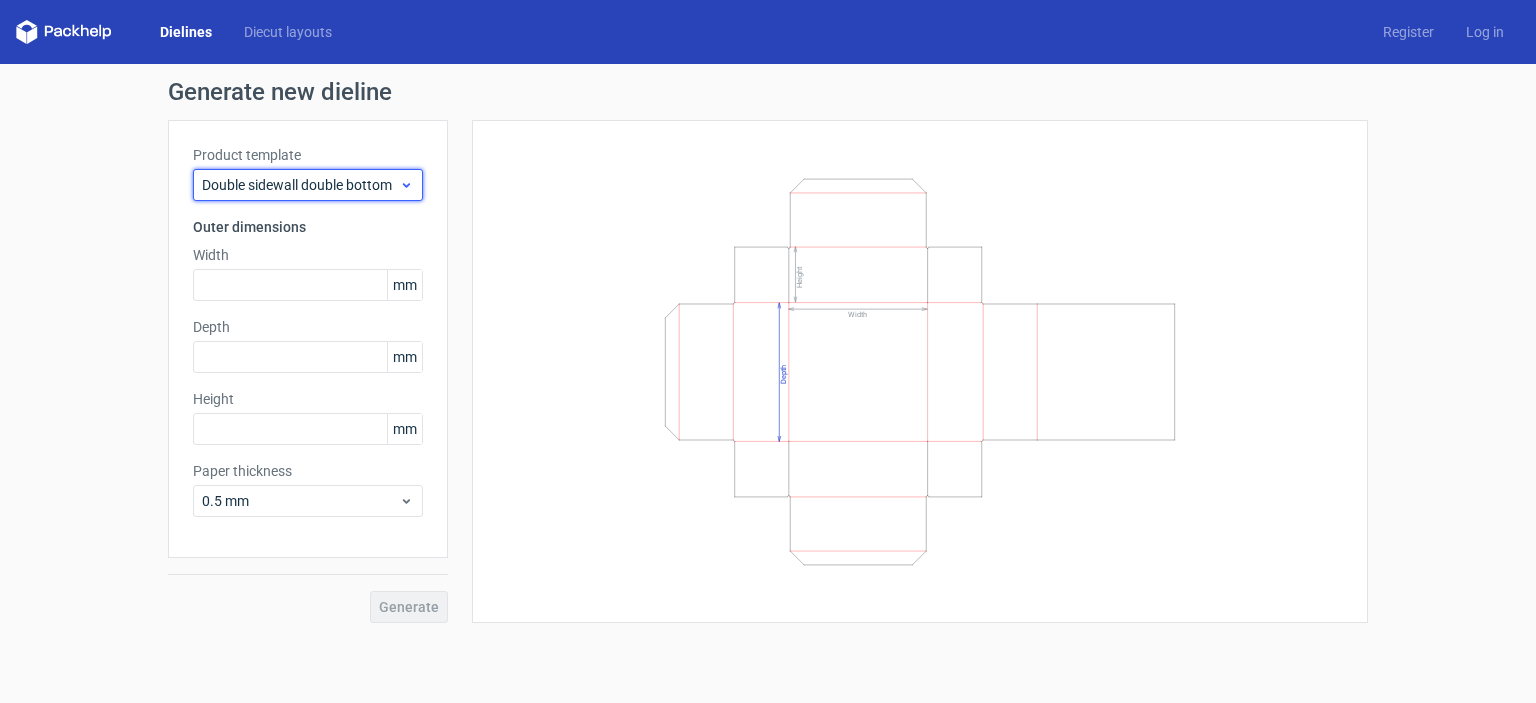 click on "Double sidewall double bottom" at bounding box center (300, 185) 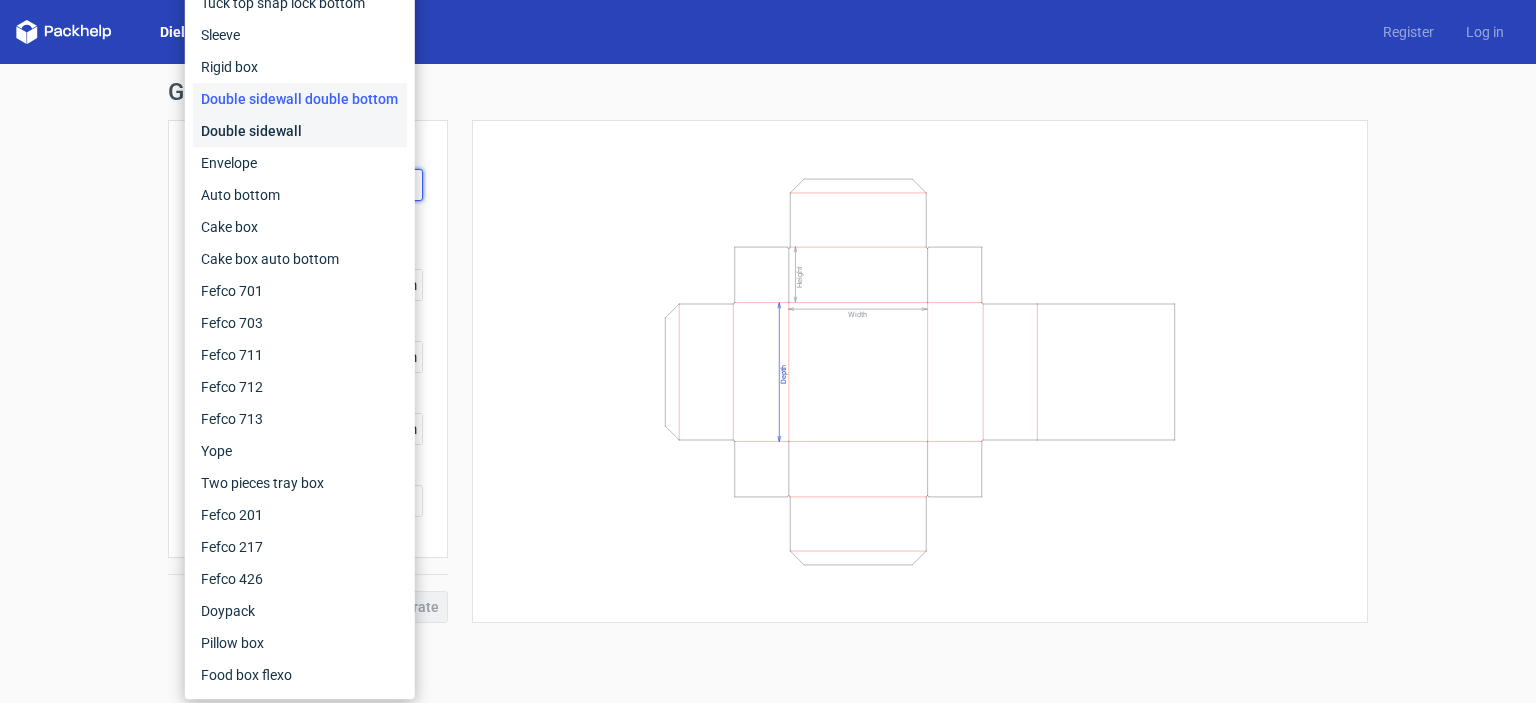 click on "Double sidewall" at bounding box center [300, 131] 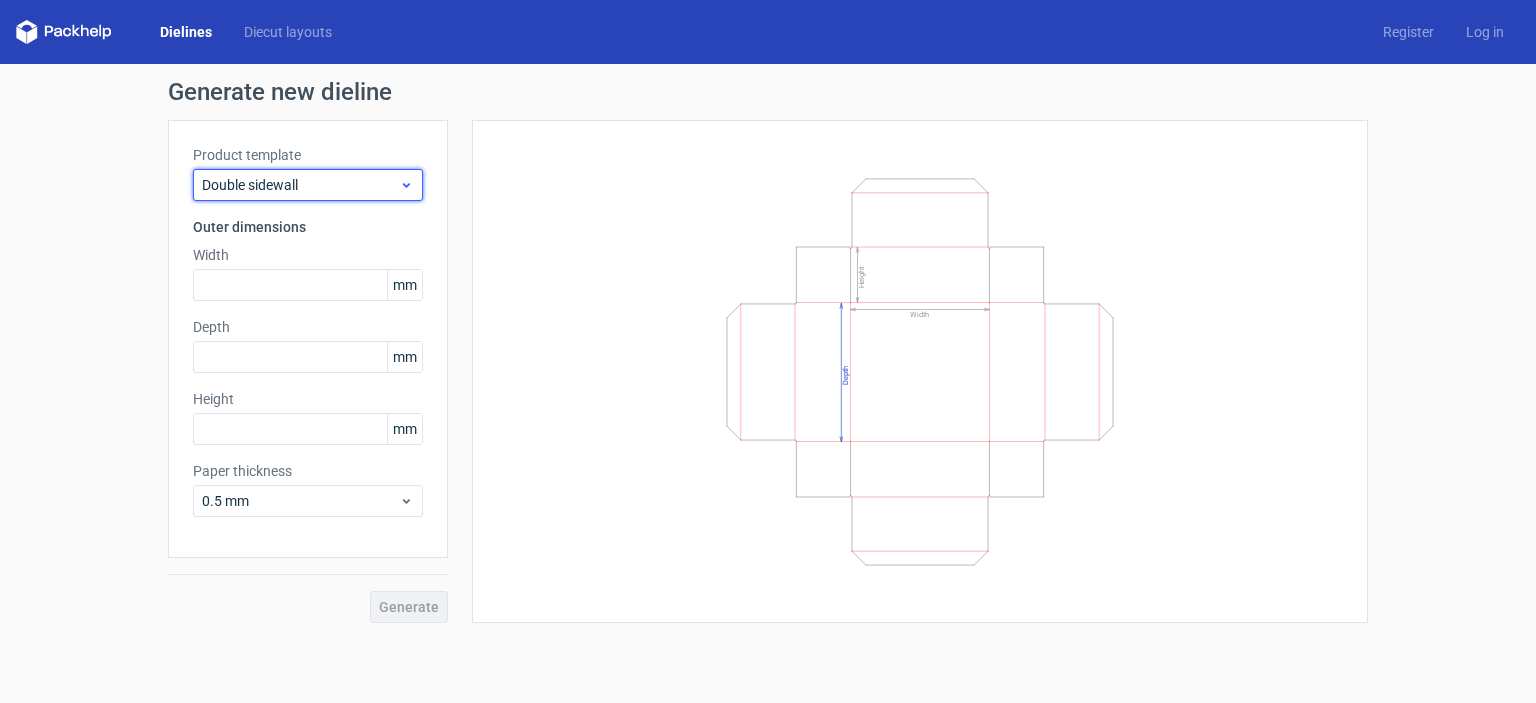 click on "Double sidewall" at bounding box center (308, 185) 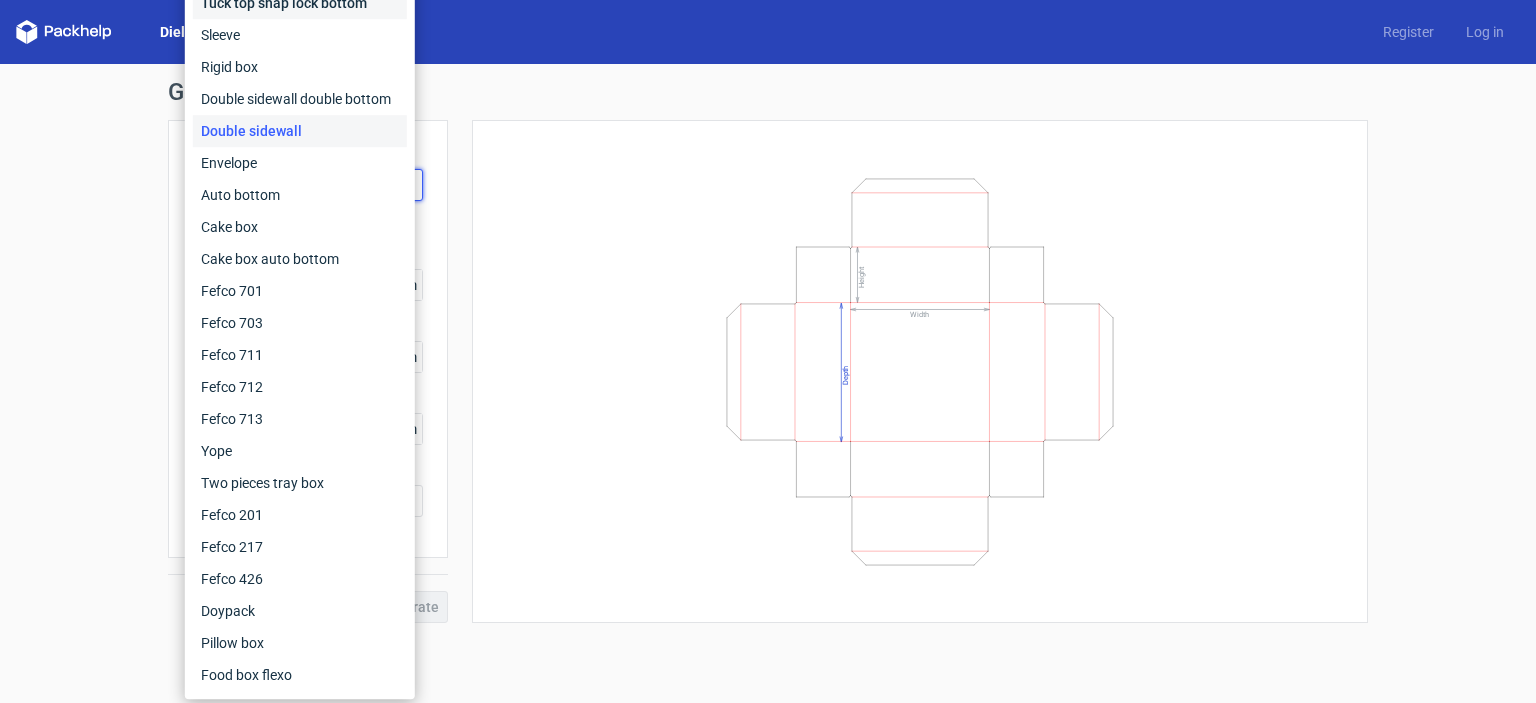 click on "Tuck top snap lock bottom" at bounding box center [300, 3] 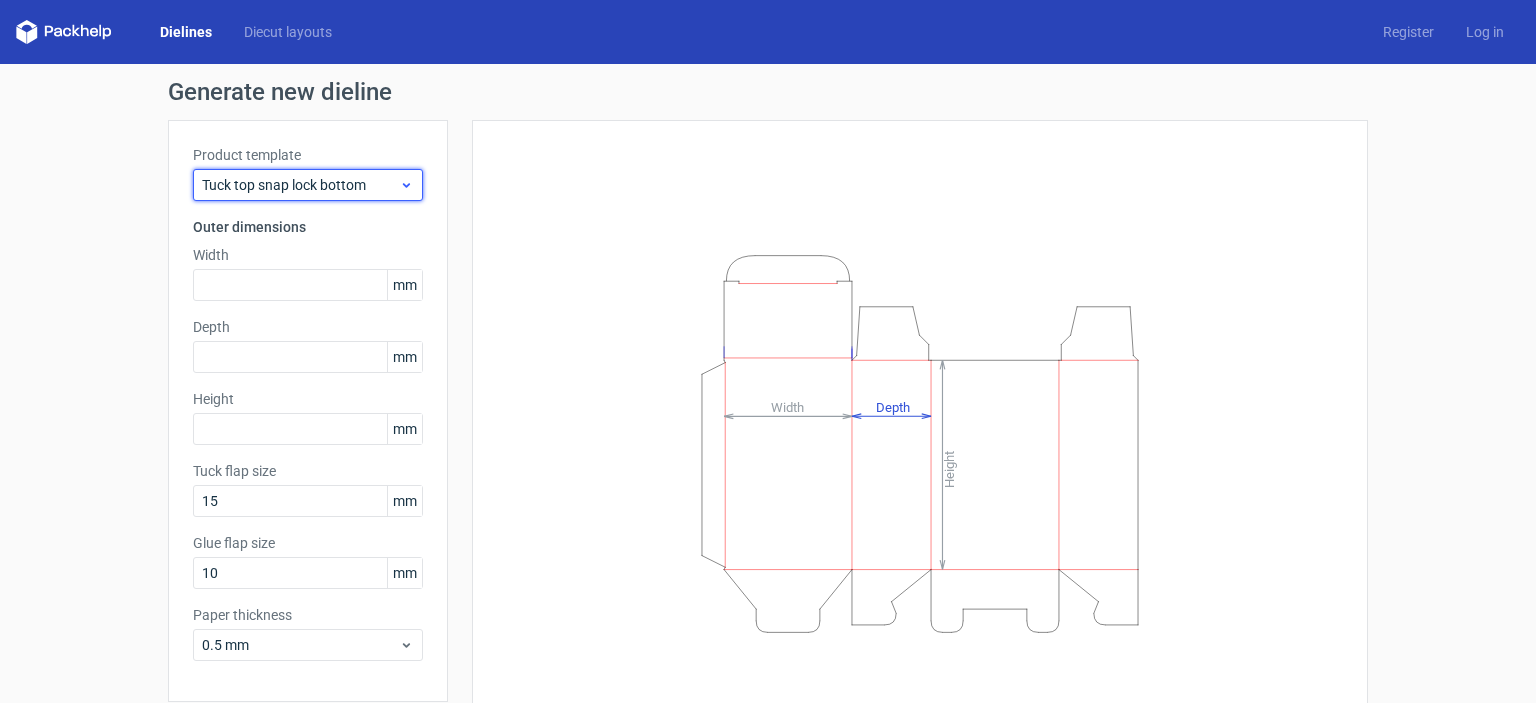 click on "Tuck top snap lock bottom" at bounding box center (300, 185) 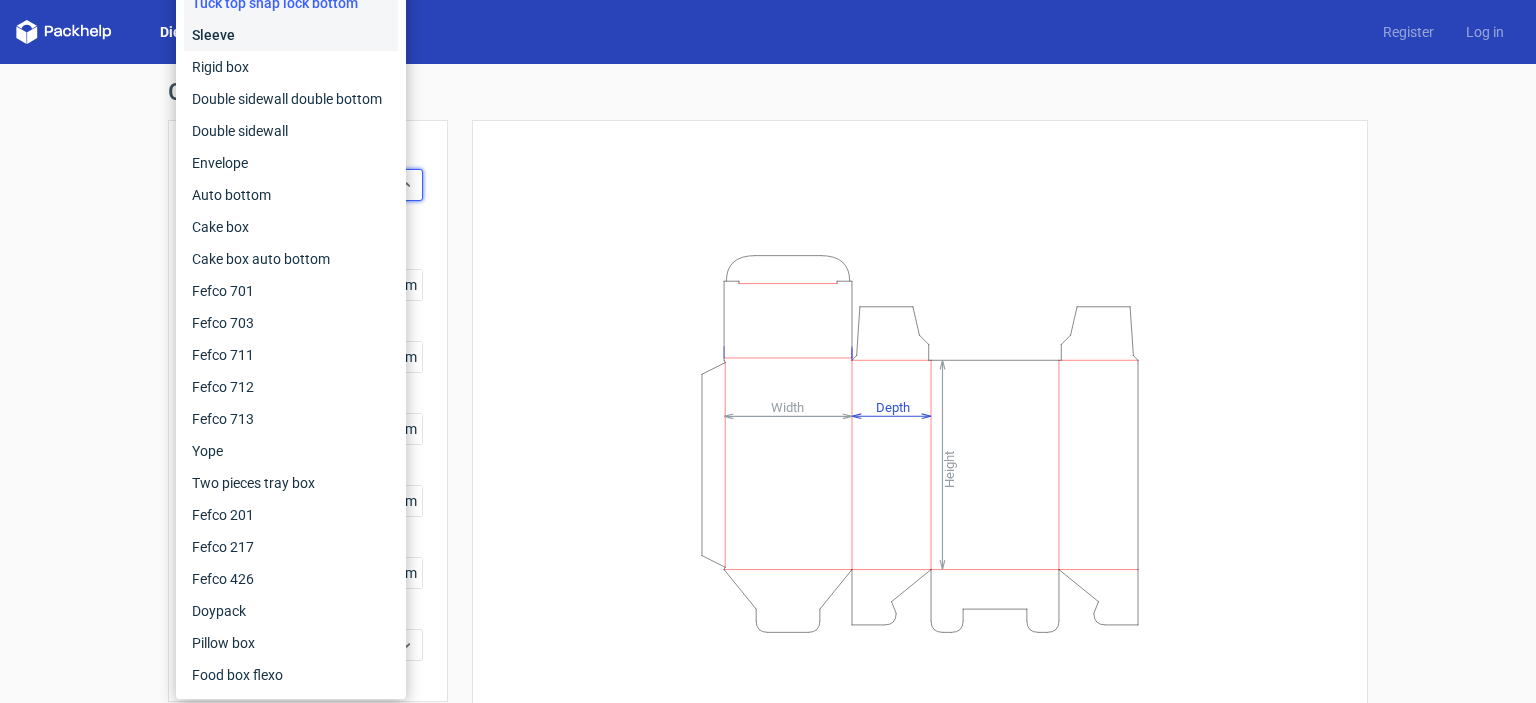 click on "Sleeve" at bounding box center [291, 35] 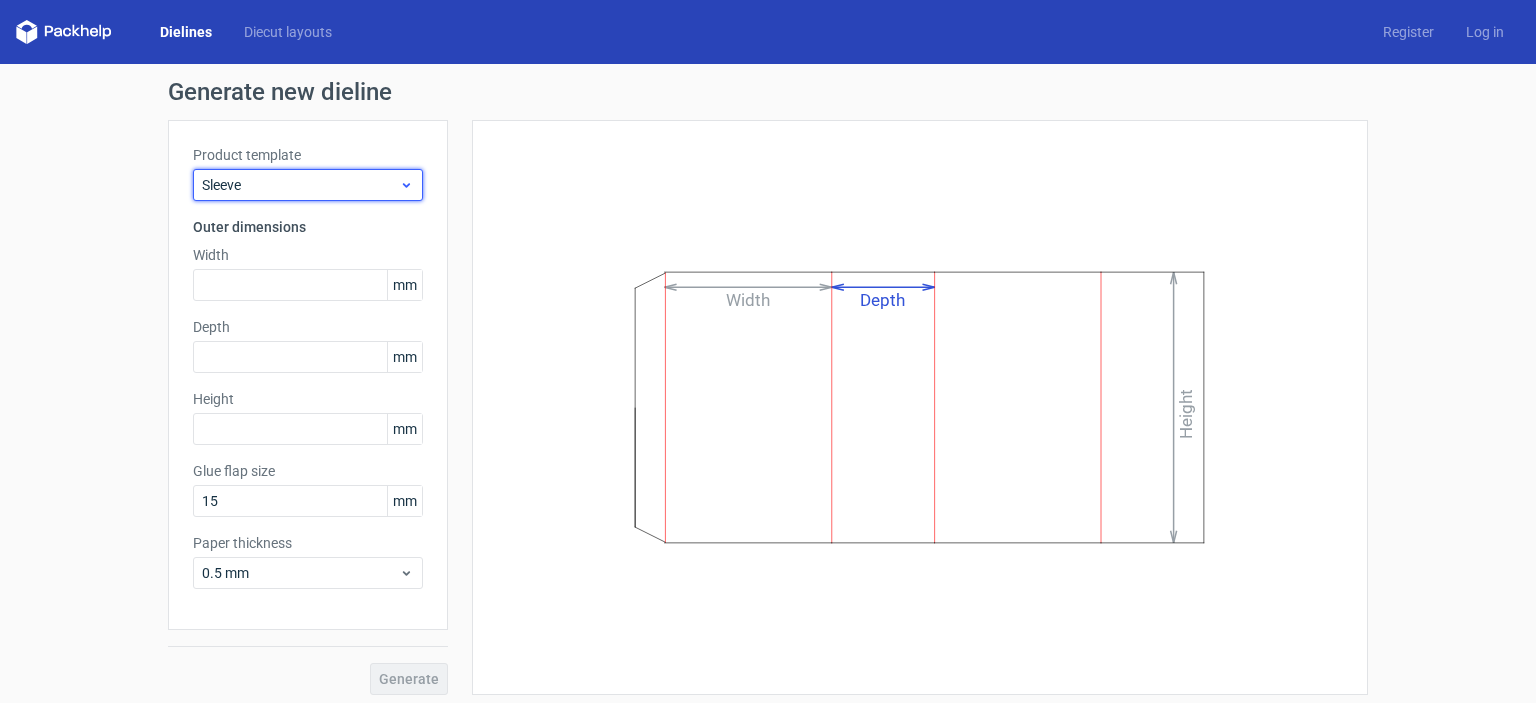 click on "Sleeve" at bounding box center [300, 185] 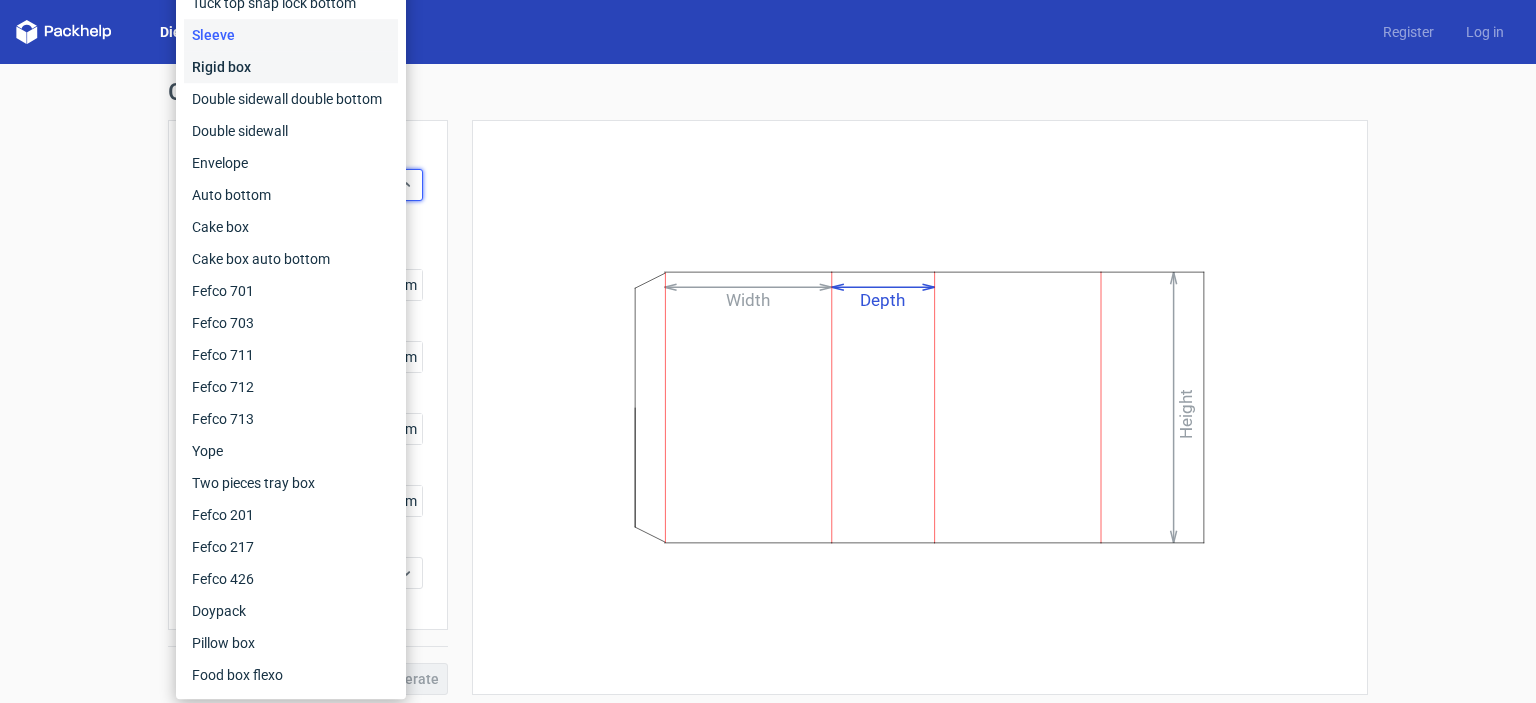 click on "Rigid box" at bounding box center (291, 67) 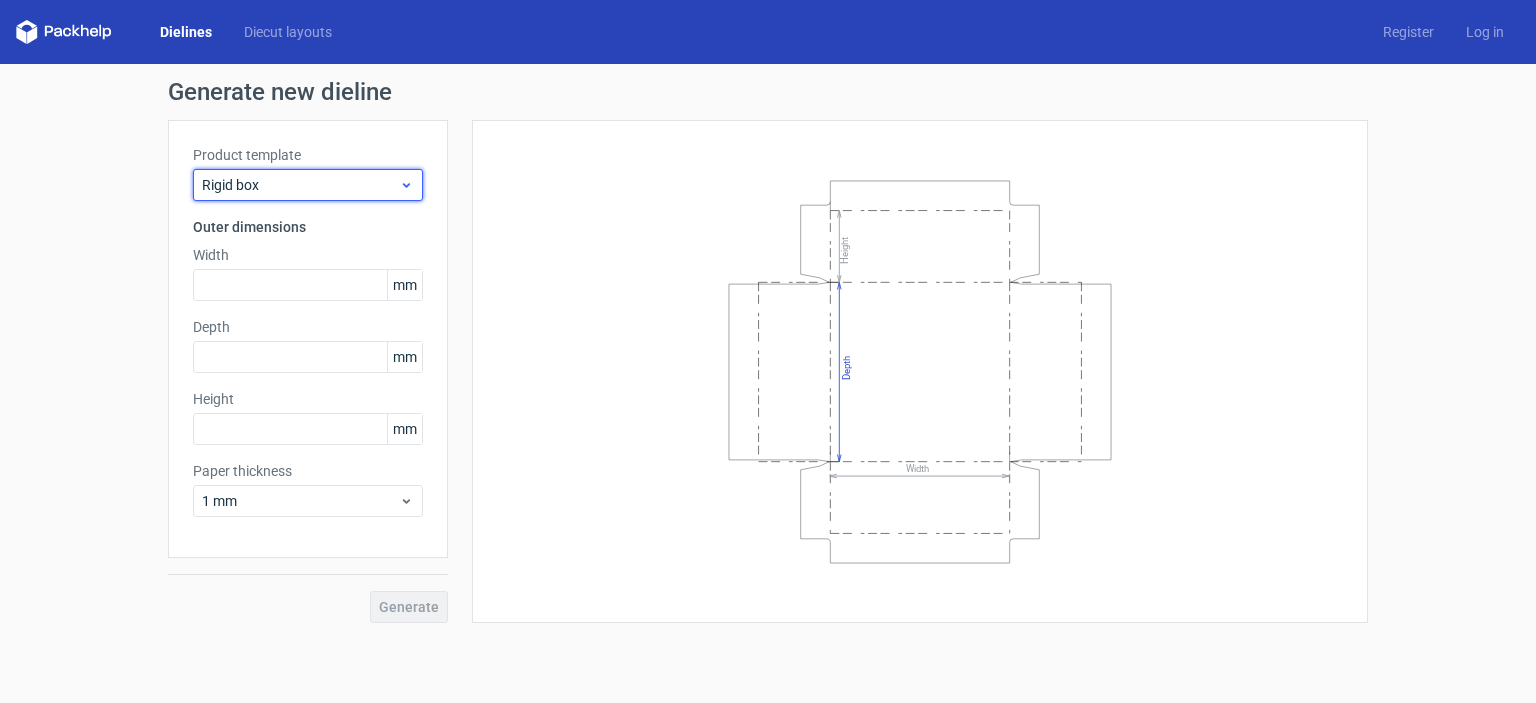 click on "Rigid box" at bounding box center (300, 185) 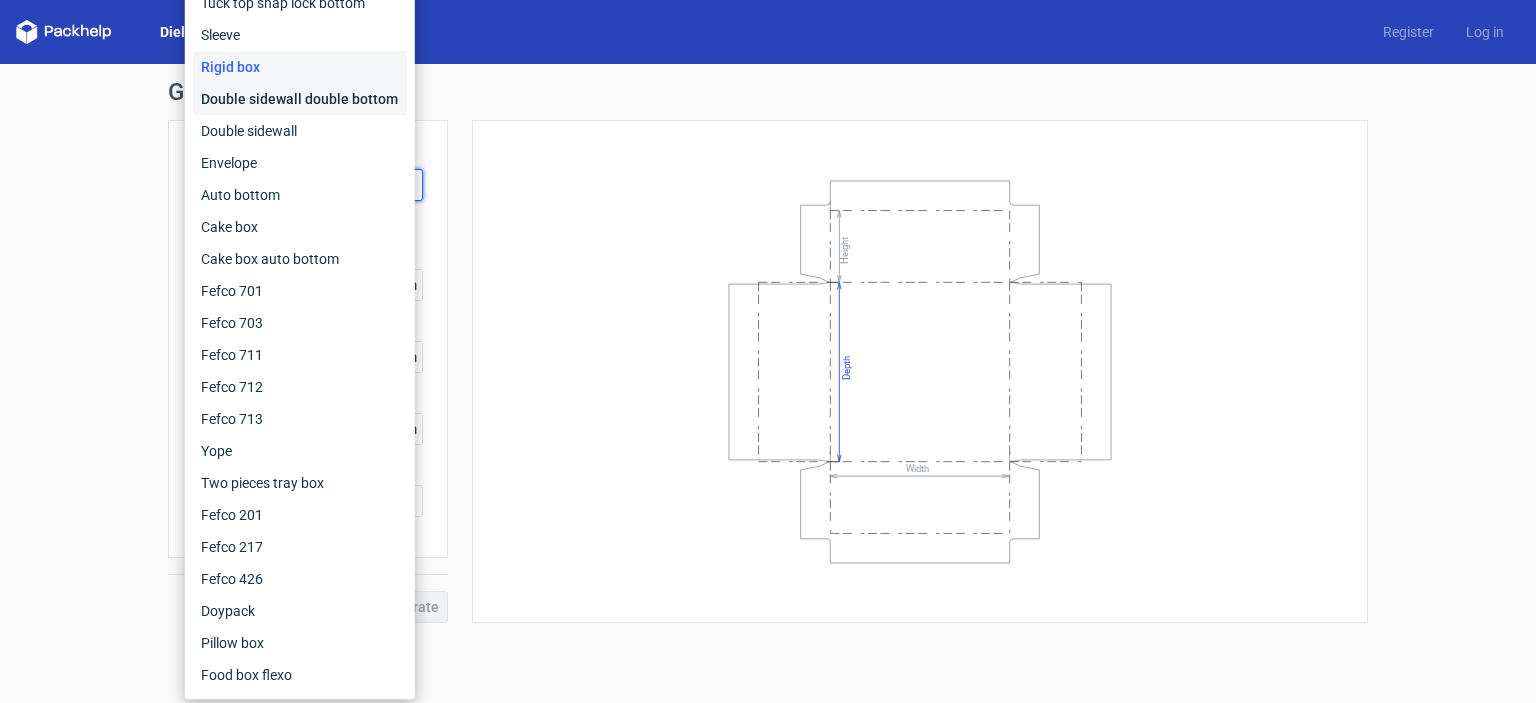 click on "Double sidewall double bottom" at bounding box center [300, 99] 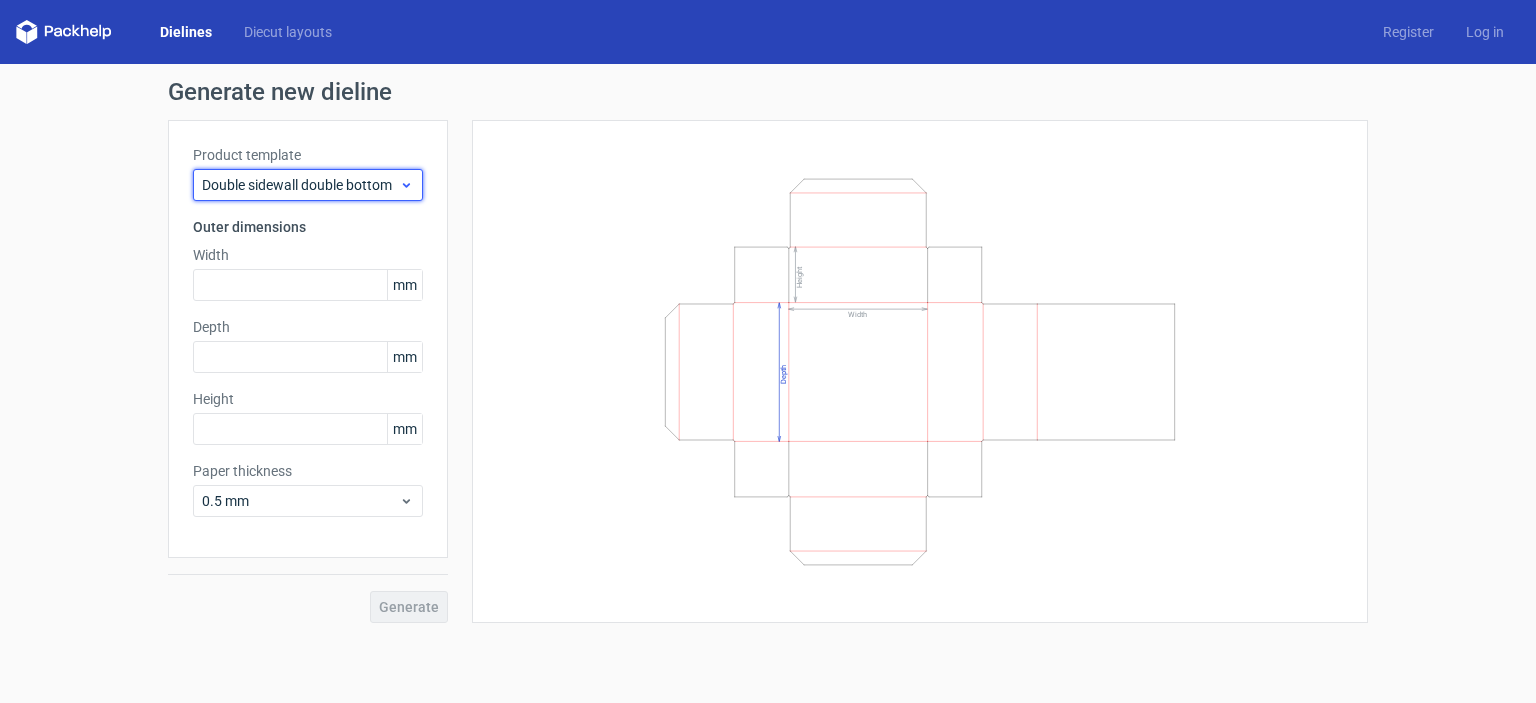 click on "Double sidewall double bottom" at bounding box center (300, 185) 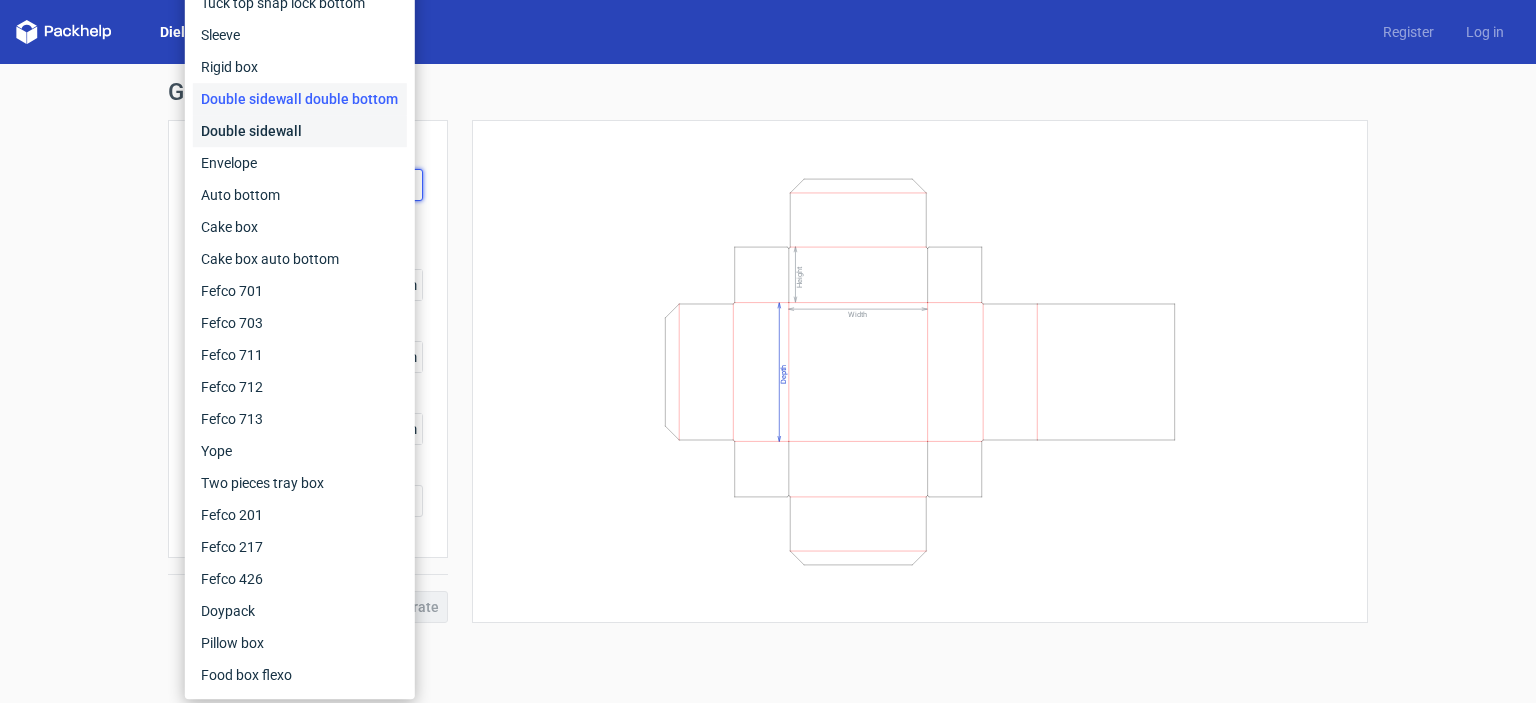 click on "Double sidewall" at bounding box center (300, 131) 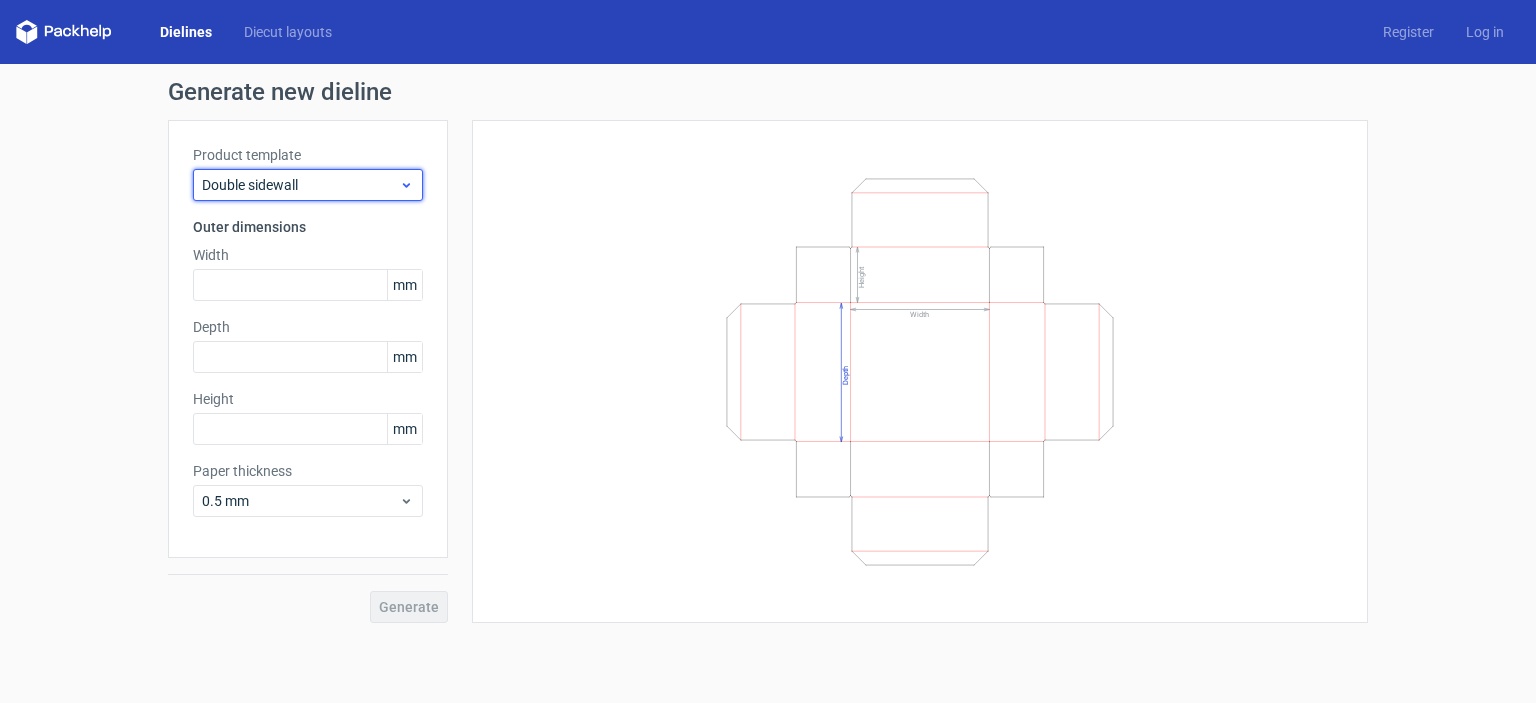 click on "Double sidewall" at bounding box center (300, 185) 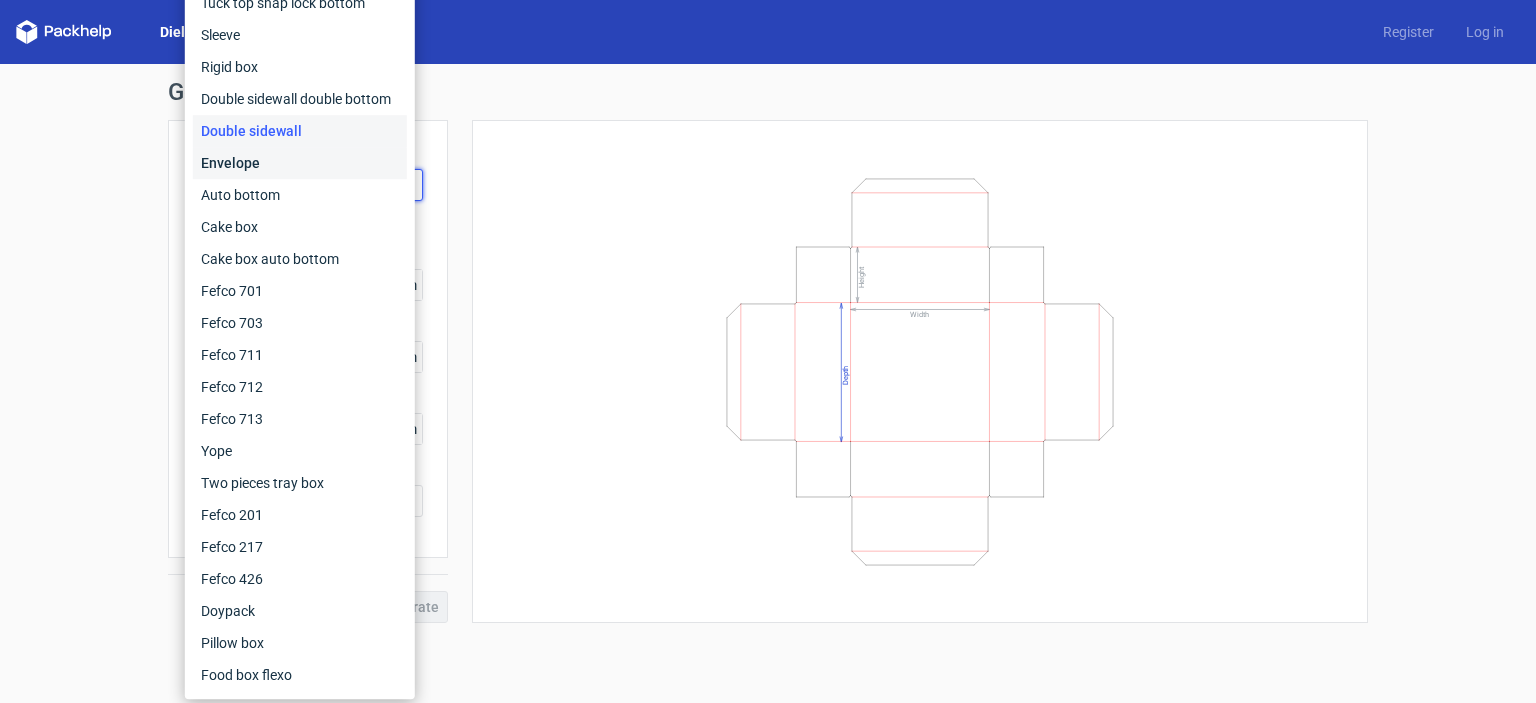 click on "Envelope" at bounding box center (300, 163) 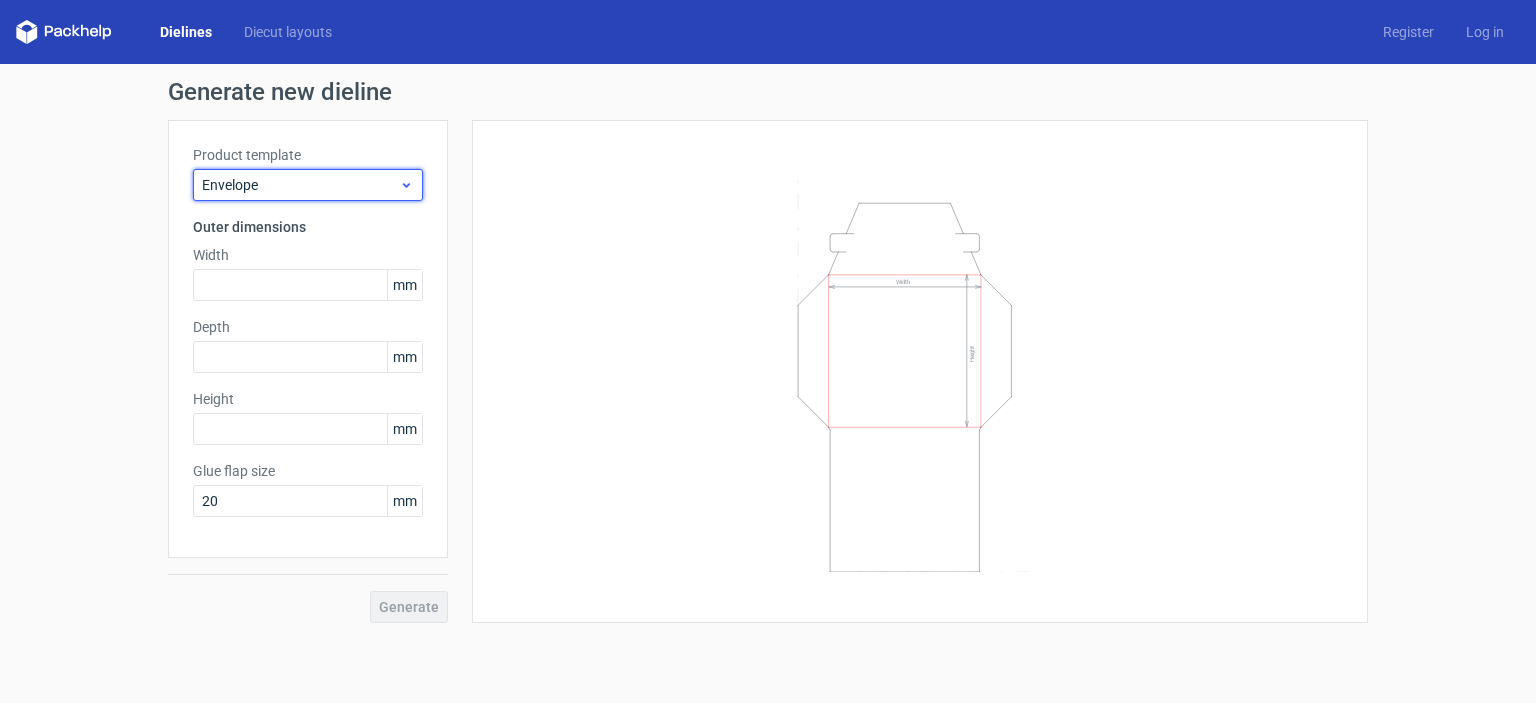 click on "Envelope" at bounding box center (308, 185) 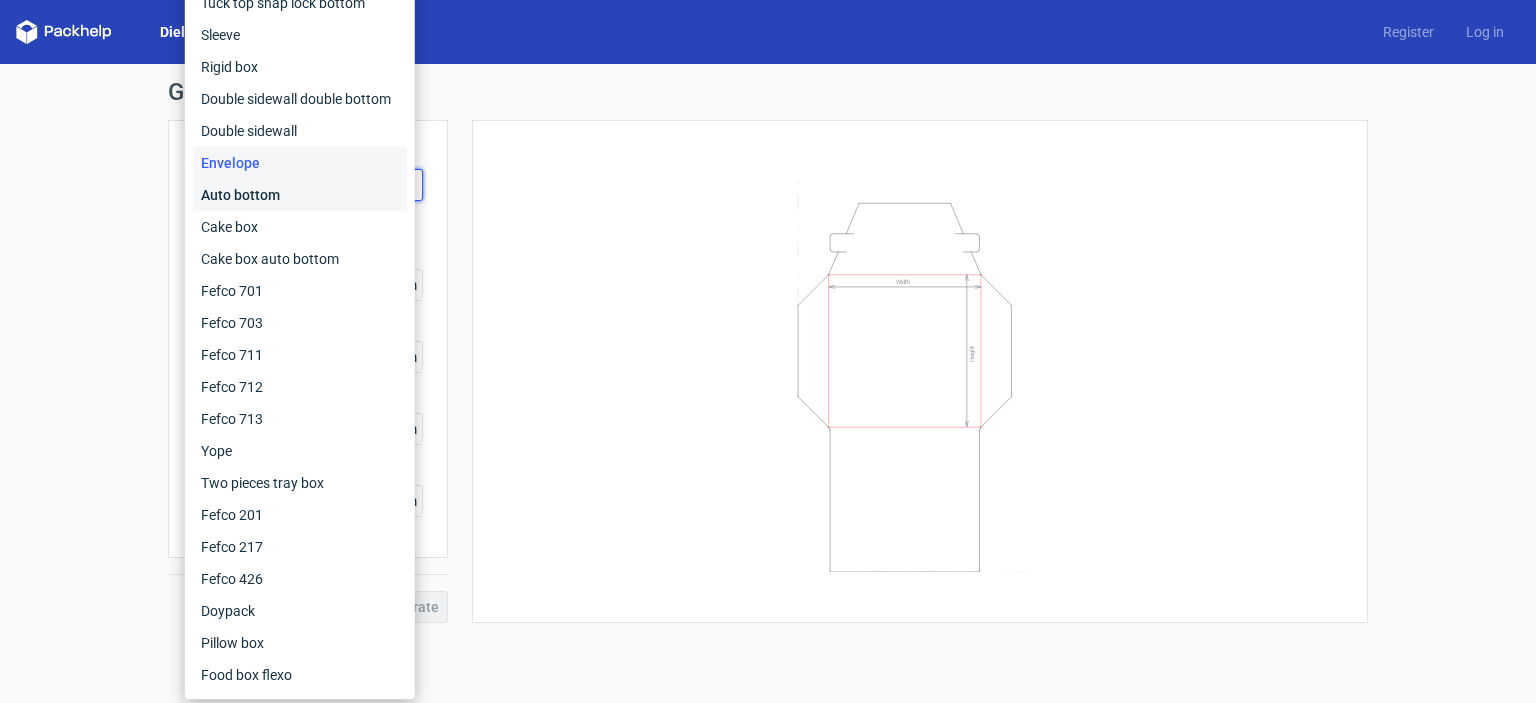 click on "Auto bottom" at bounding box center [300, 195] 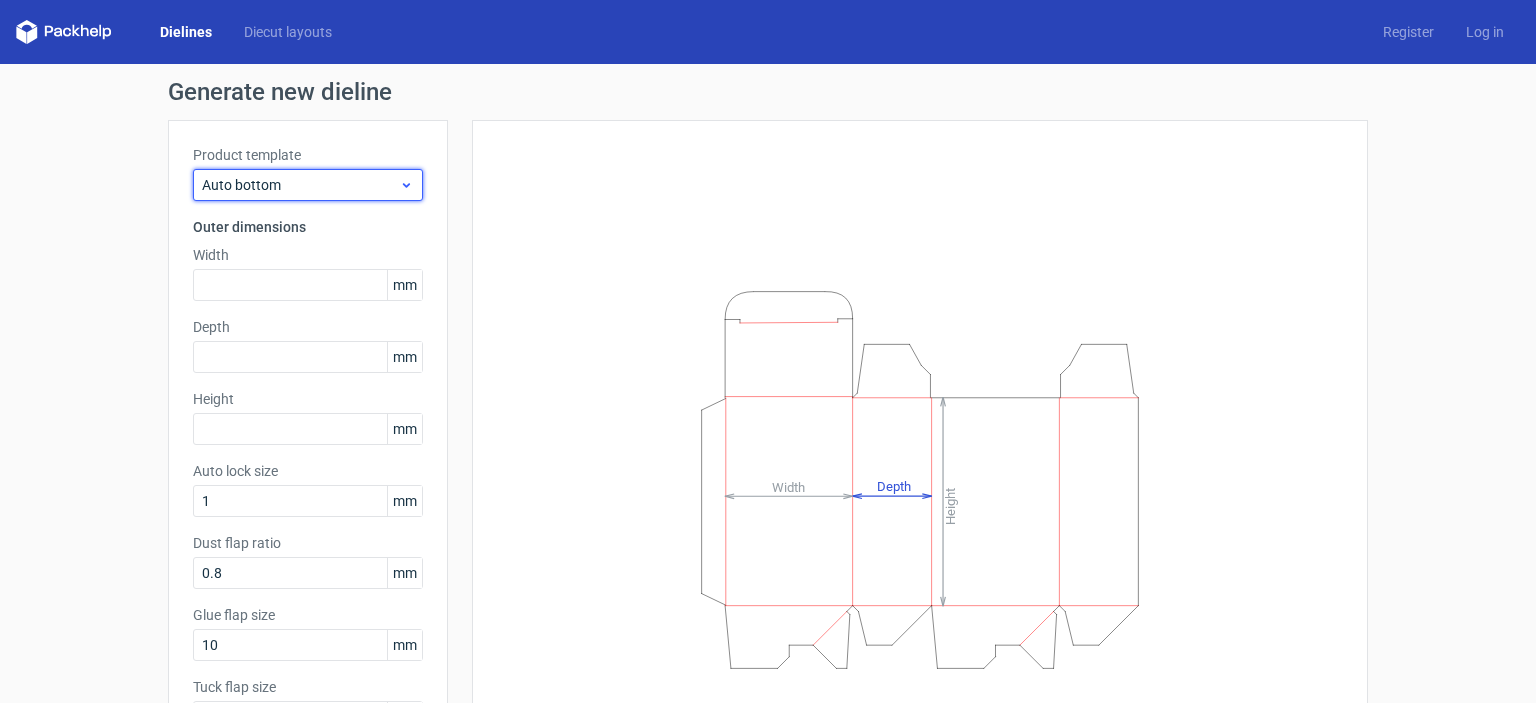 click on "Auto bottom" at bounding box center [300, 185] 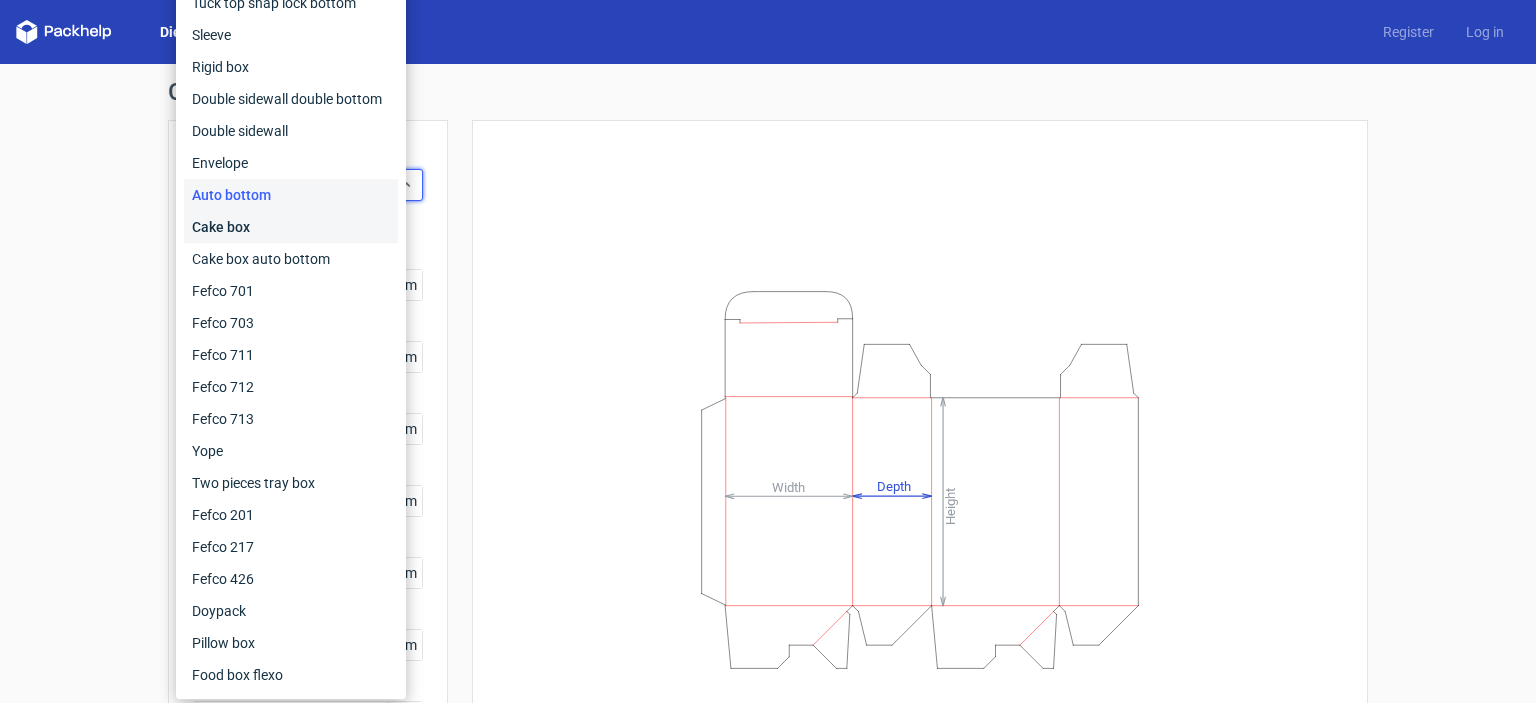 click on "Cake box" at bounding box center (291, 227) 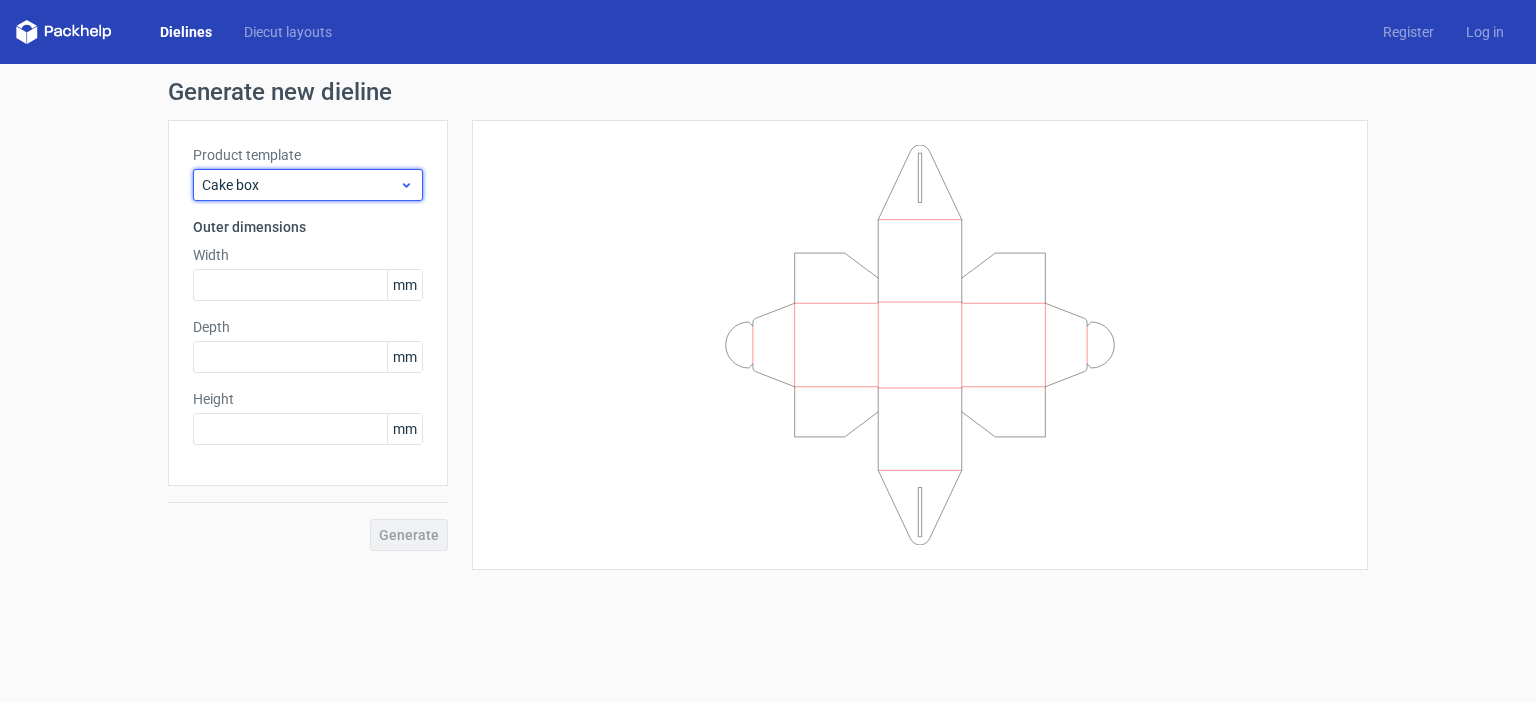 click on "Cake box" at bounding box center (300, 185) 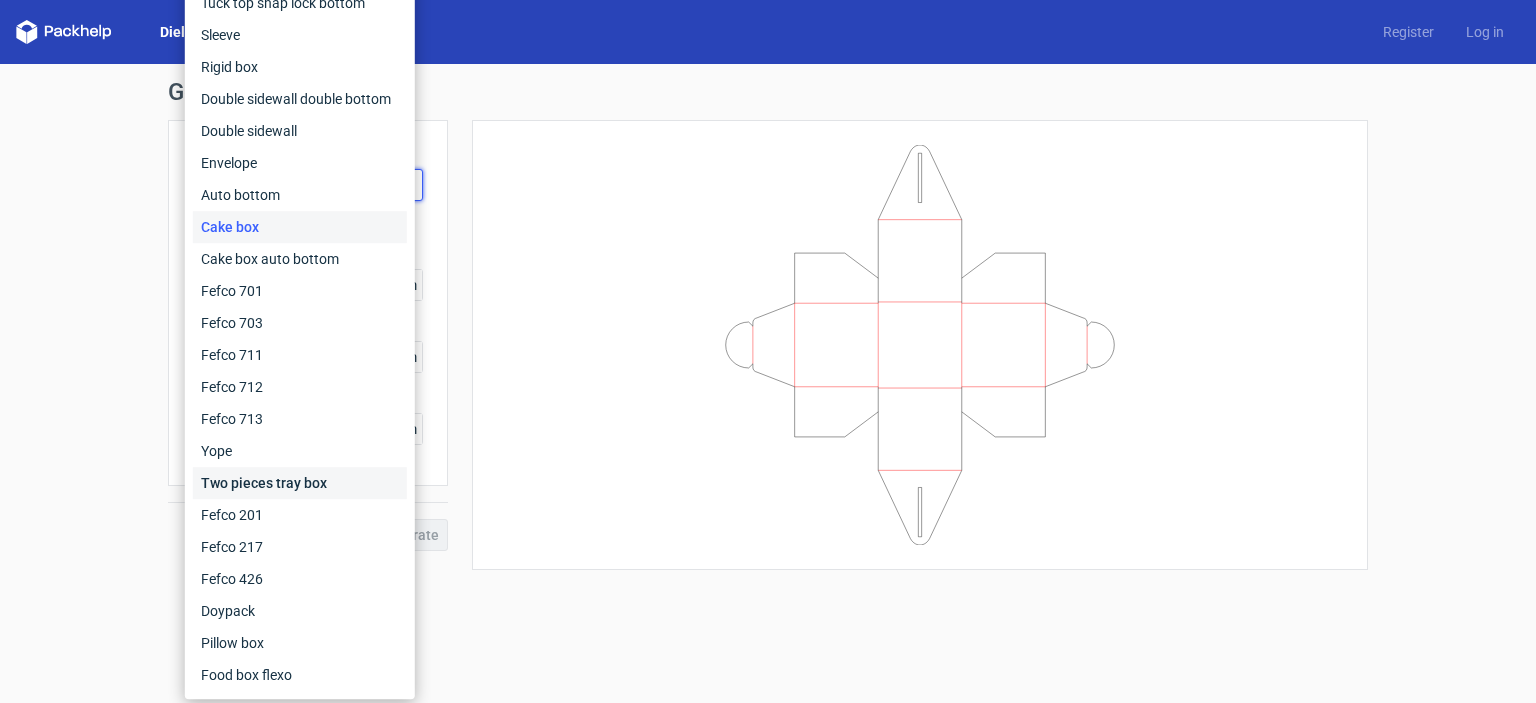 click on "Two pieces tray box" at bounding box center (300, 483) 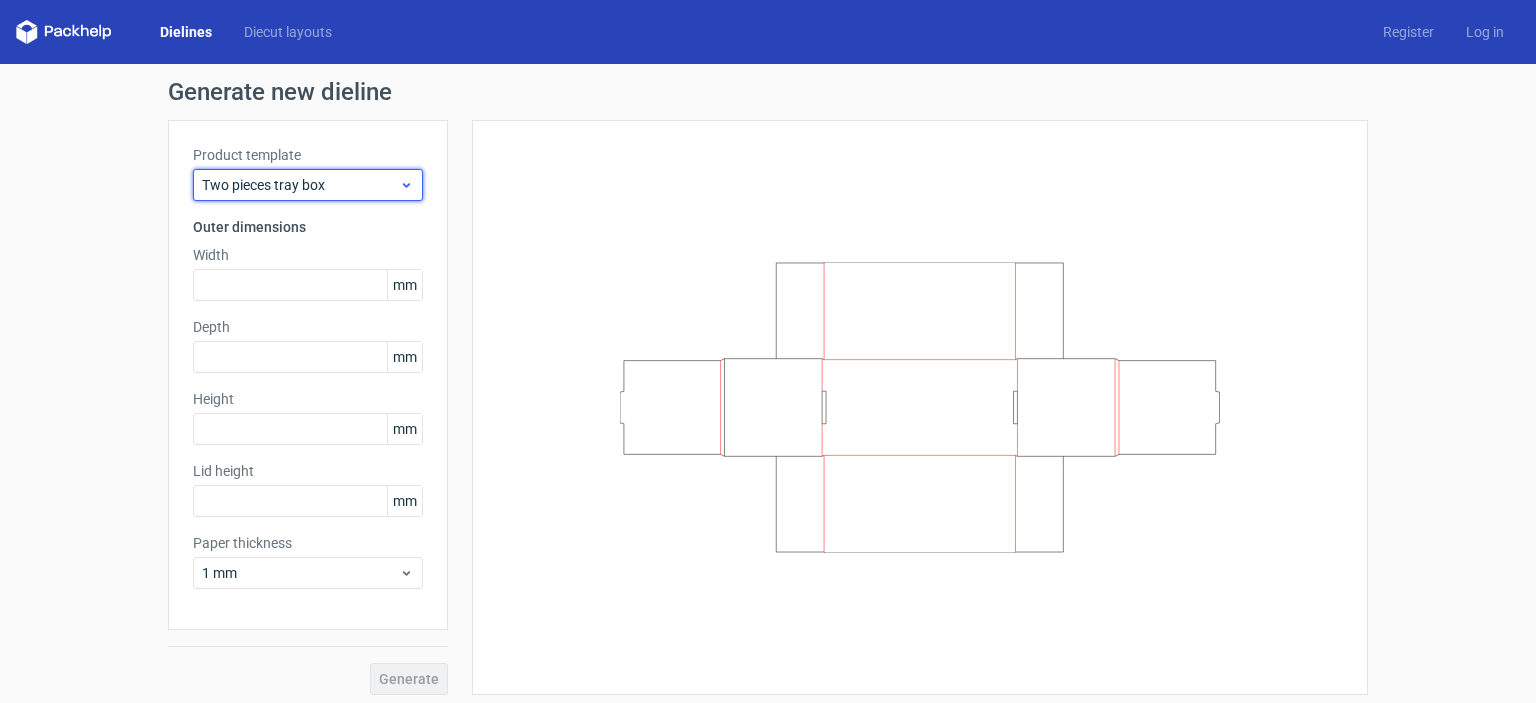 click on "Two pieces tray box" at bounding box center [308, 185] 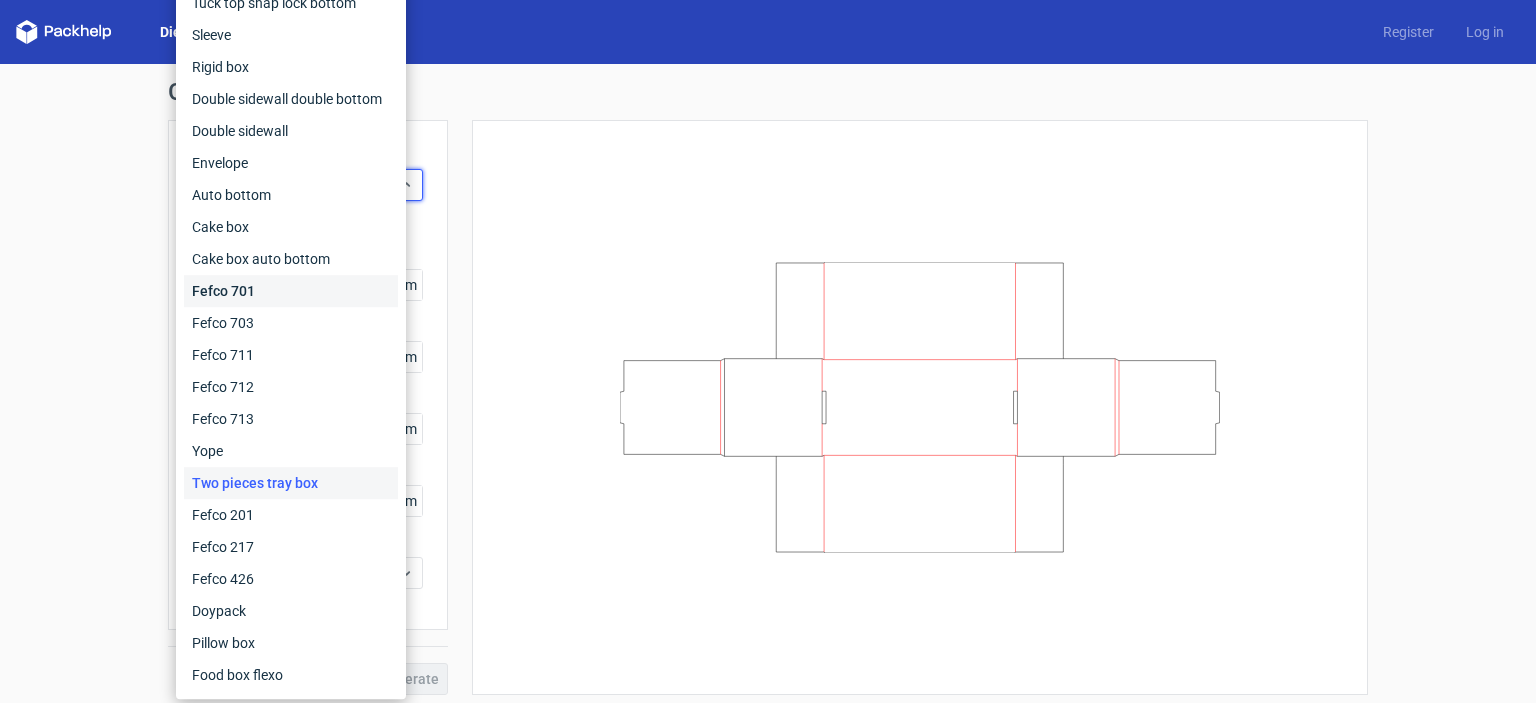 click on "Fefco 701" at bounding box center [291, 291] 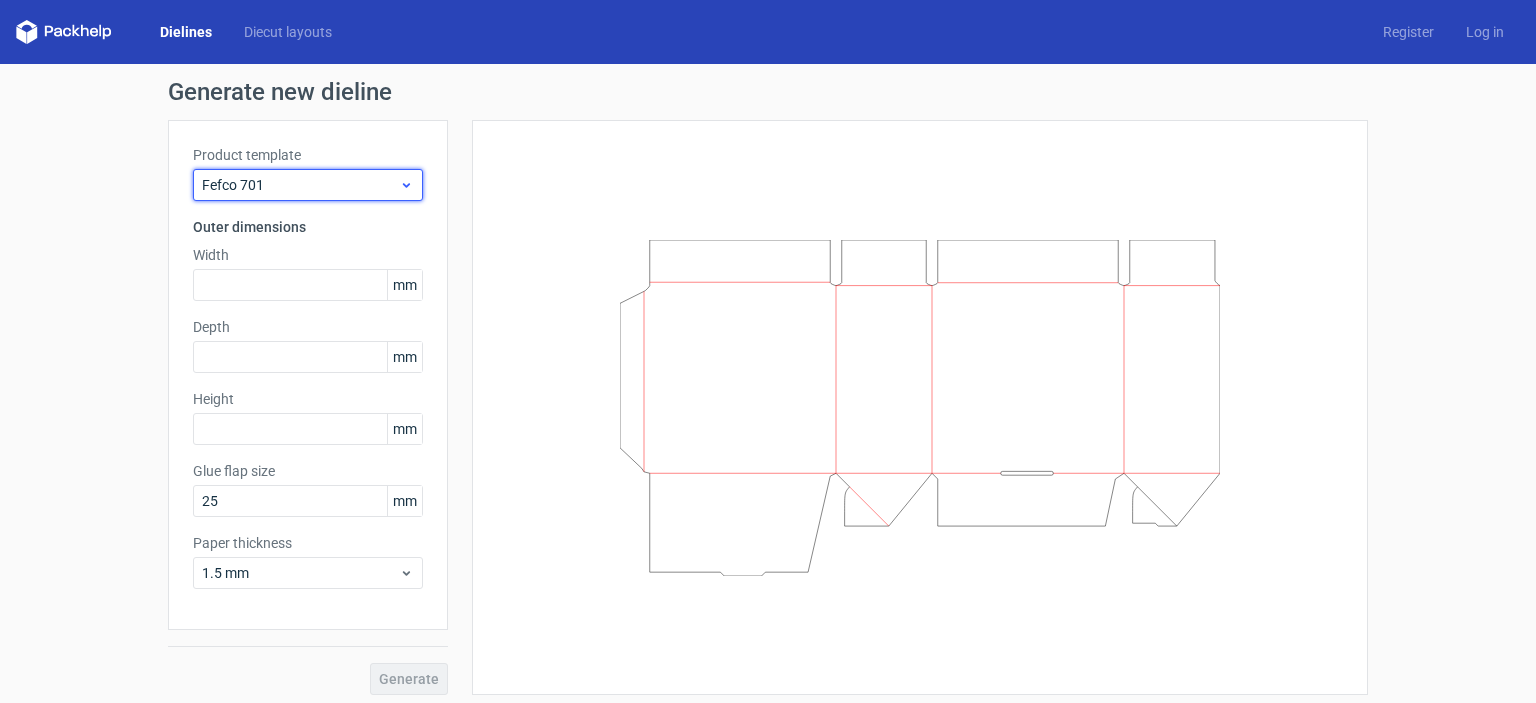 click on "Fefco 701" at bounding box center [300, 185] 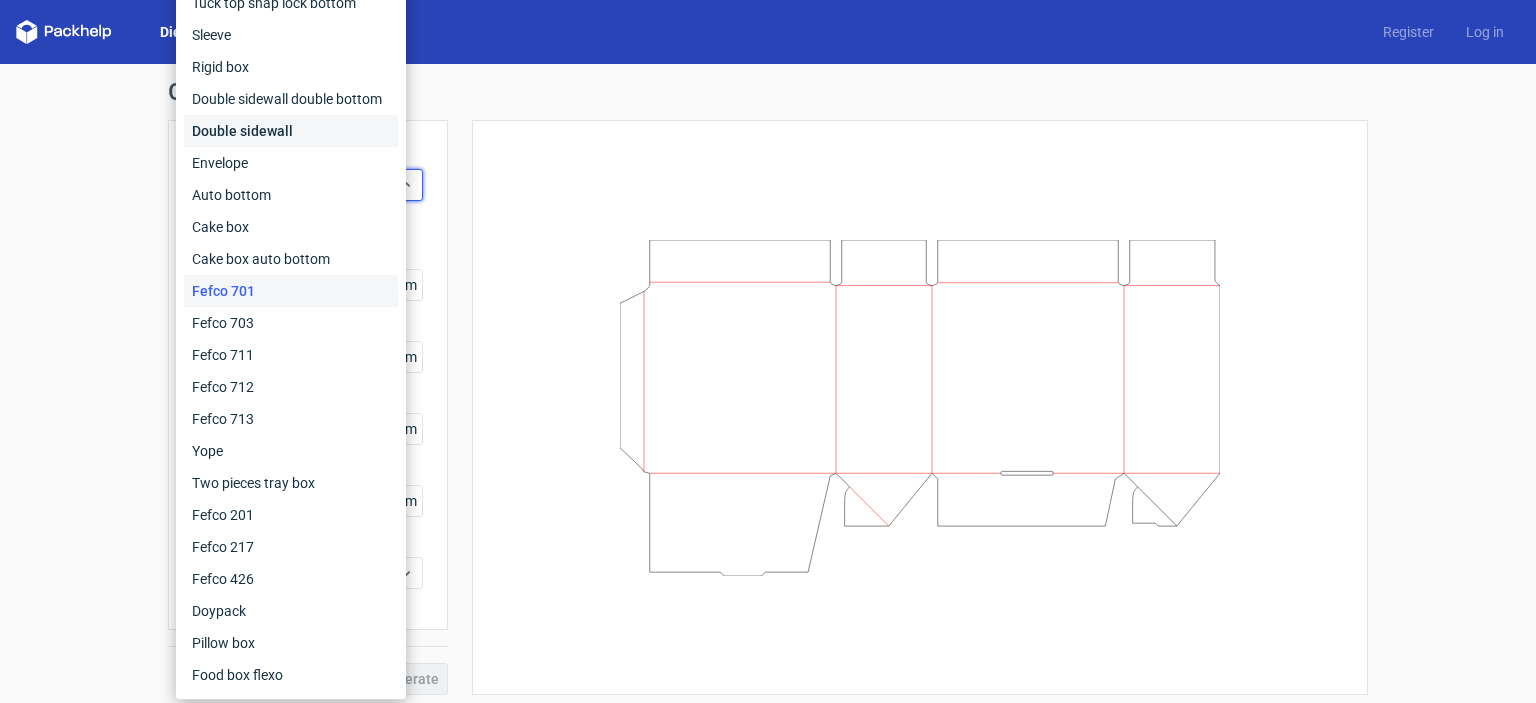 click on "Double sidewall" at bounding box center (291, 131) 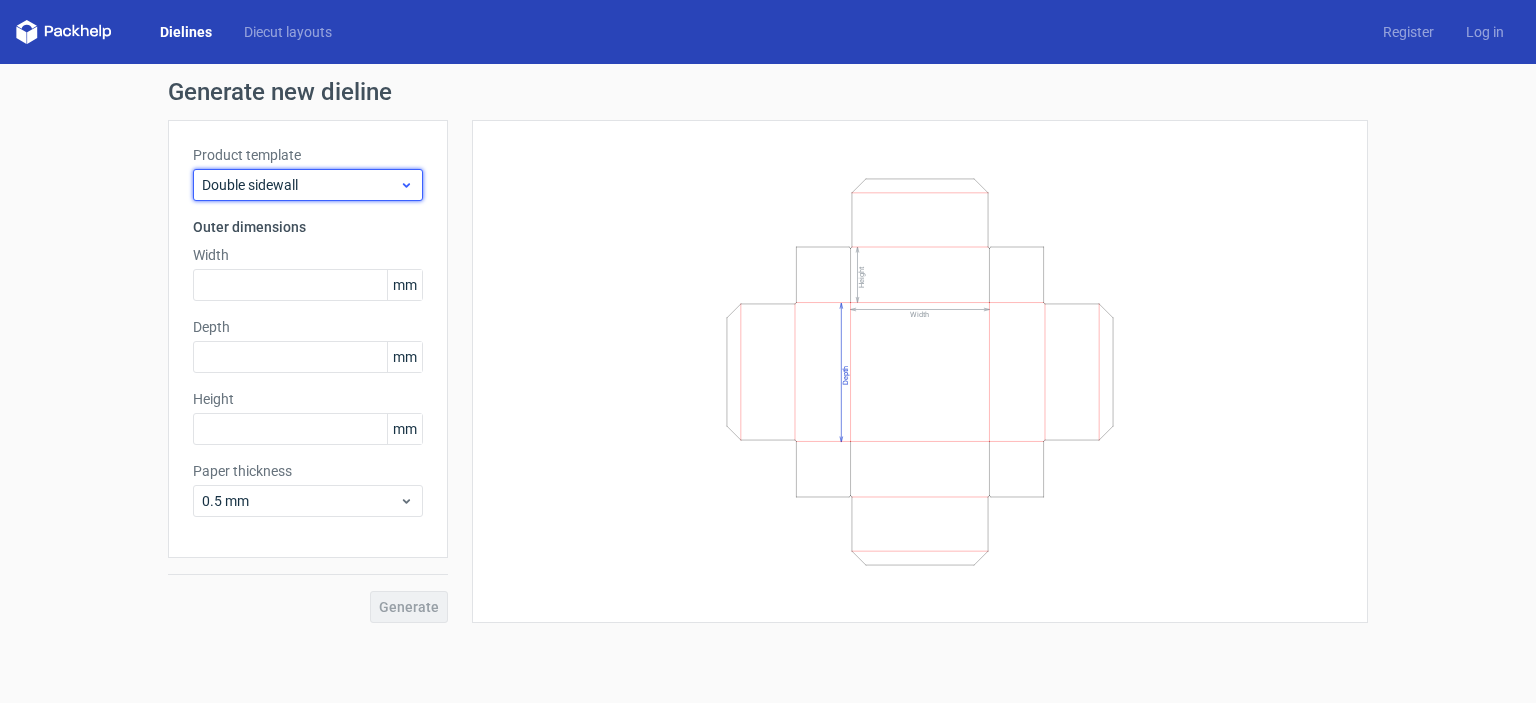 click on "Double sidewall" at bounding box center (300, 185) 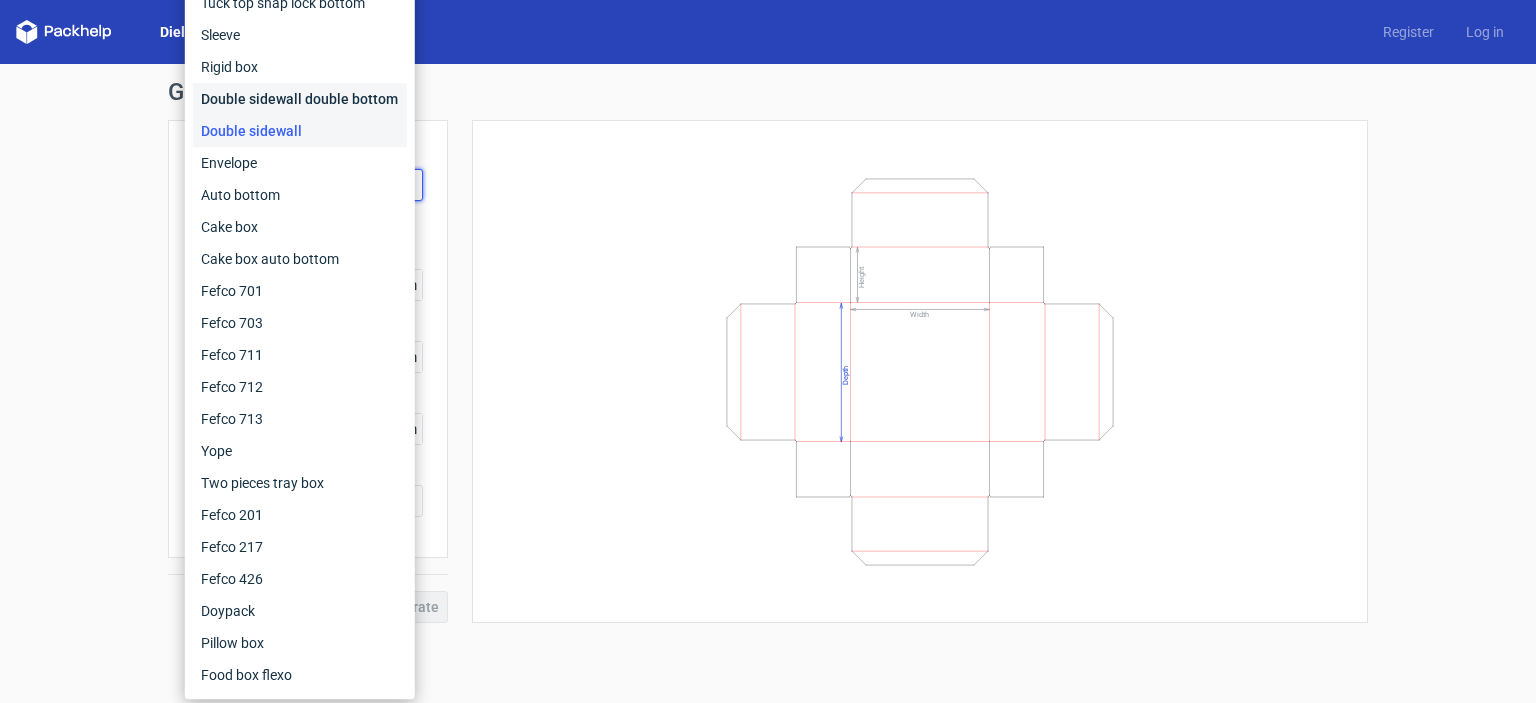 click on "Double sidewall double bottom" at bounding box center (300, 99) 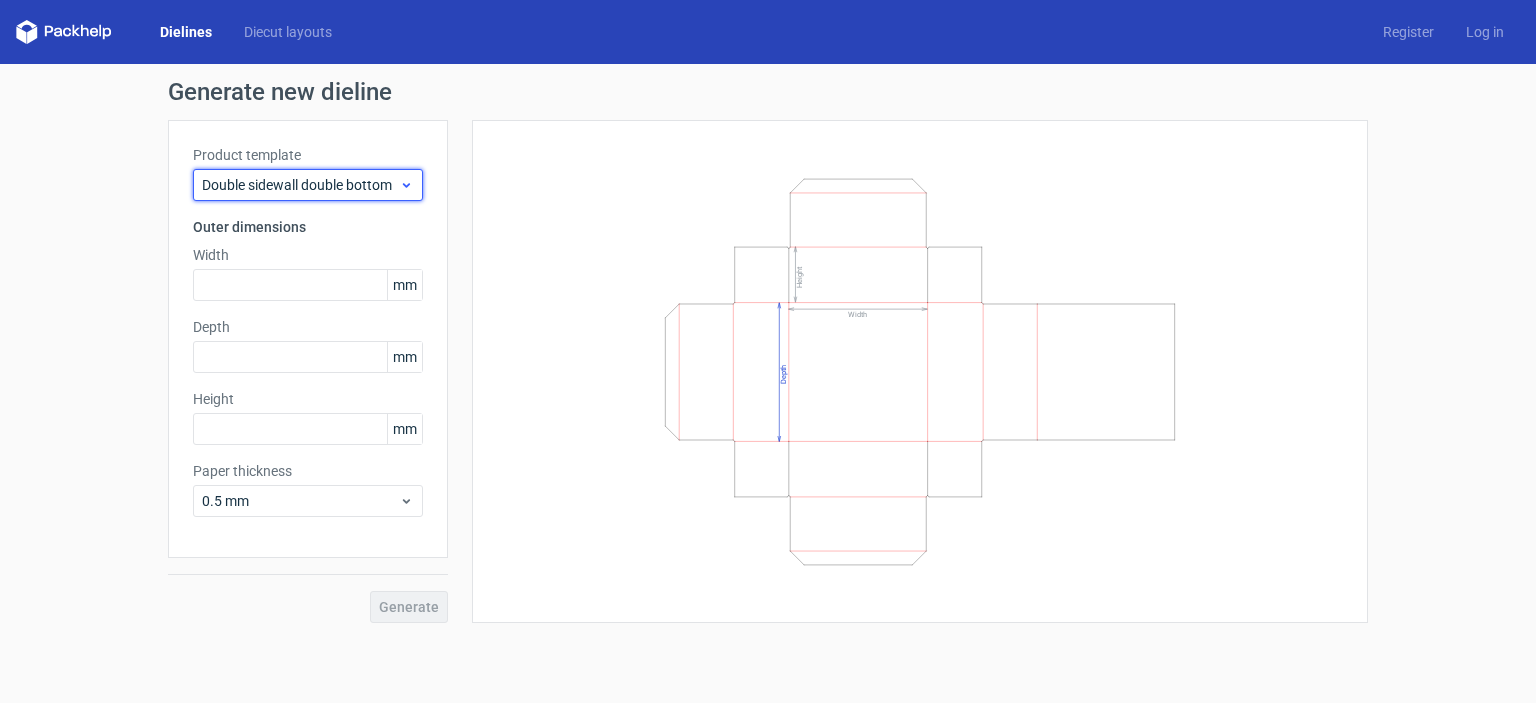 click on "Double sidewall double bottom" at bounding box center (300, 185) 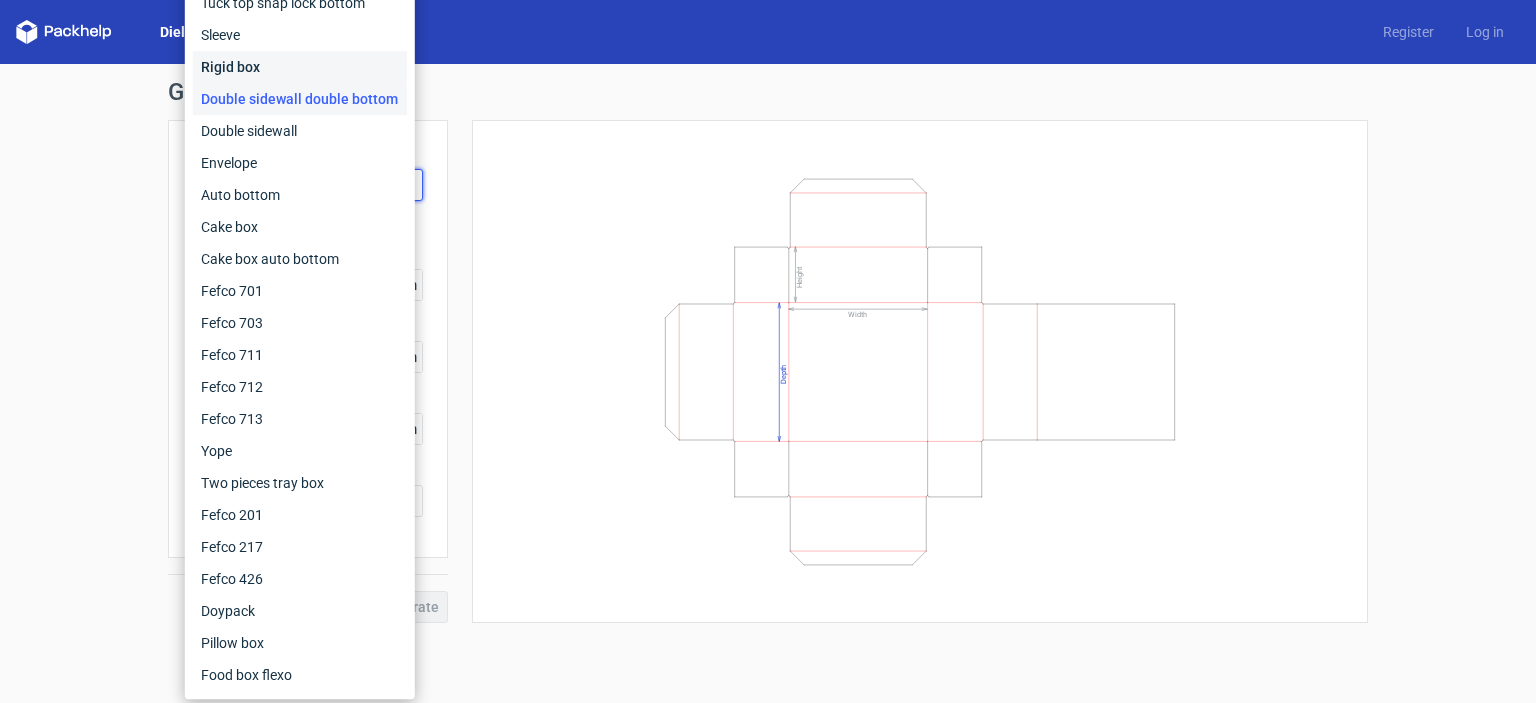 click on "Rigid box" at bounding box center [300, 67] 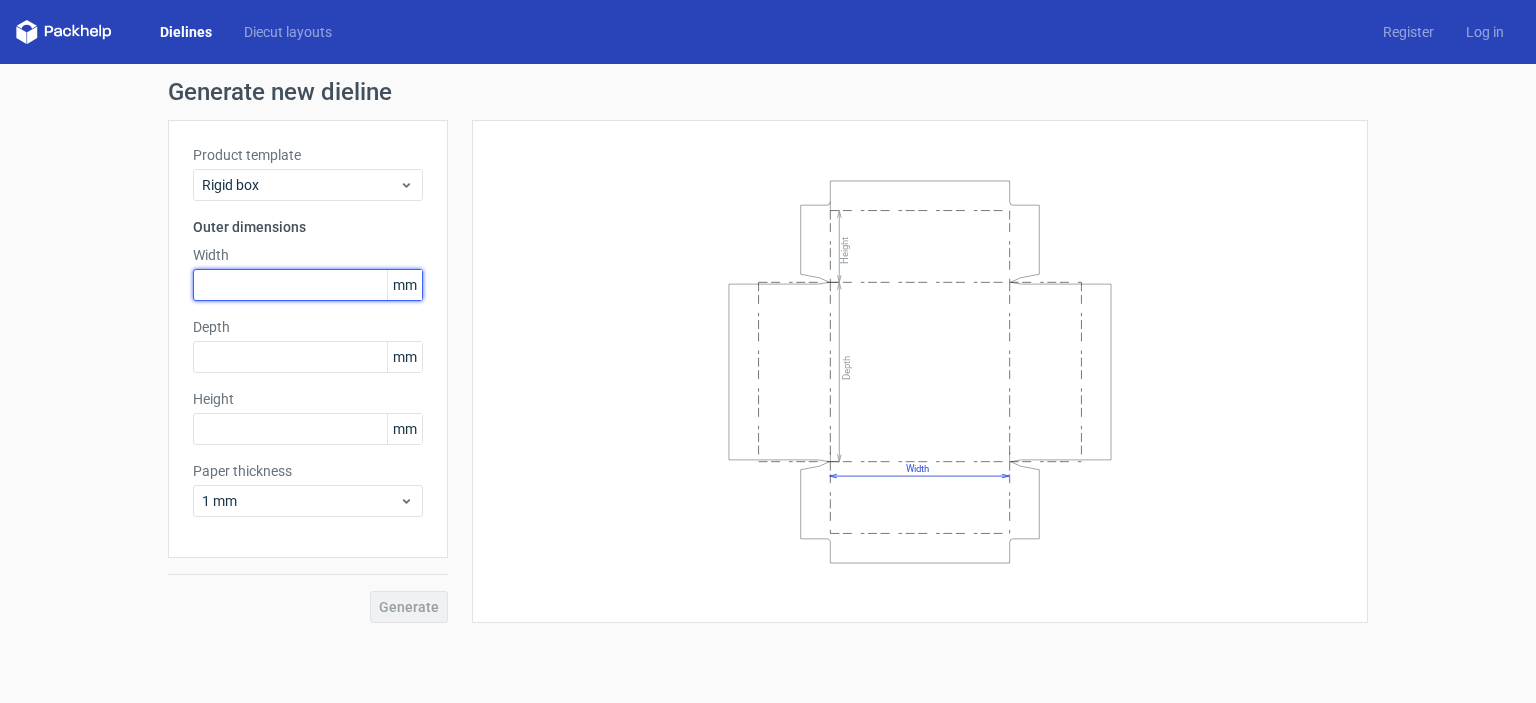 click at bounding box center [308, 285] 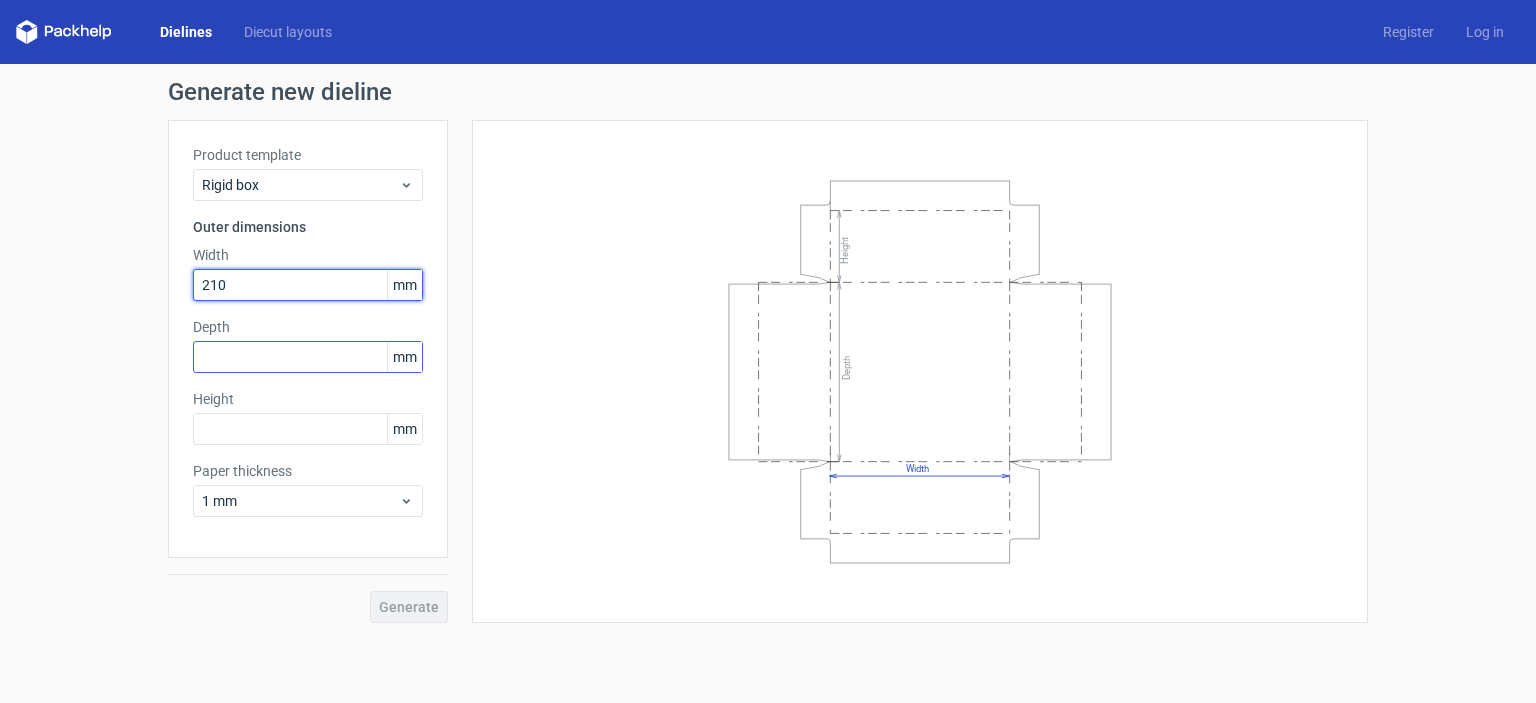 type on "210" 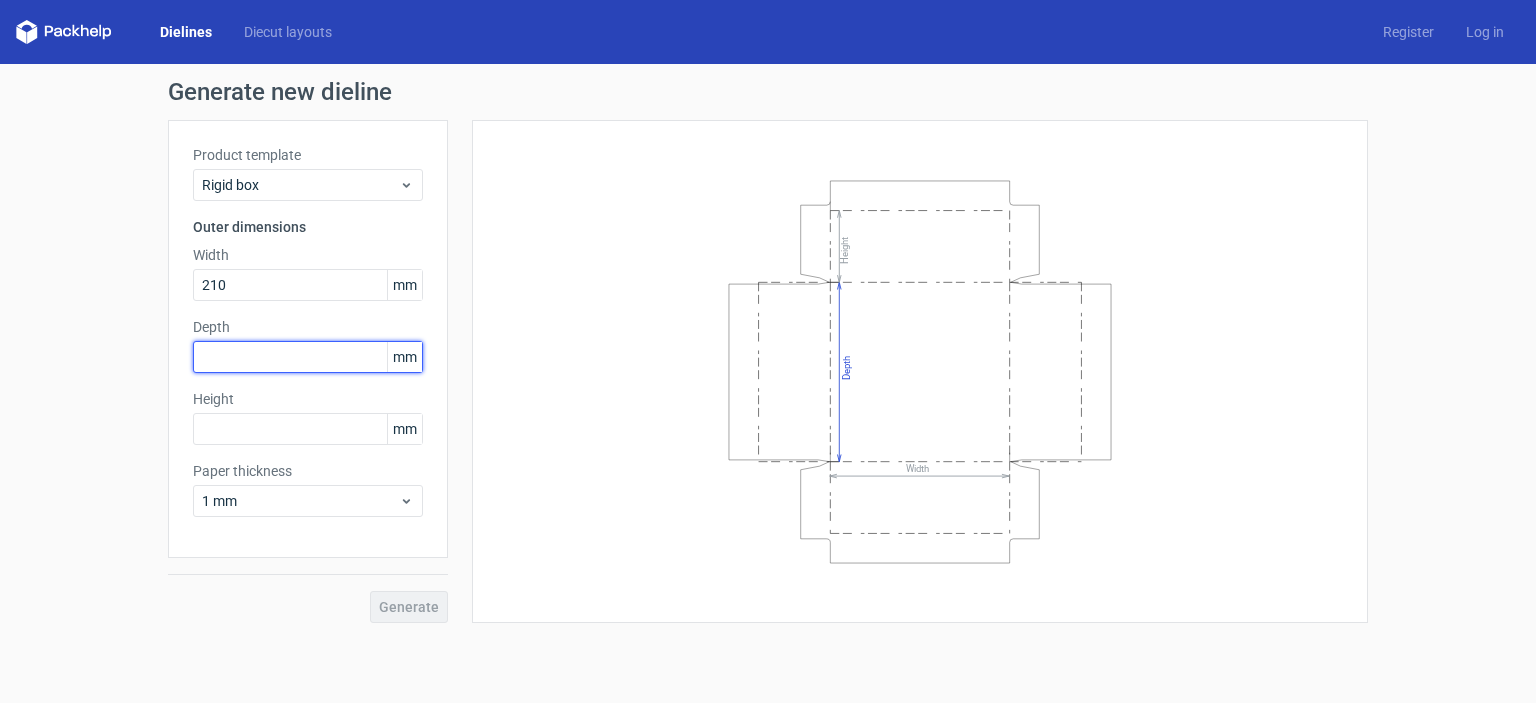 click at bounding box center [308, 357] 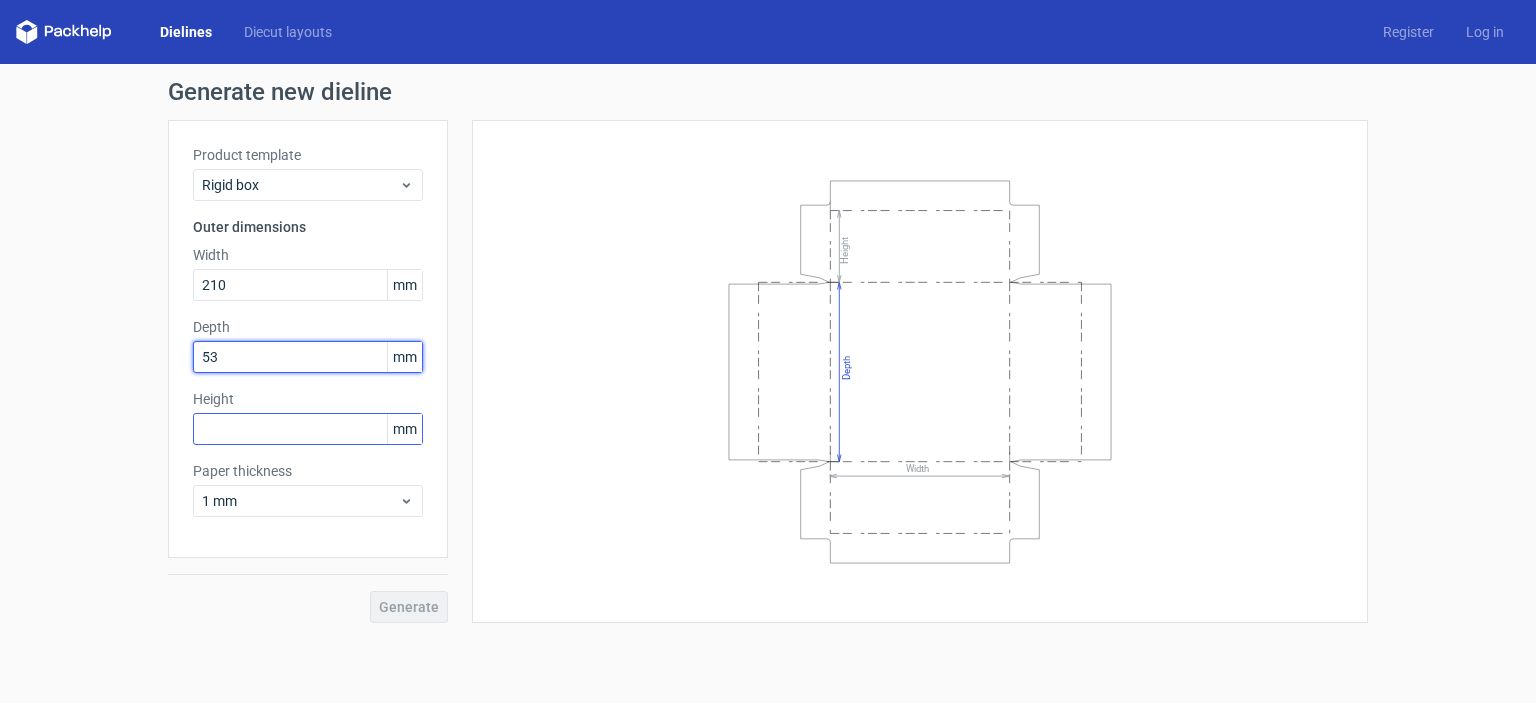 type on "53" 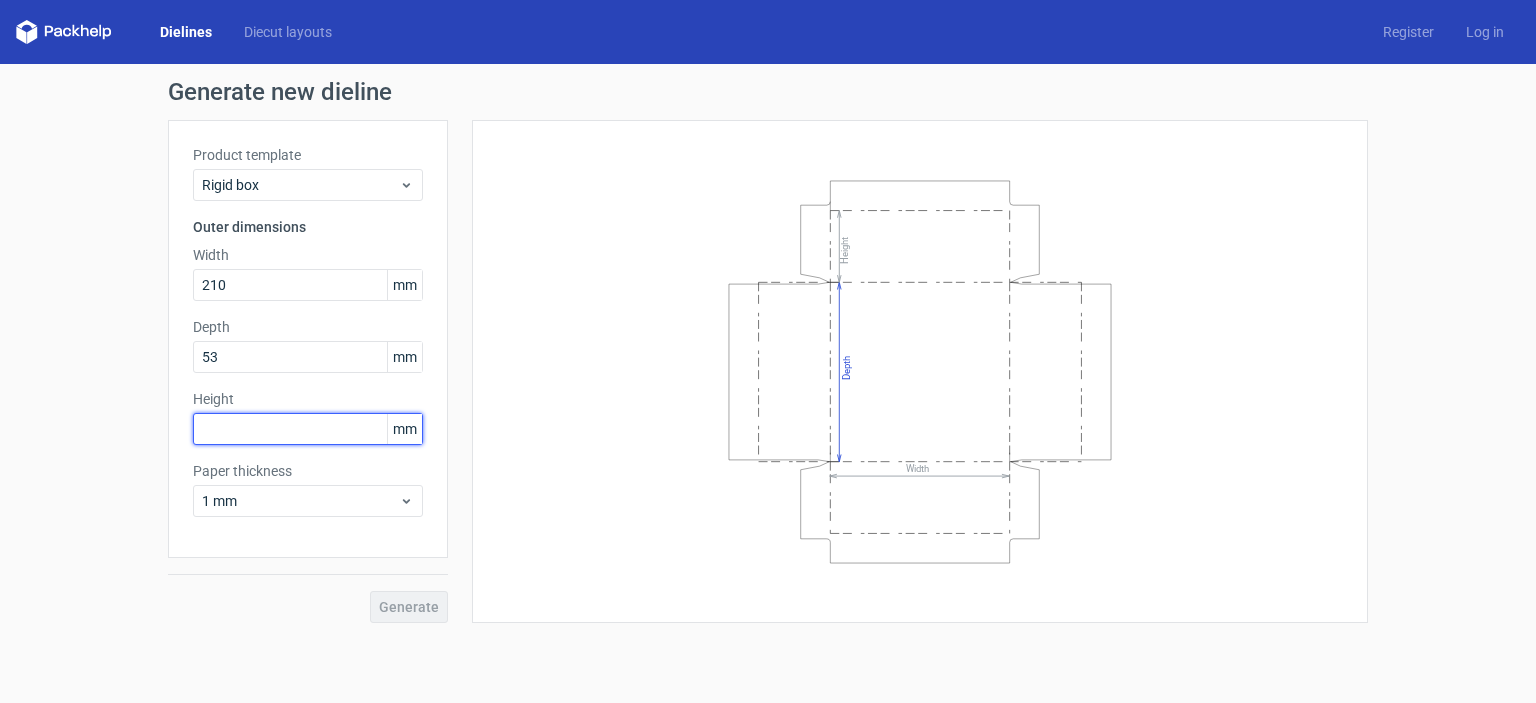 click at bounding box center [308, 429] 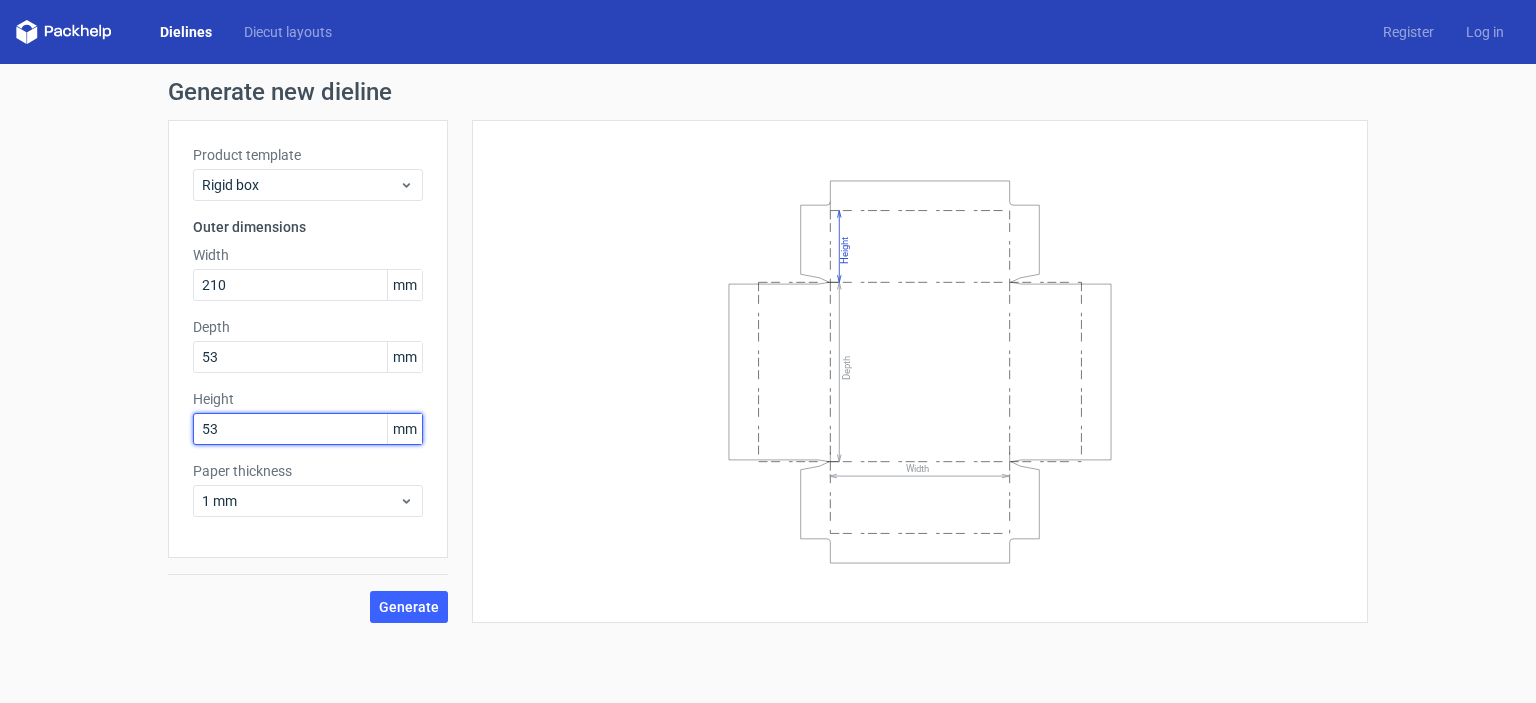 type on "53" 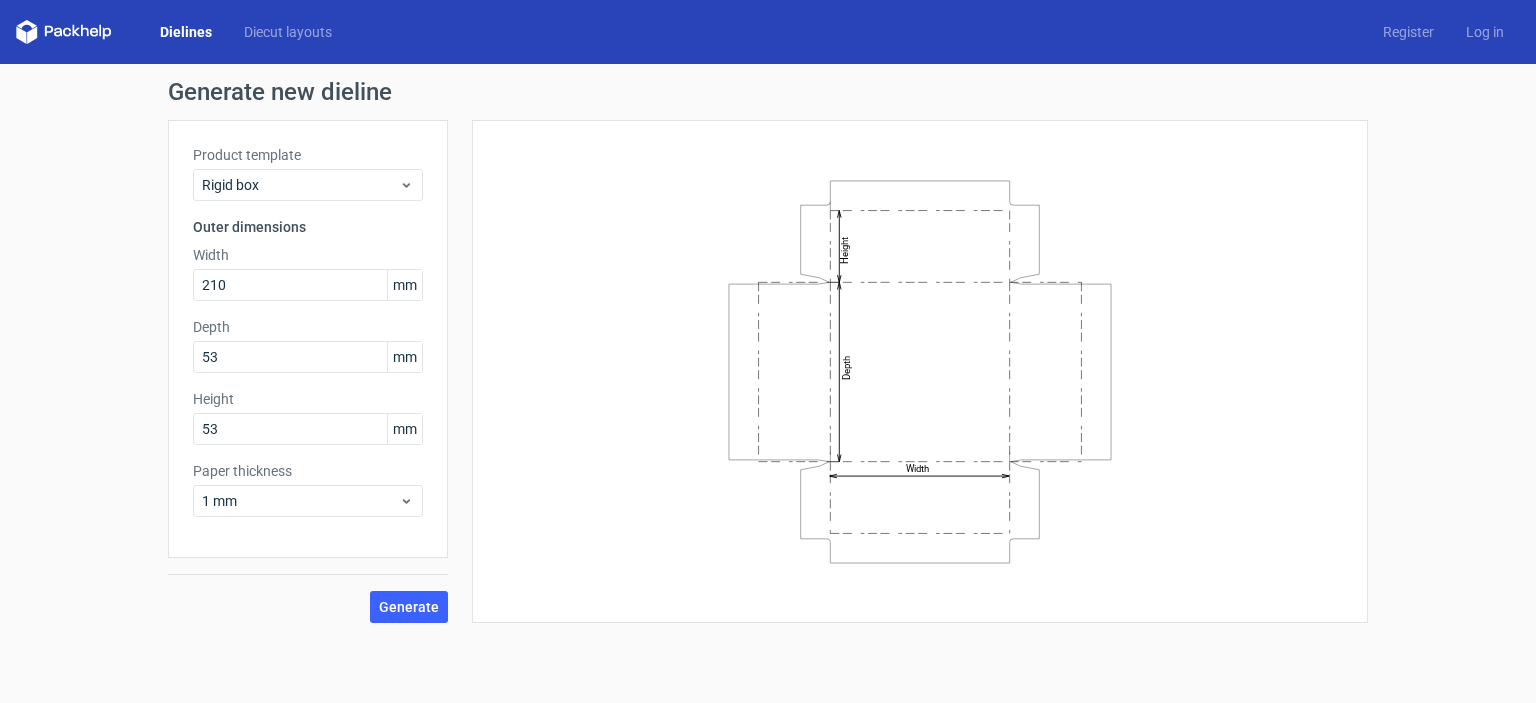 drag, startPoint x: 436, startPoint y: 394, endPoint x: 456, endPoint y: 413, distance: 27.58623 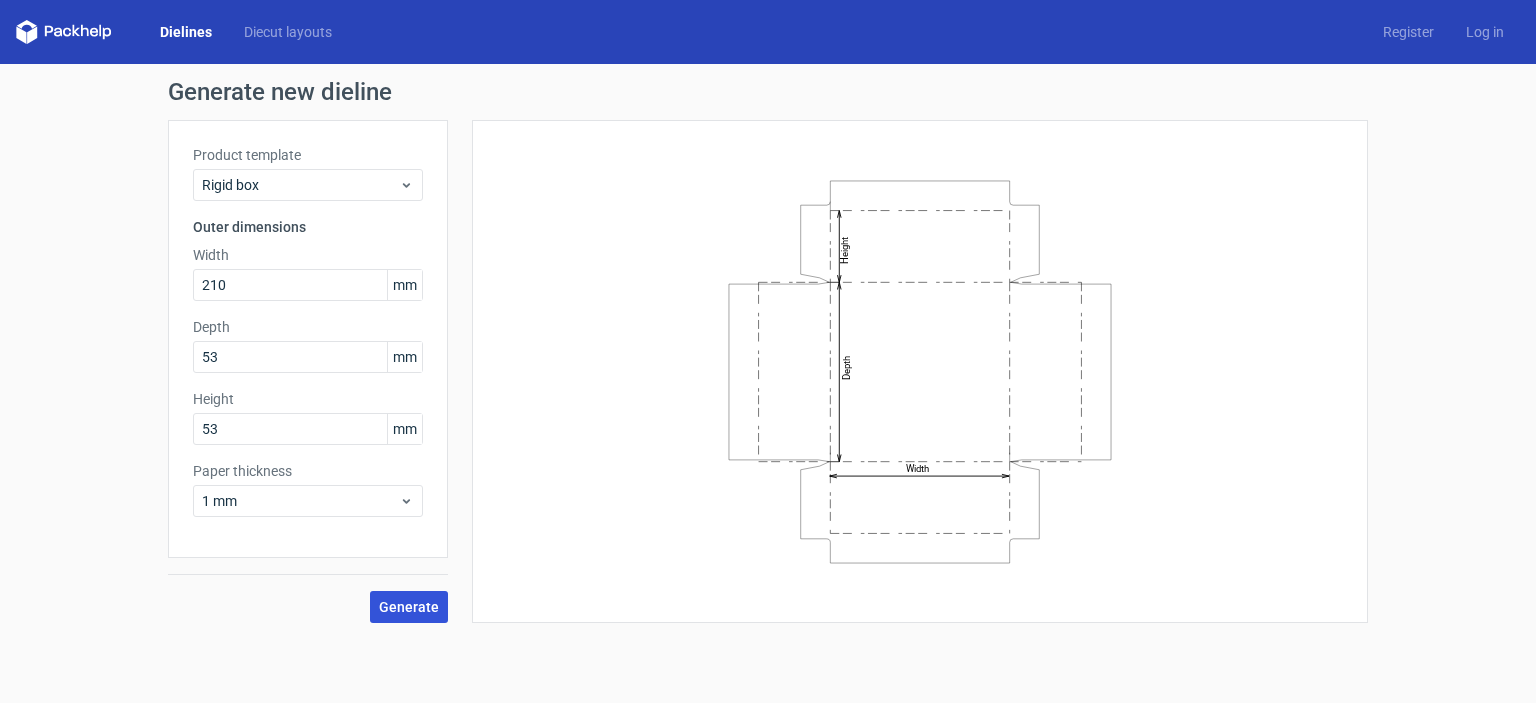 click on "Generate" at bounding box center (409, 607) 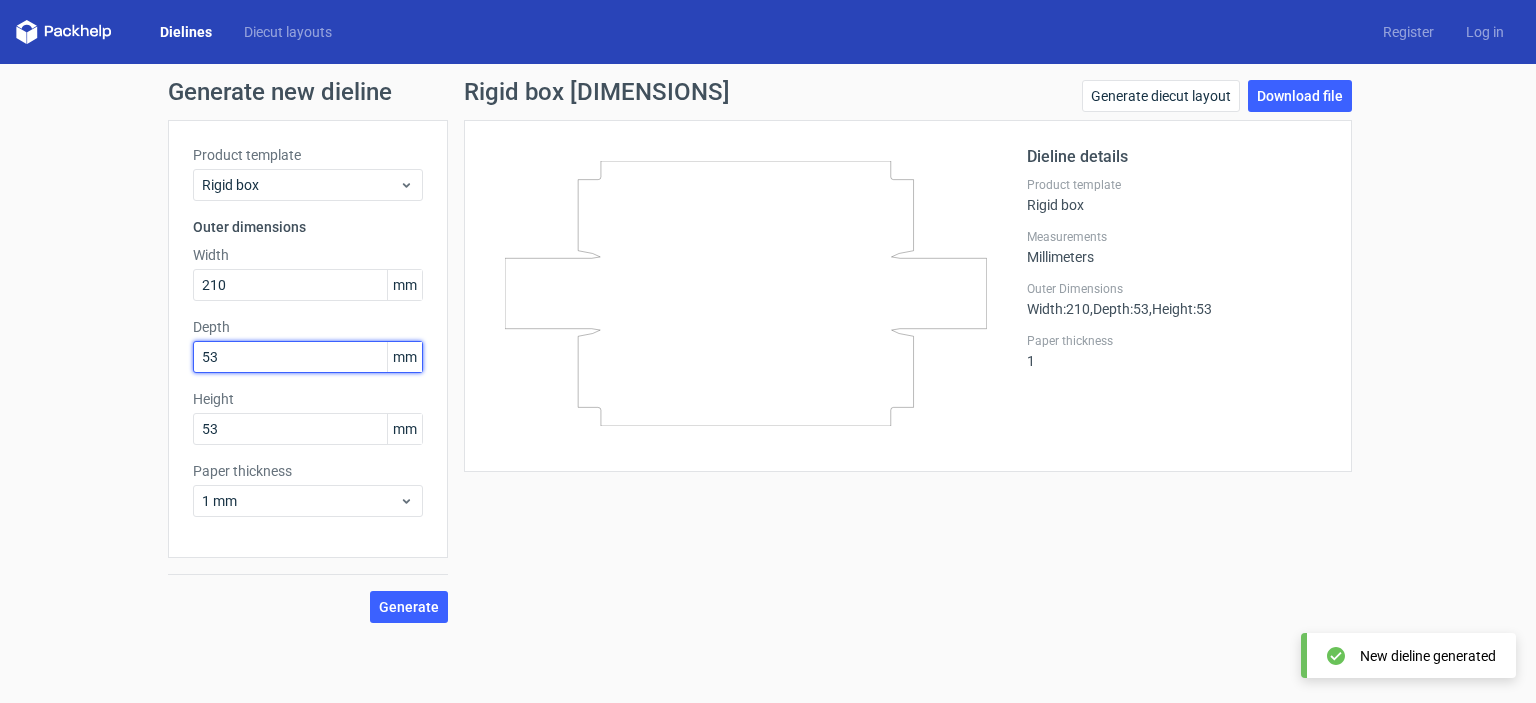 click on "53" at bounding box center (308, 357) 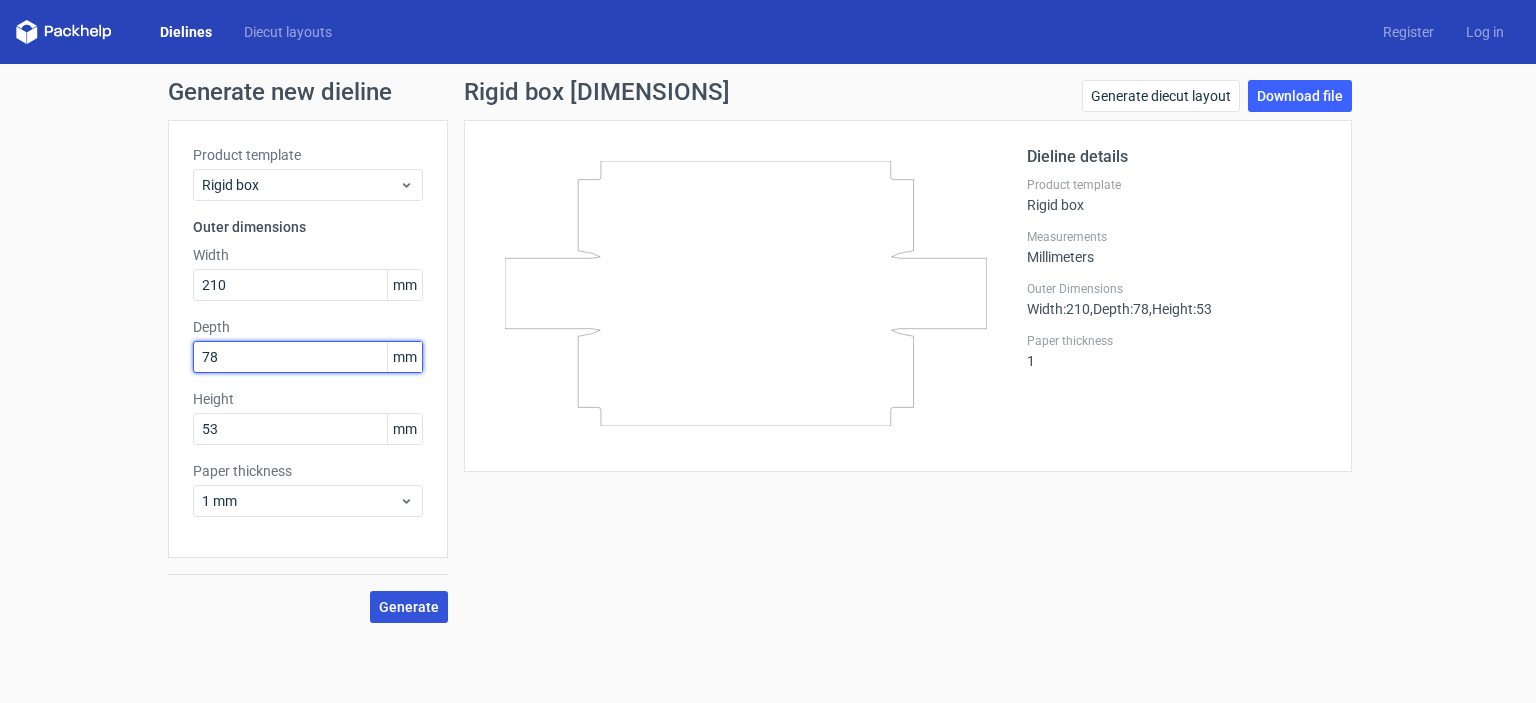 type on "78" 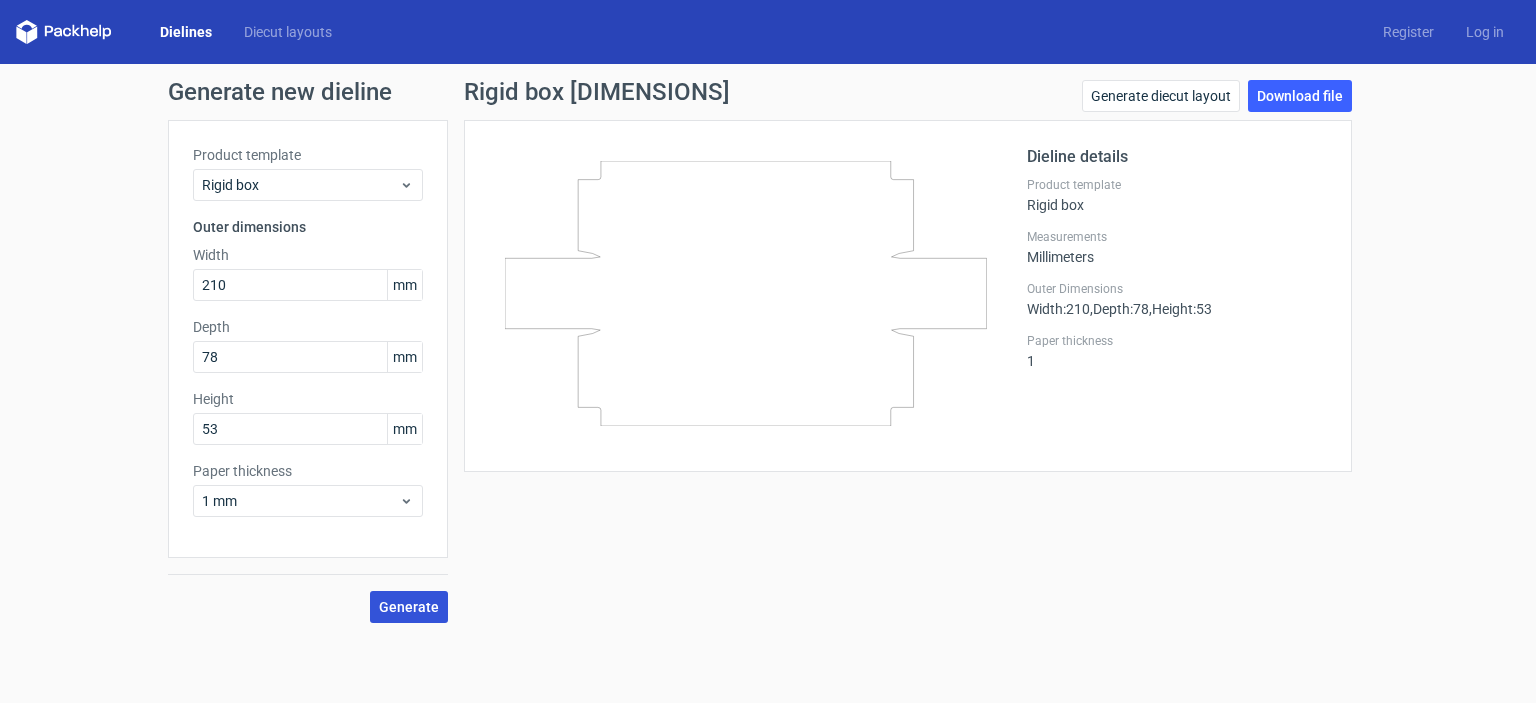 click on "Generate" at bounding box center (409, 607) 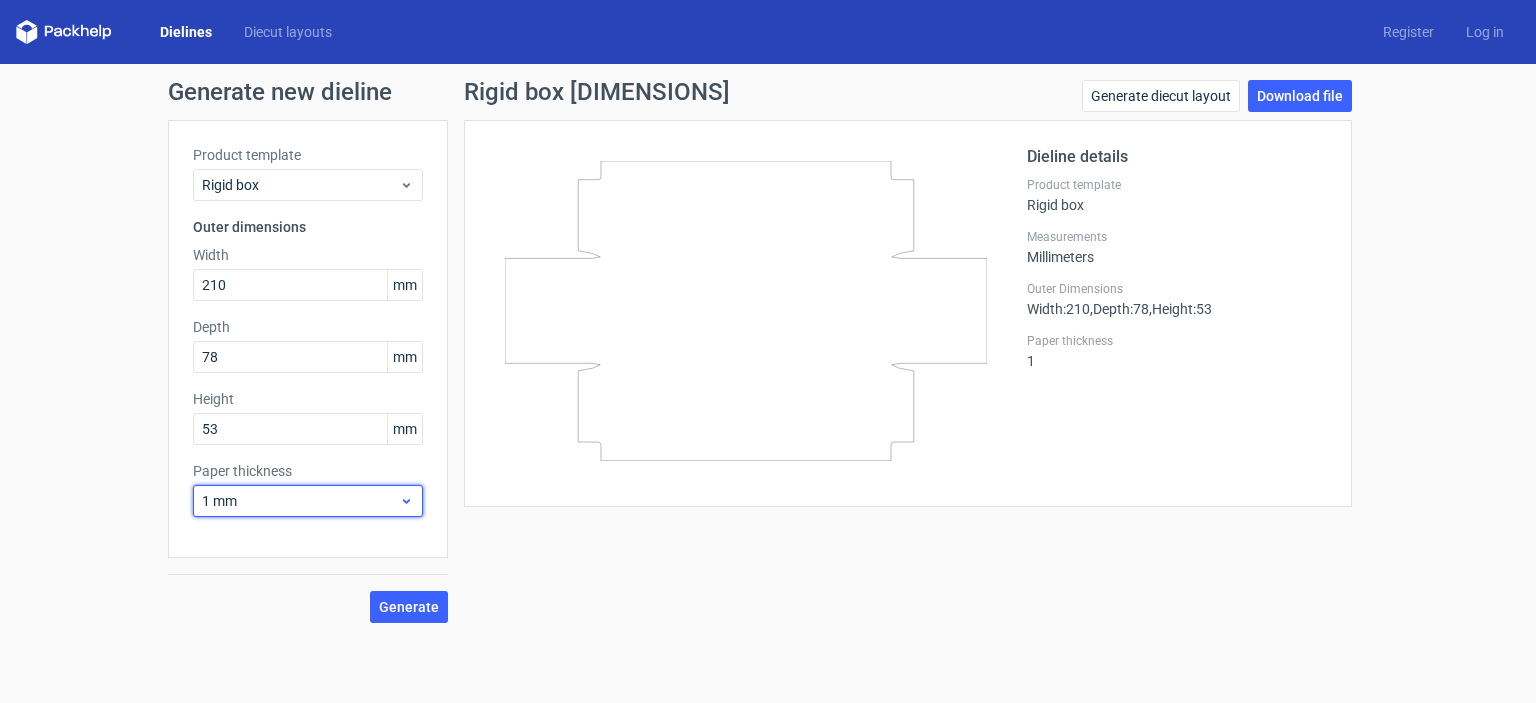 click on "1 mm" at bounding box center [300, 501] 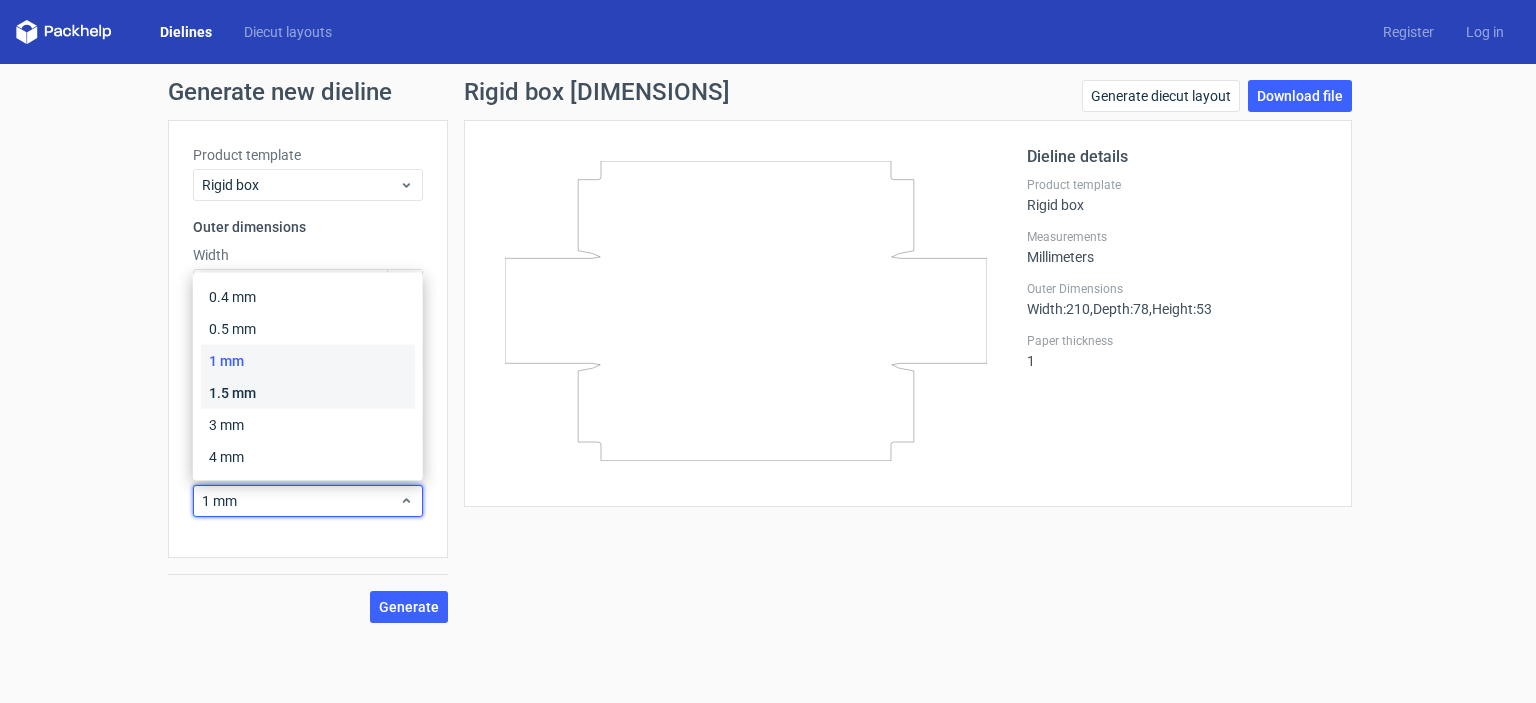 click on "1.5 mm" at bounding box center [308, 393] 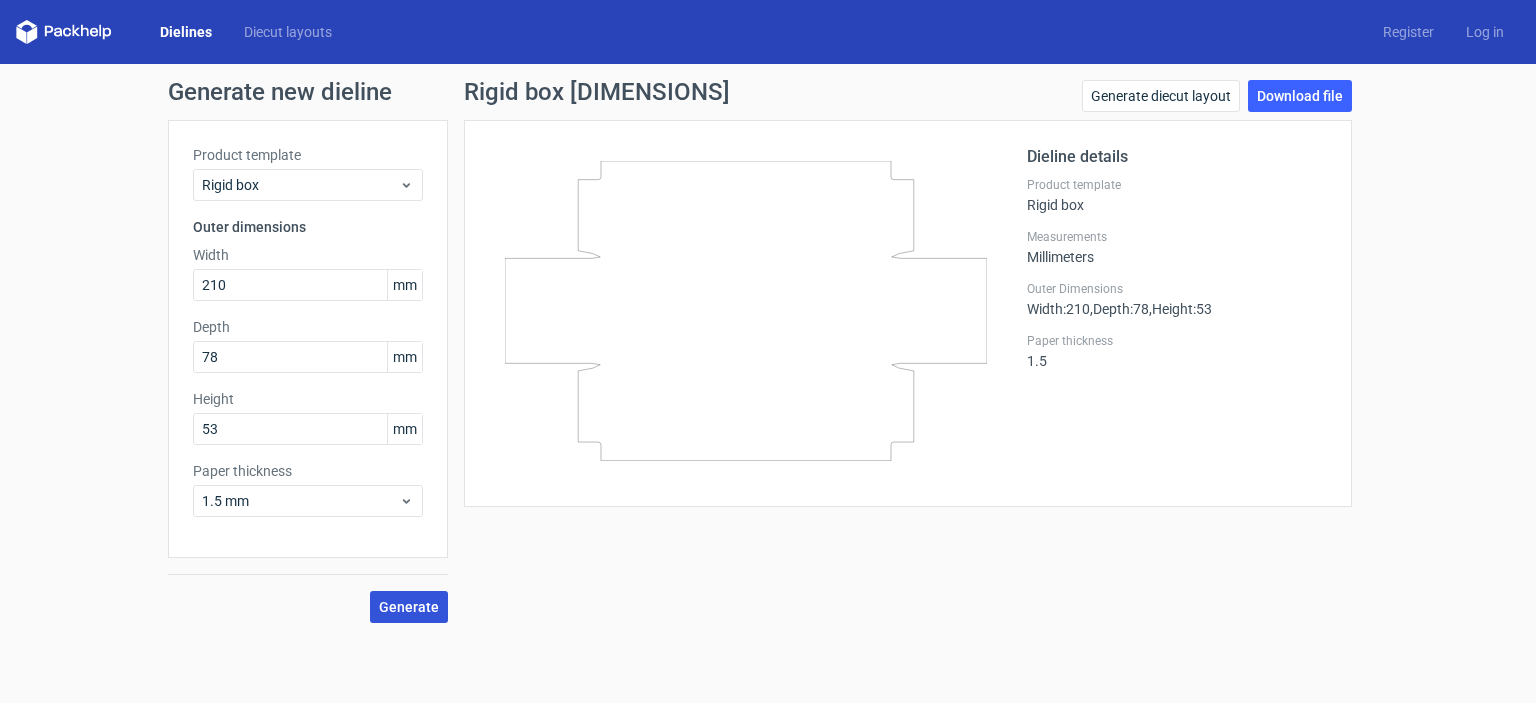 click on "Generate" at bounding box center (409, 607) 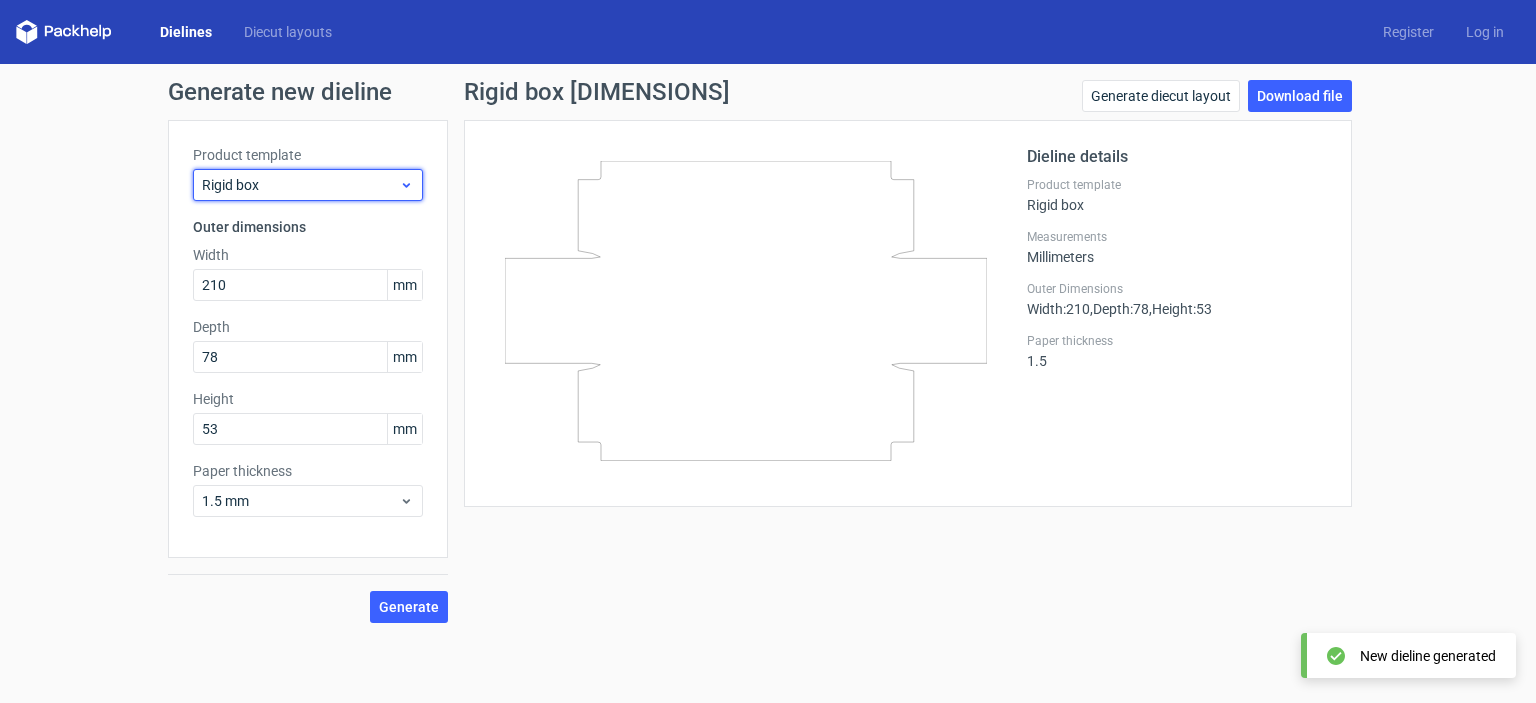 click on "Rigid box" at bounding box center (300, 185) 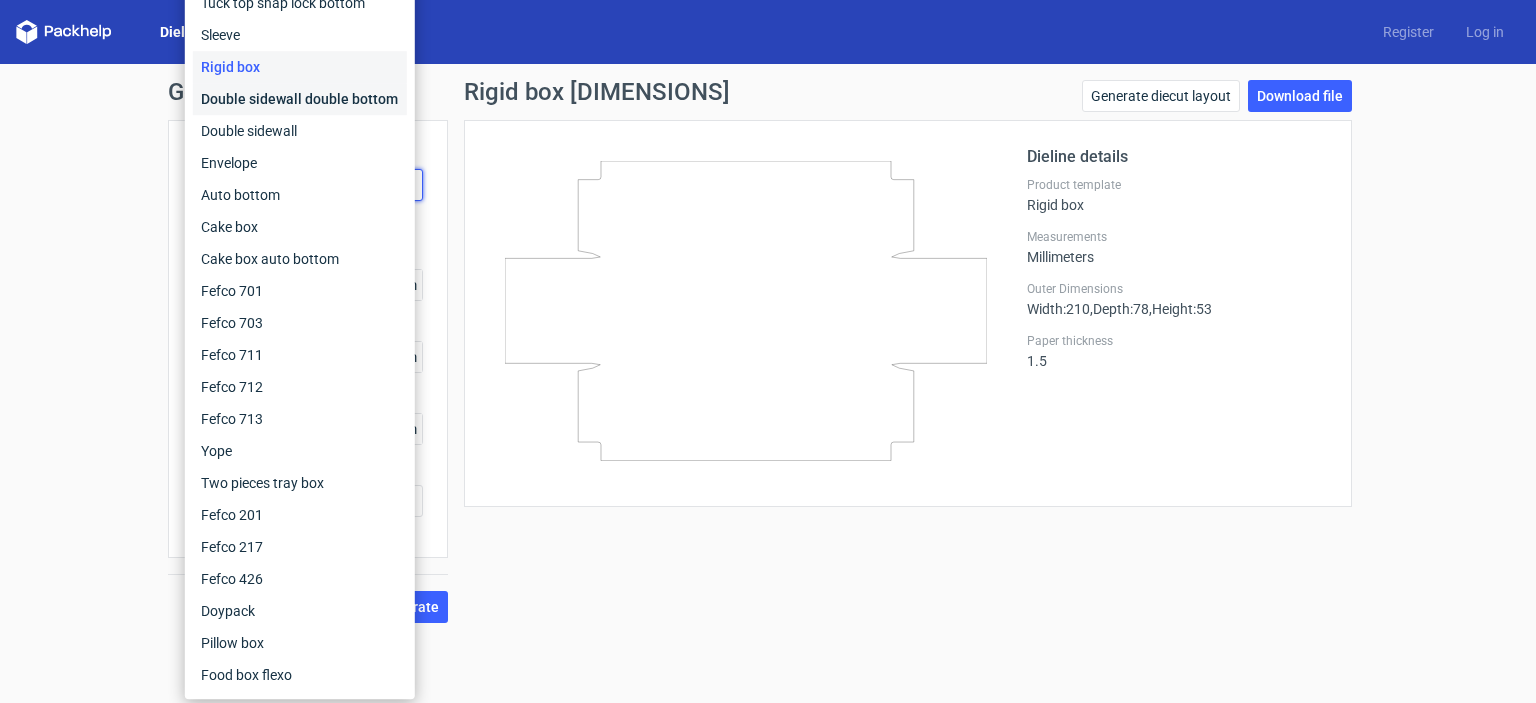 click on "Double sidewall double bottom" at bounding box center (300, 99) 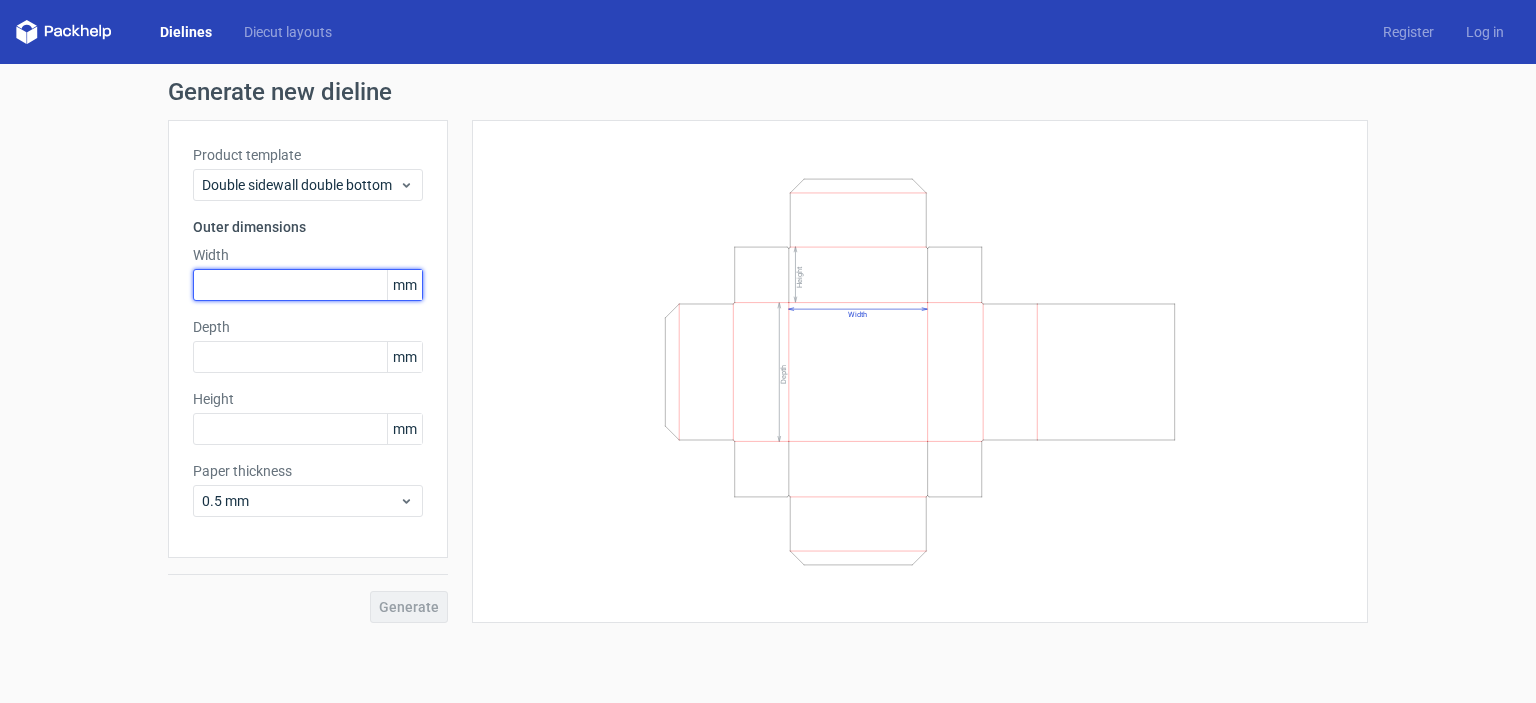 click at bounding box center (308, 285) 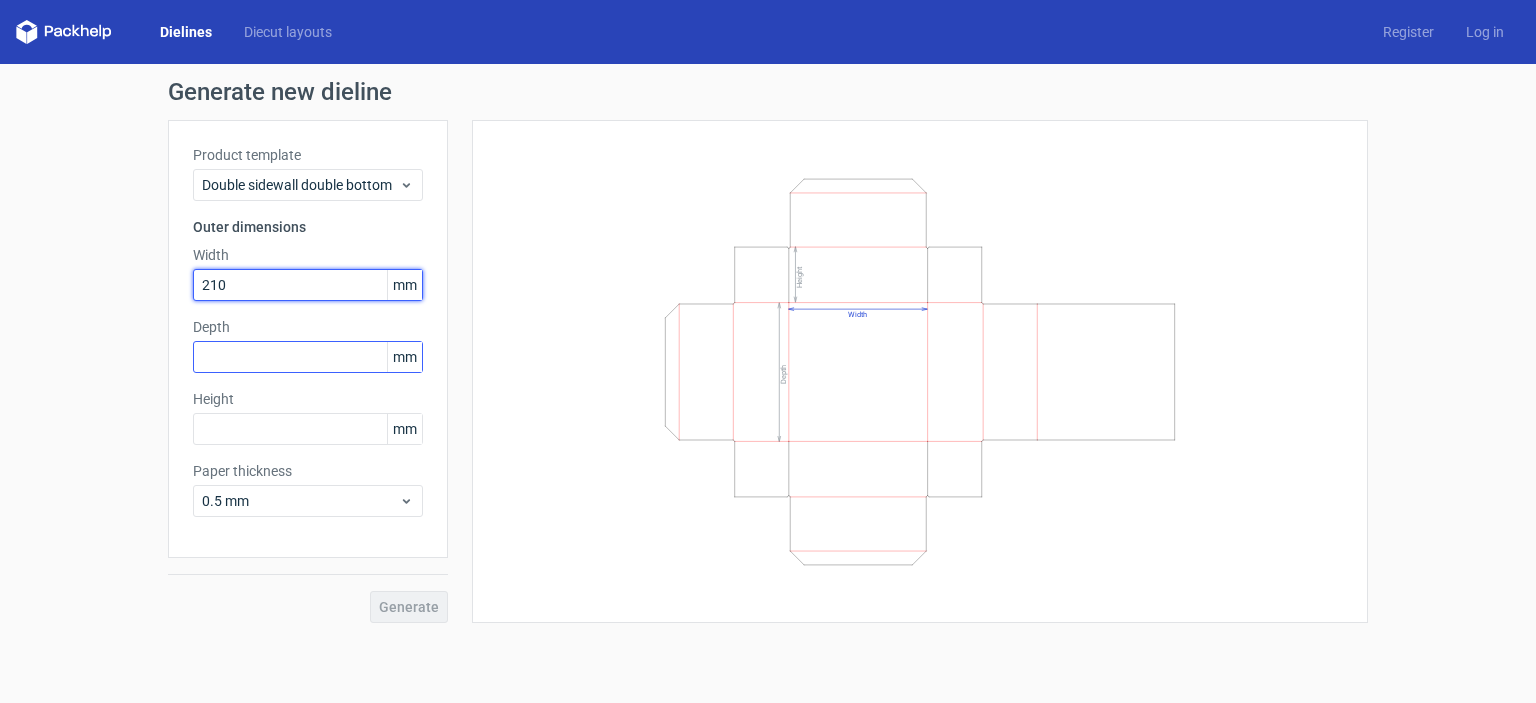 type on "210" 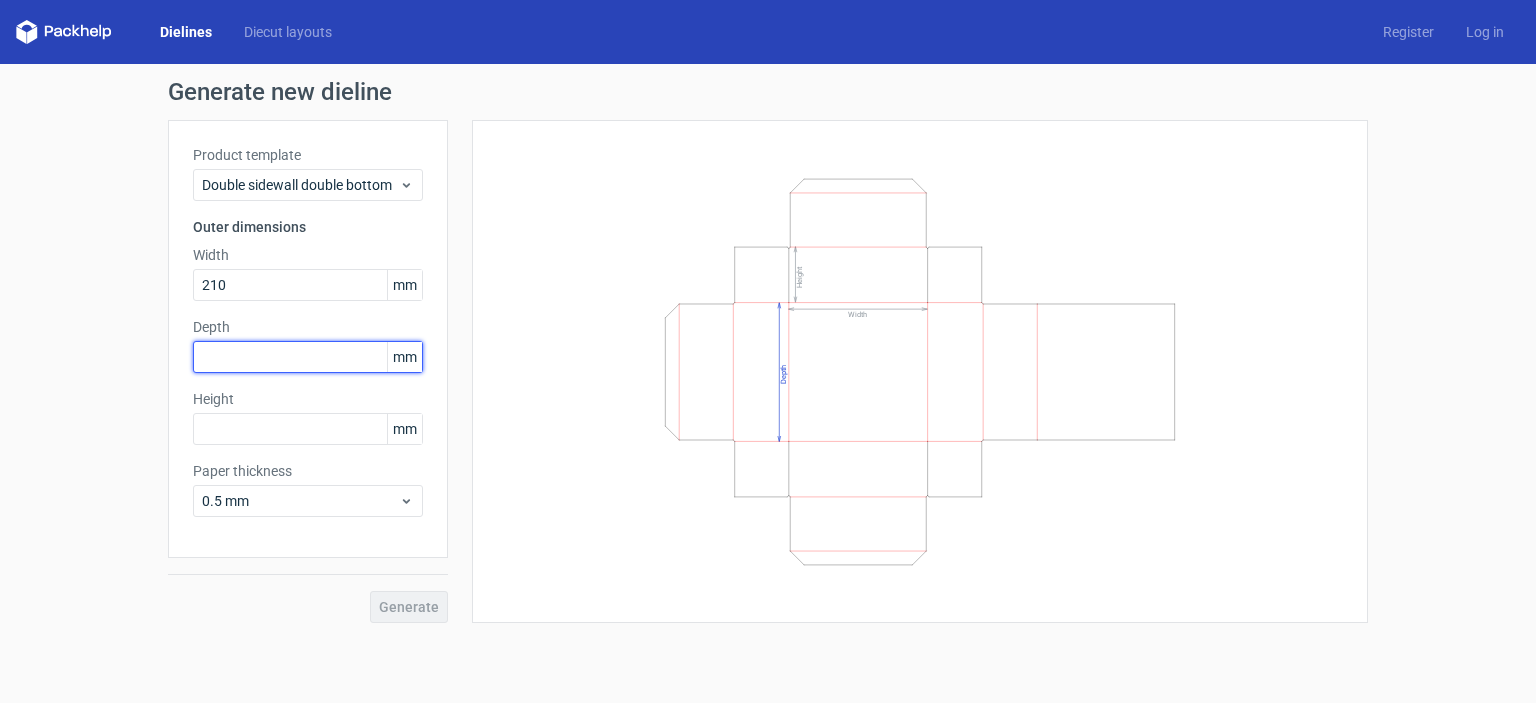 click at bounding box center (308, 357) 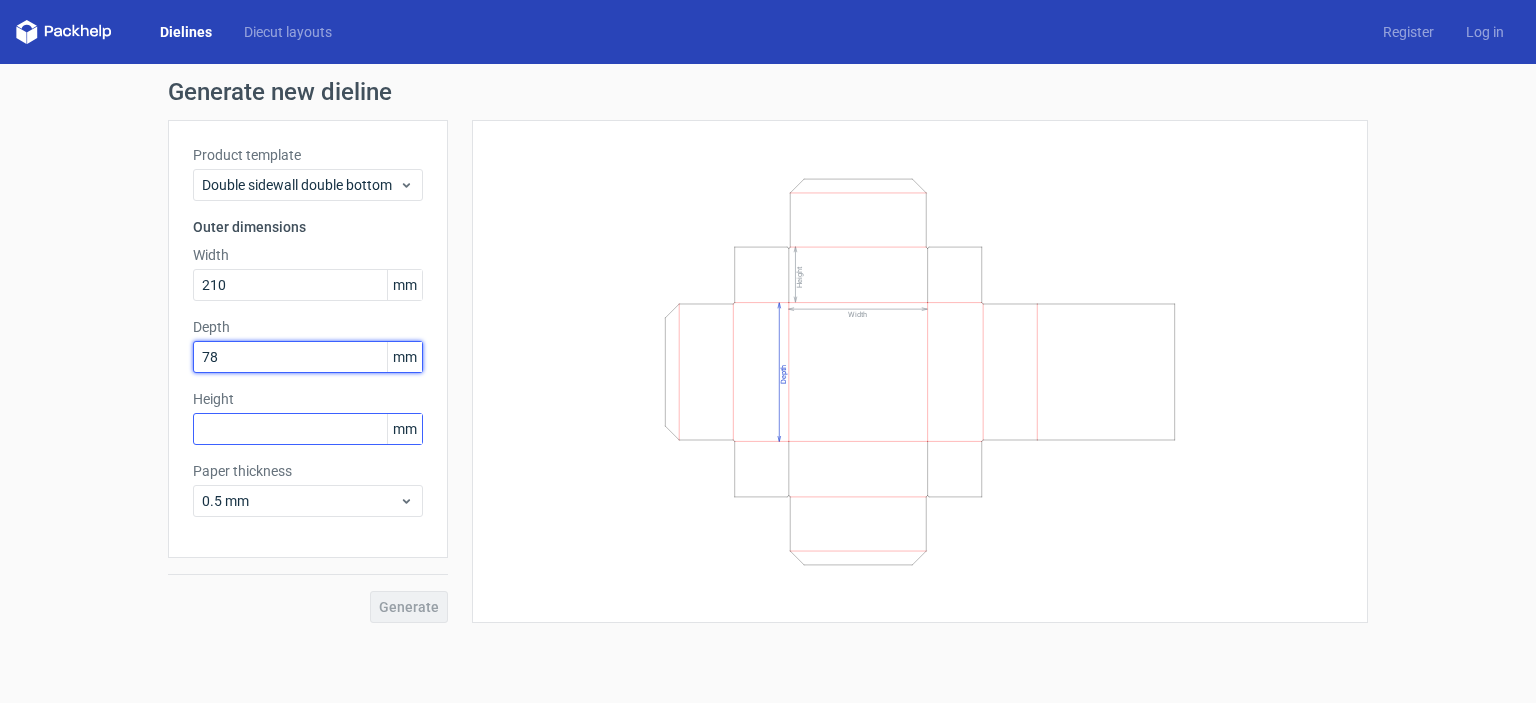 type on "78" 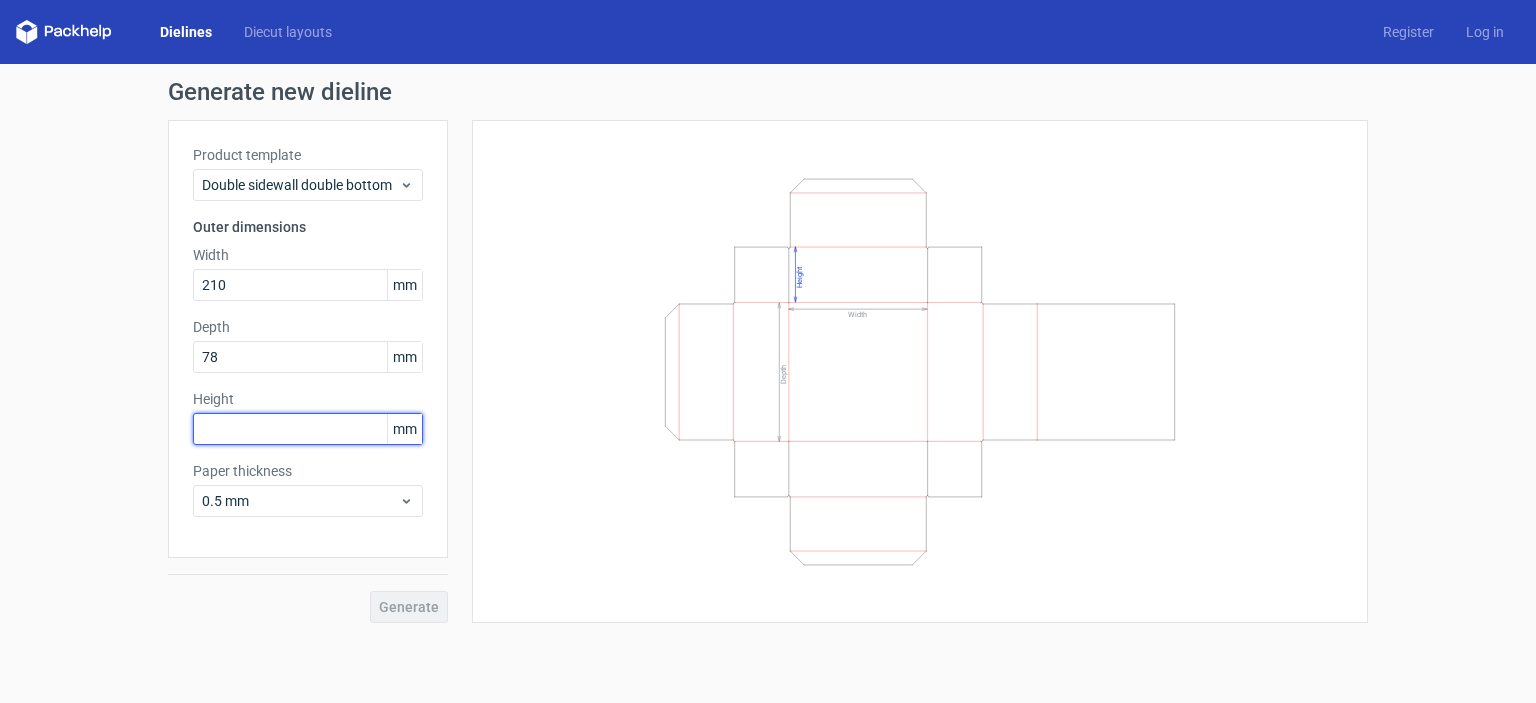 click at bounding box center (308, 429) 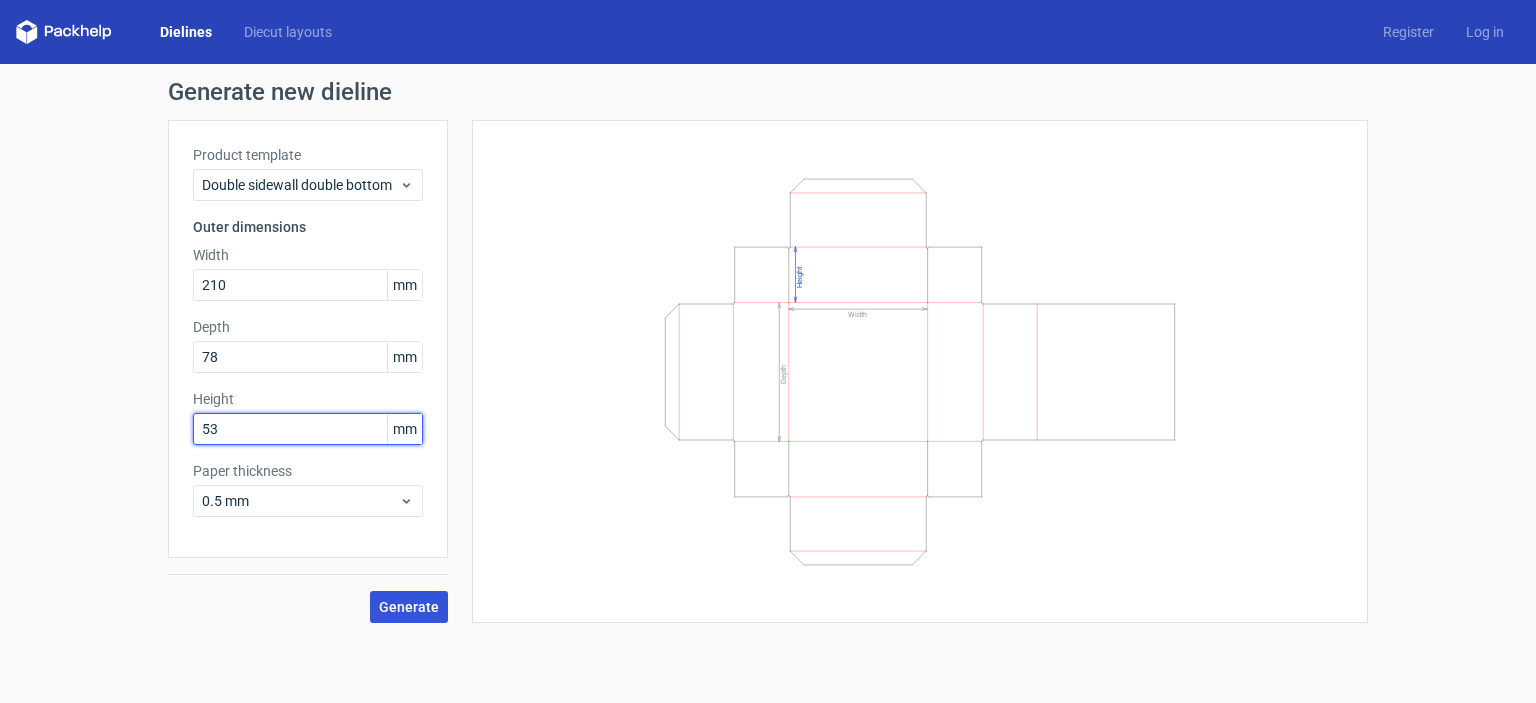 type on "53" 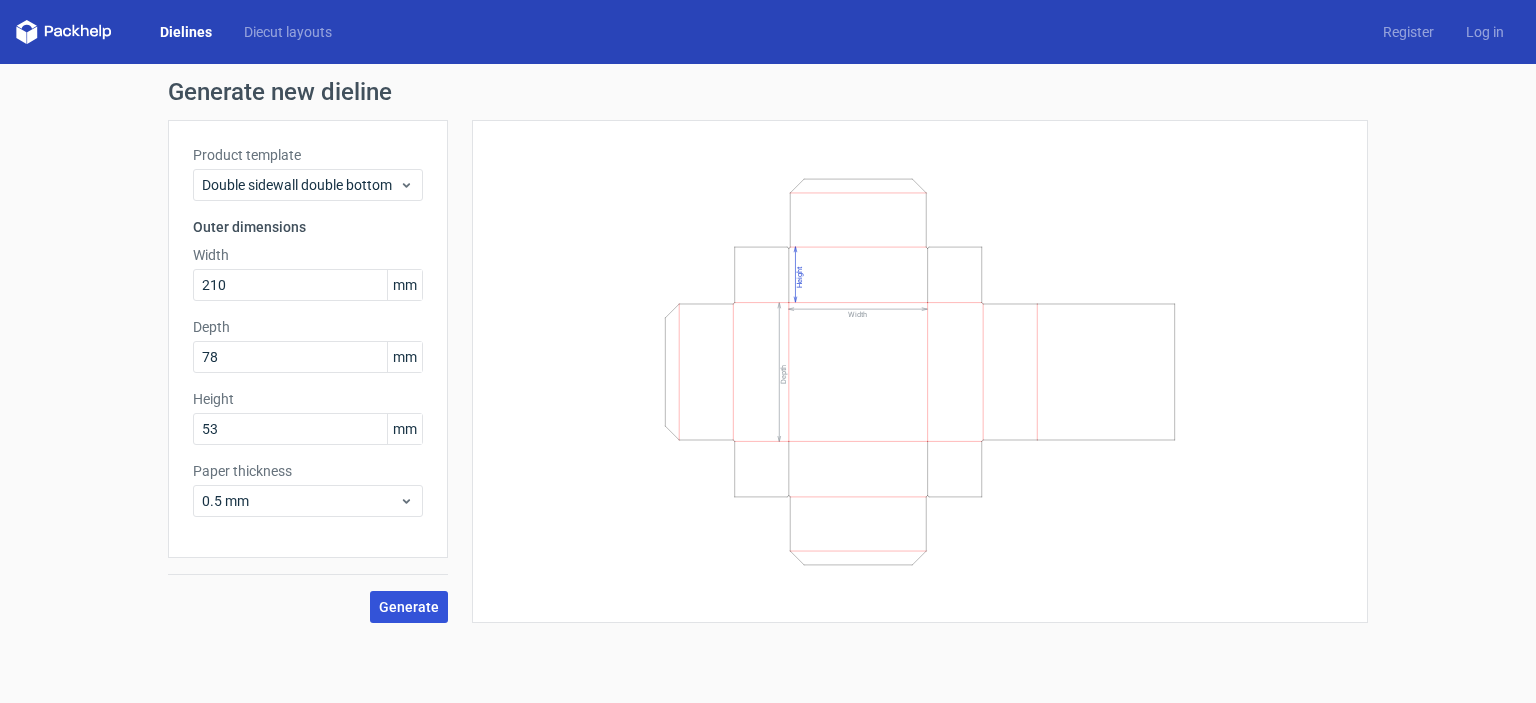 click on "Generate" at bounding box center [409, 607] 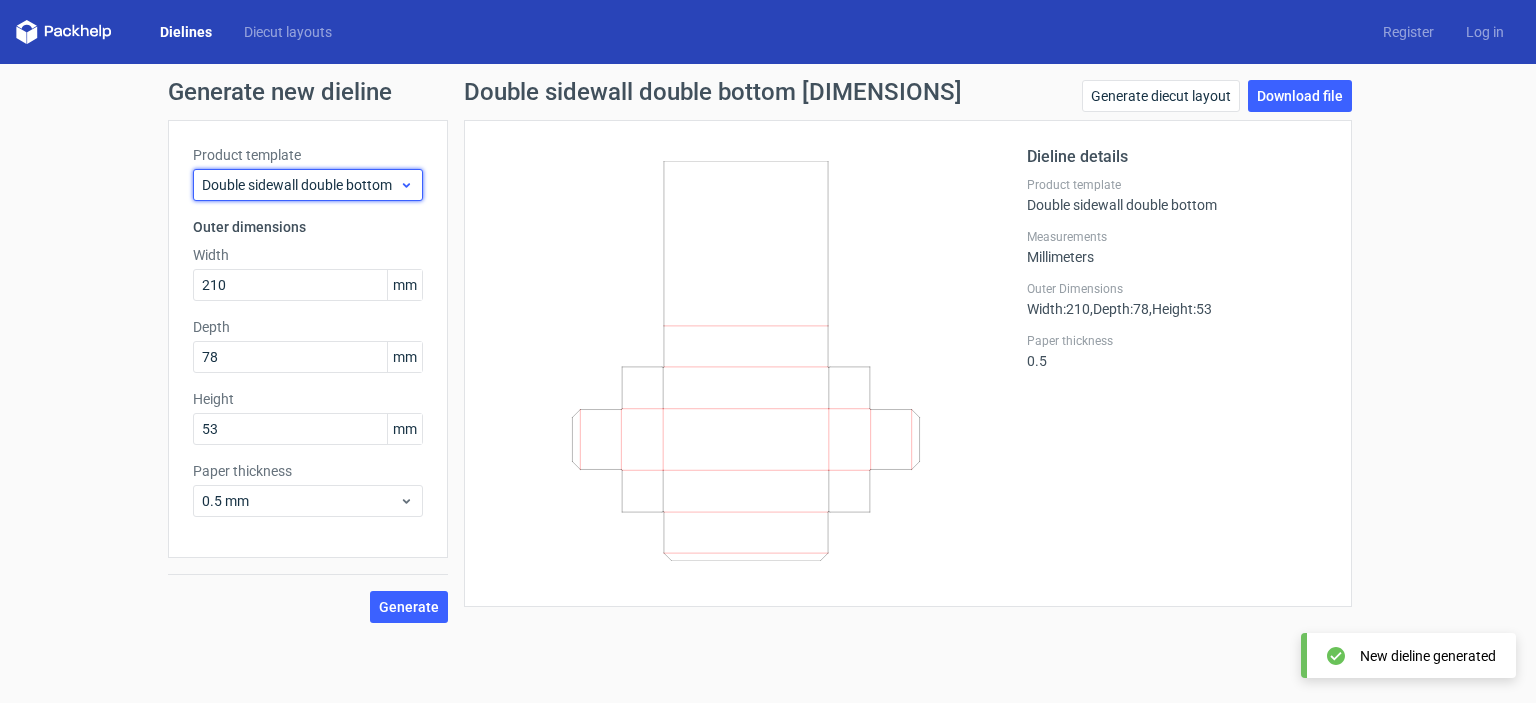 click on "Double sidewall double bottom" at bounding box center (308, 185) 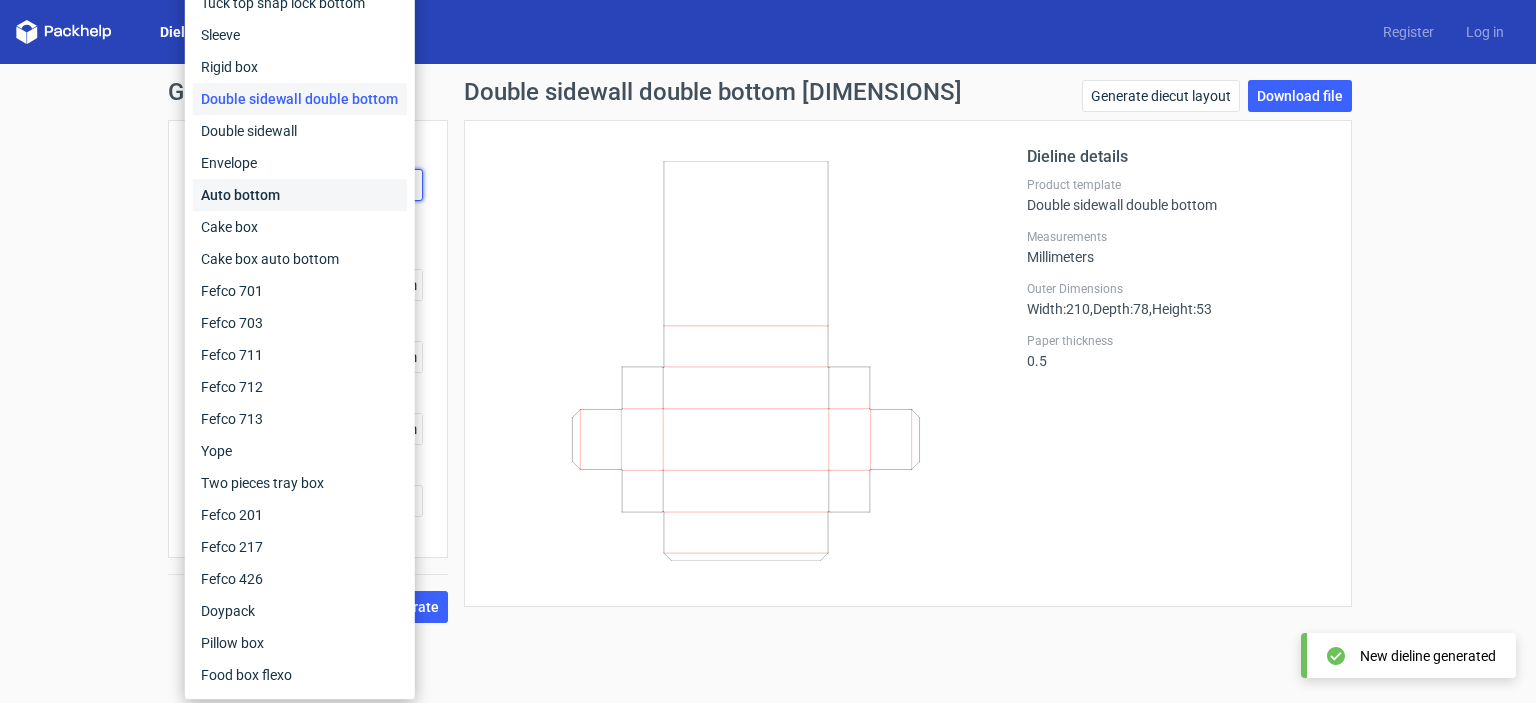 click on "Auto bottom" at bounding box center (300, 195) 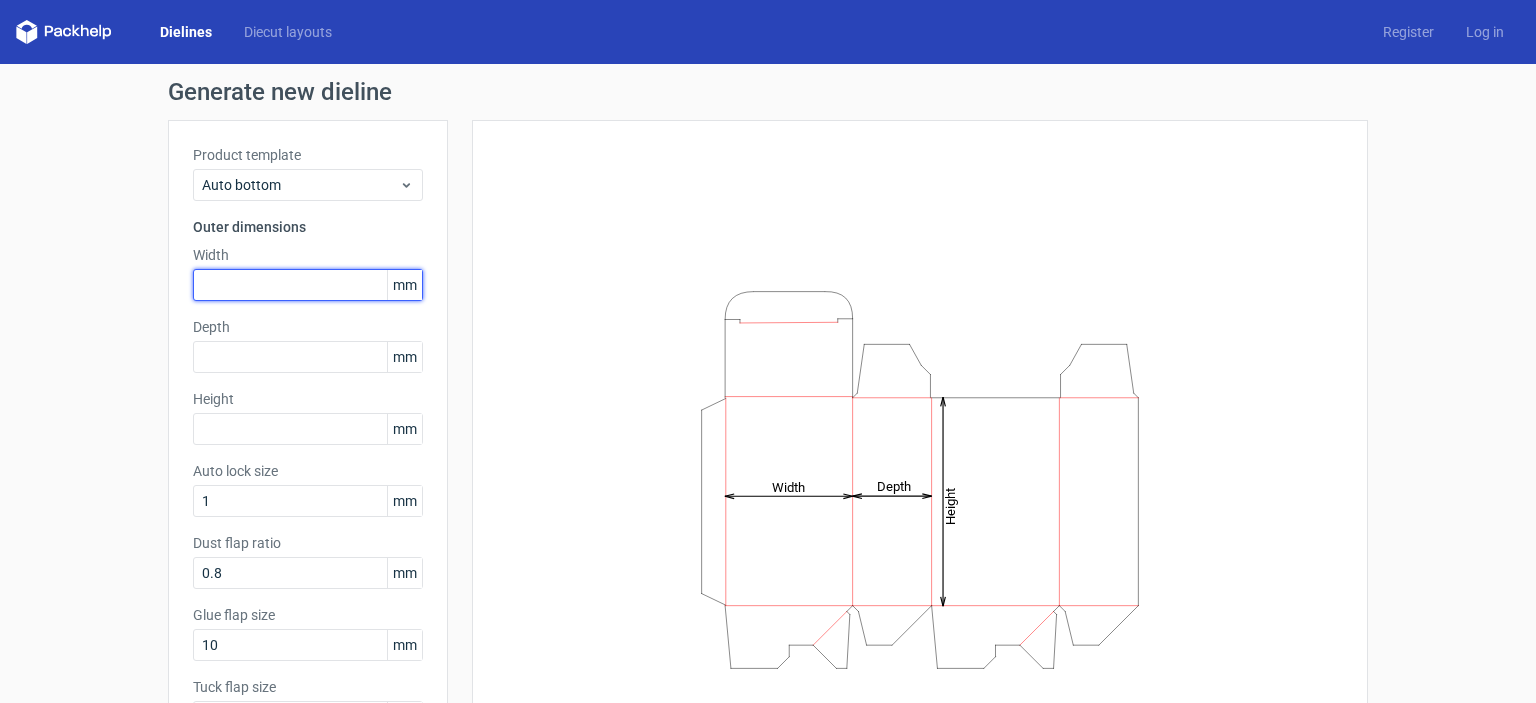 click at bounding box center (308, 285) 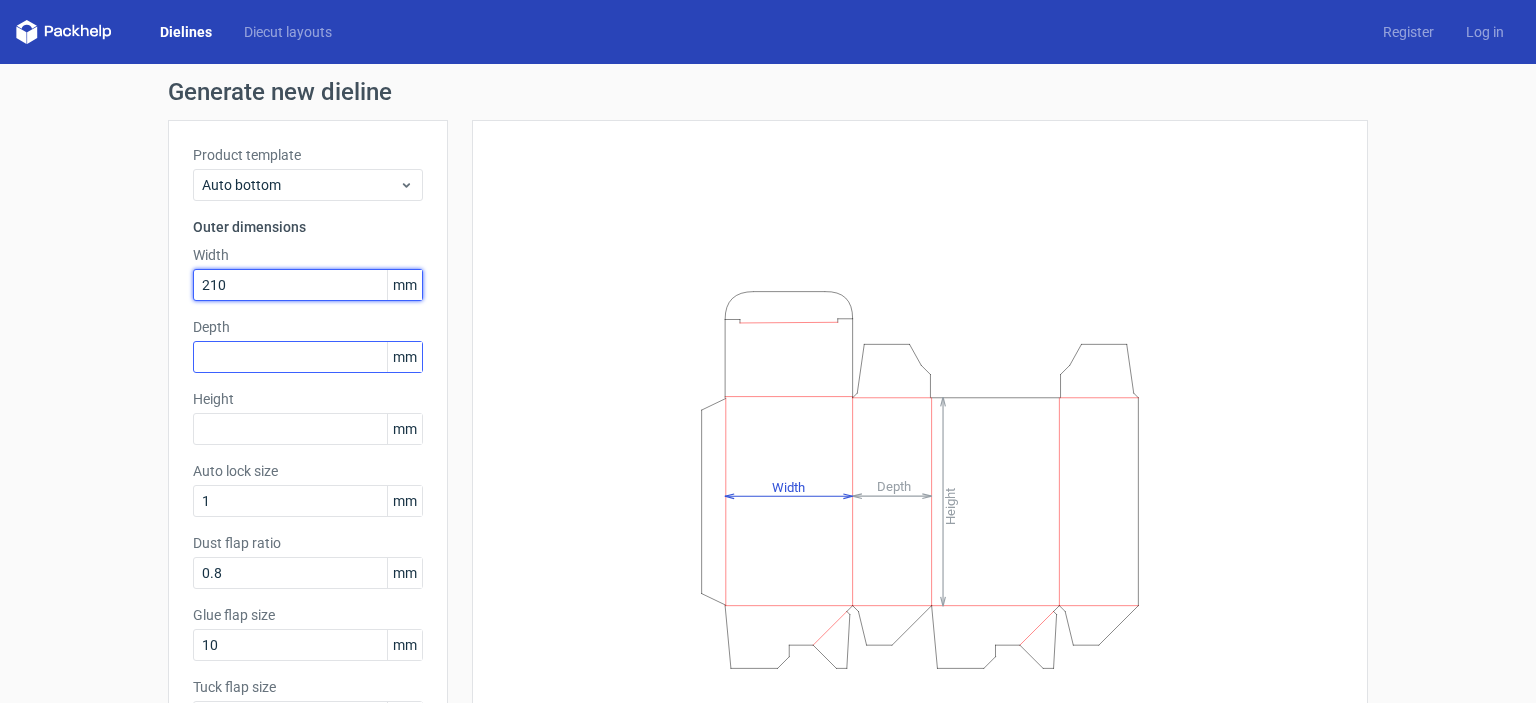 type on "210" 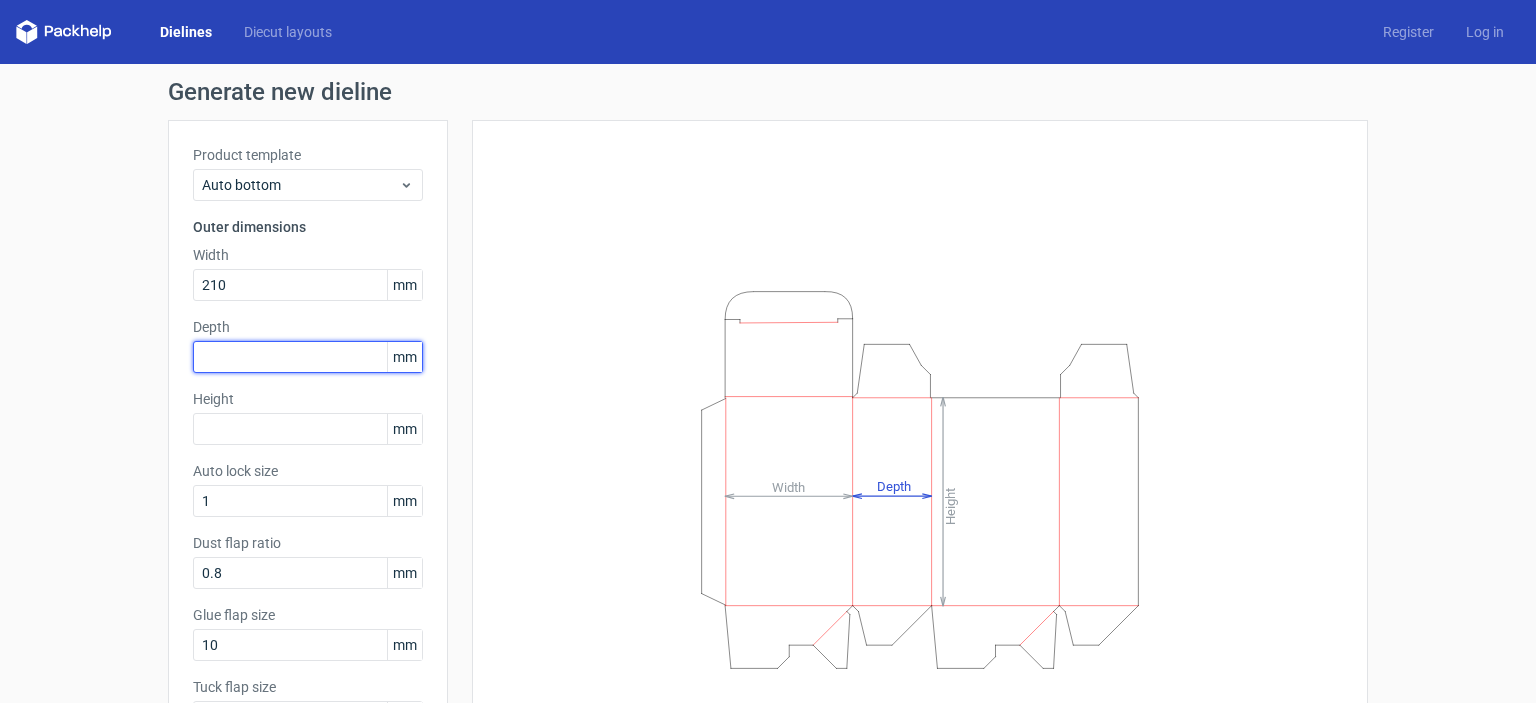 click at bounding box center [308, 357] 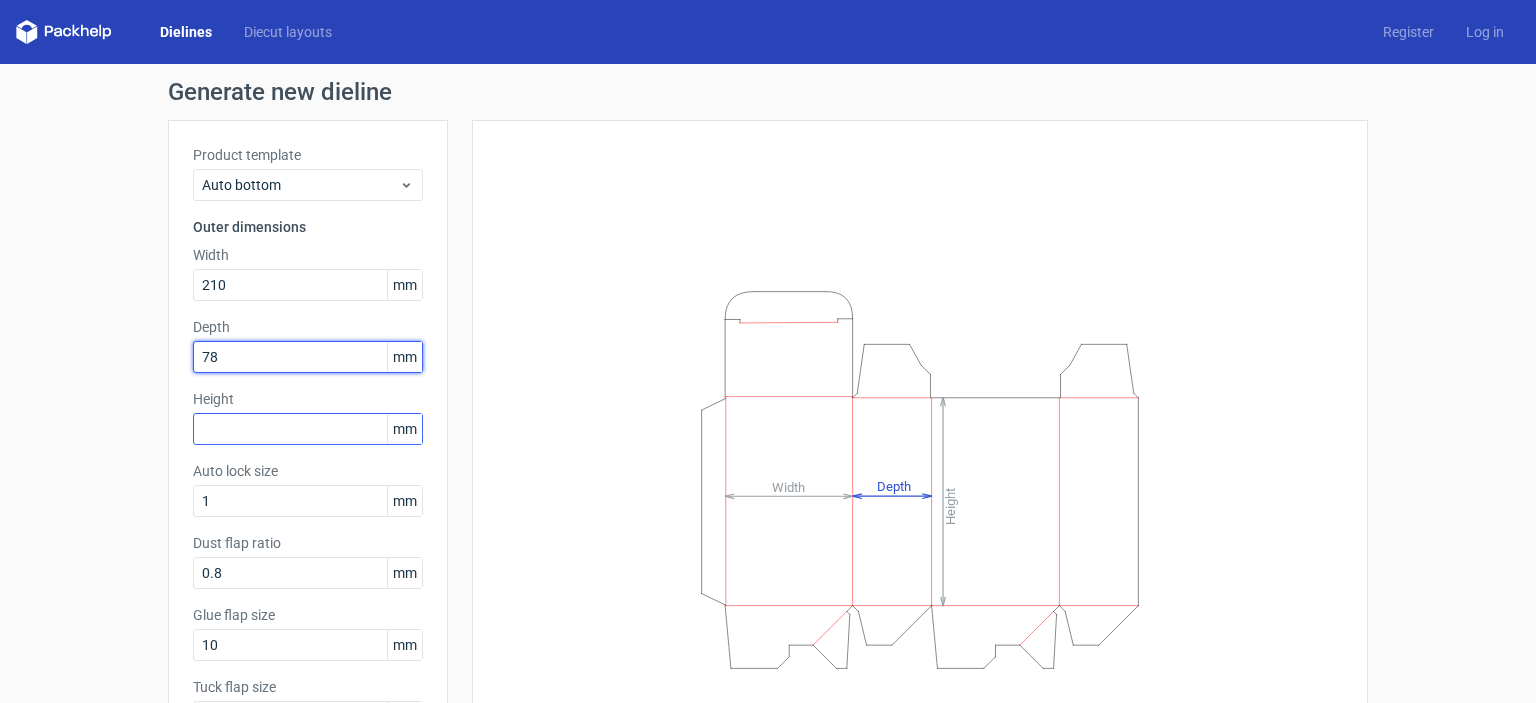 type on "78" 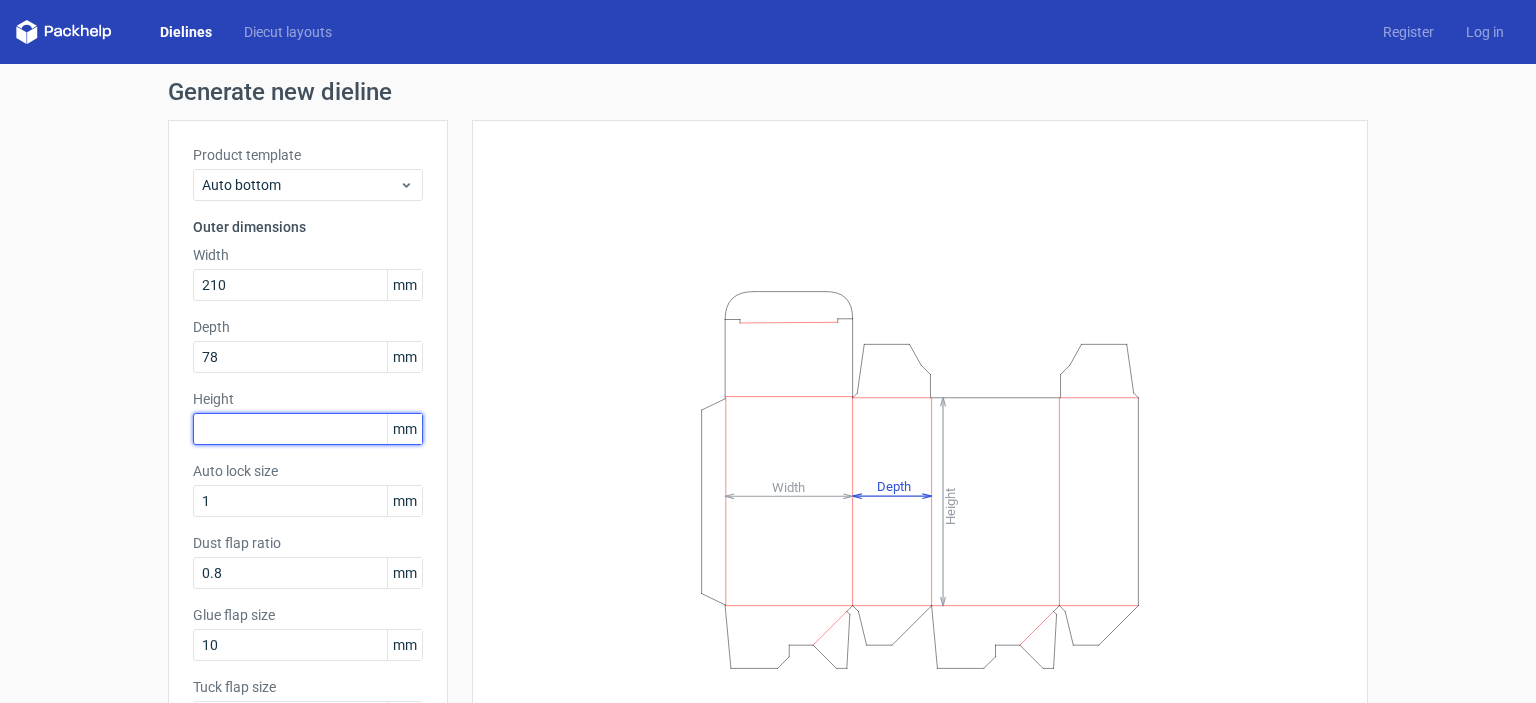 click at bounding box center [308, 429] 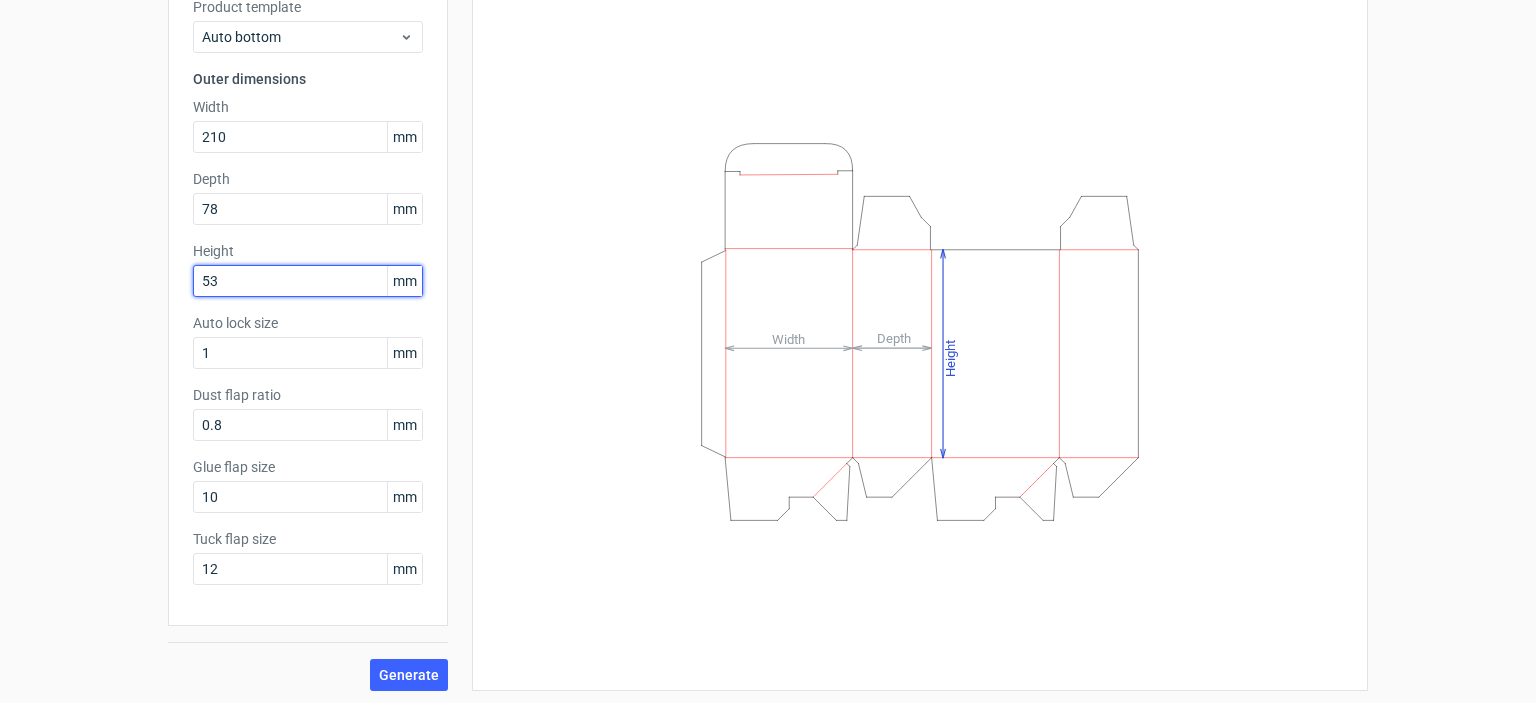 scroll, scrollTop: 151, scrollLeft: 0, axis: vertical 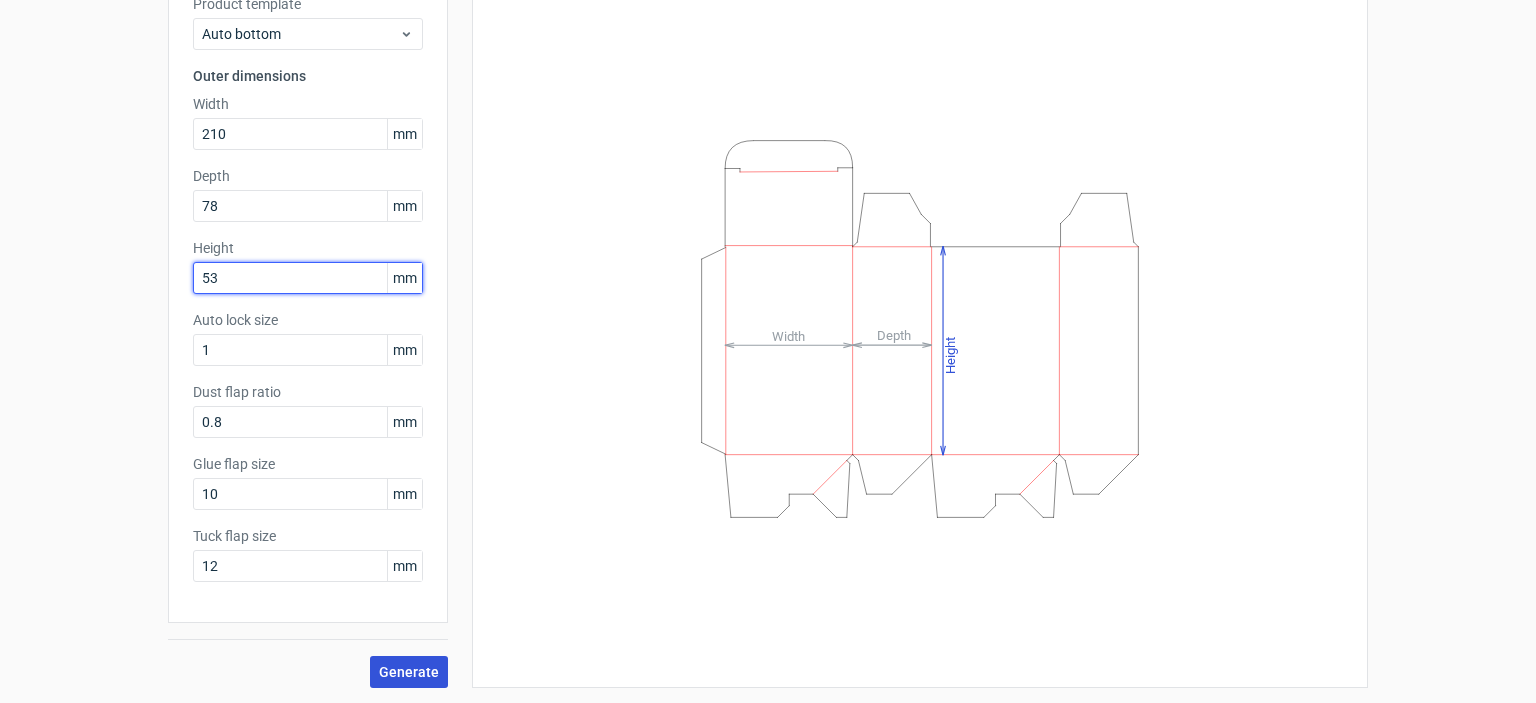 type on "53" 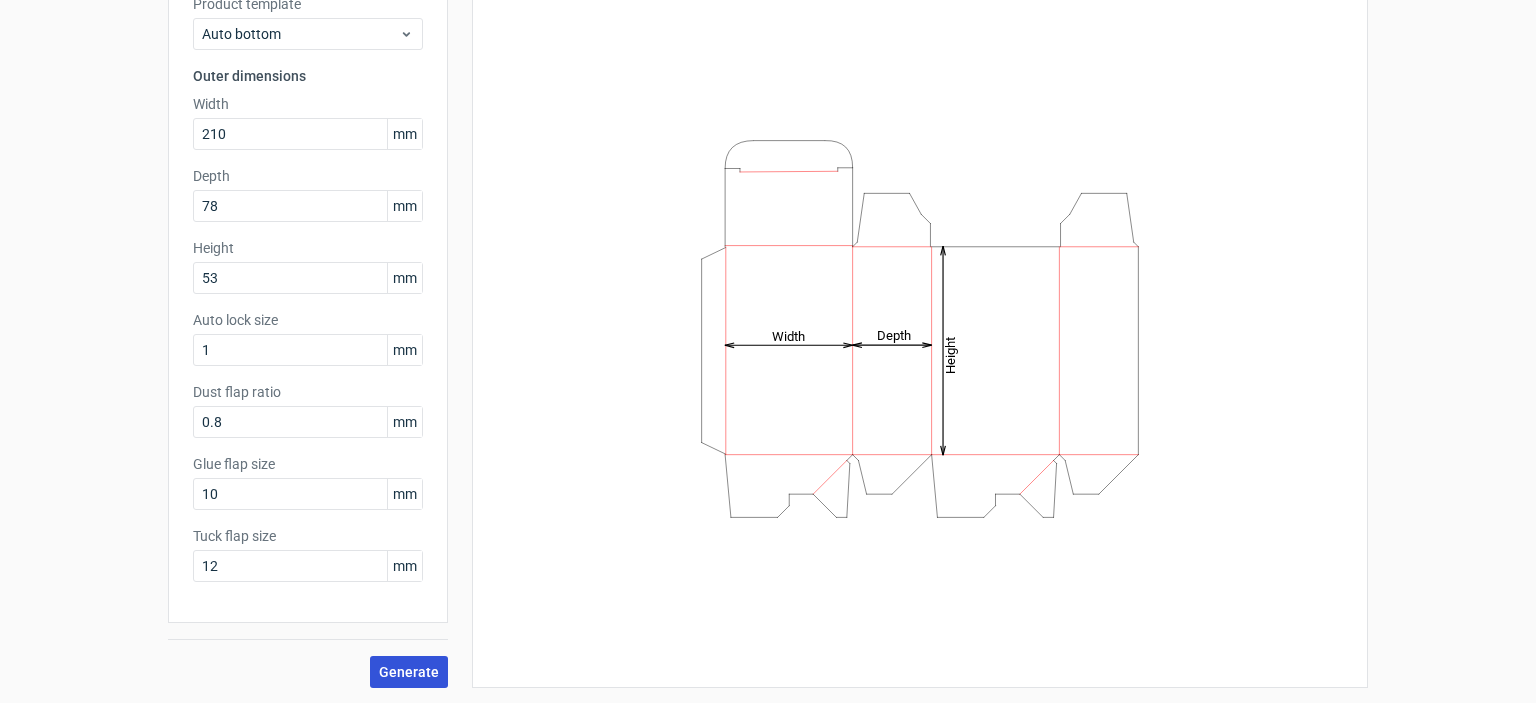 click on "Generate" at bounding box center (409, 672) 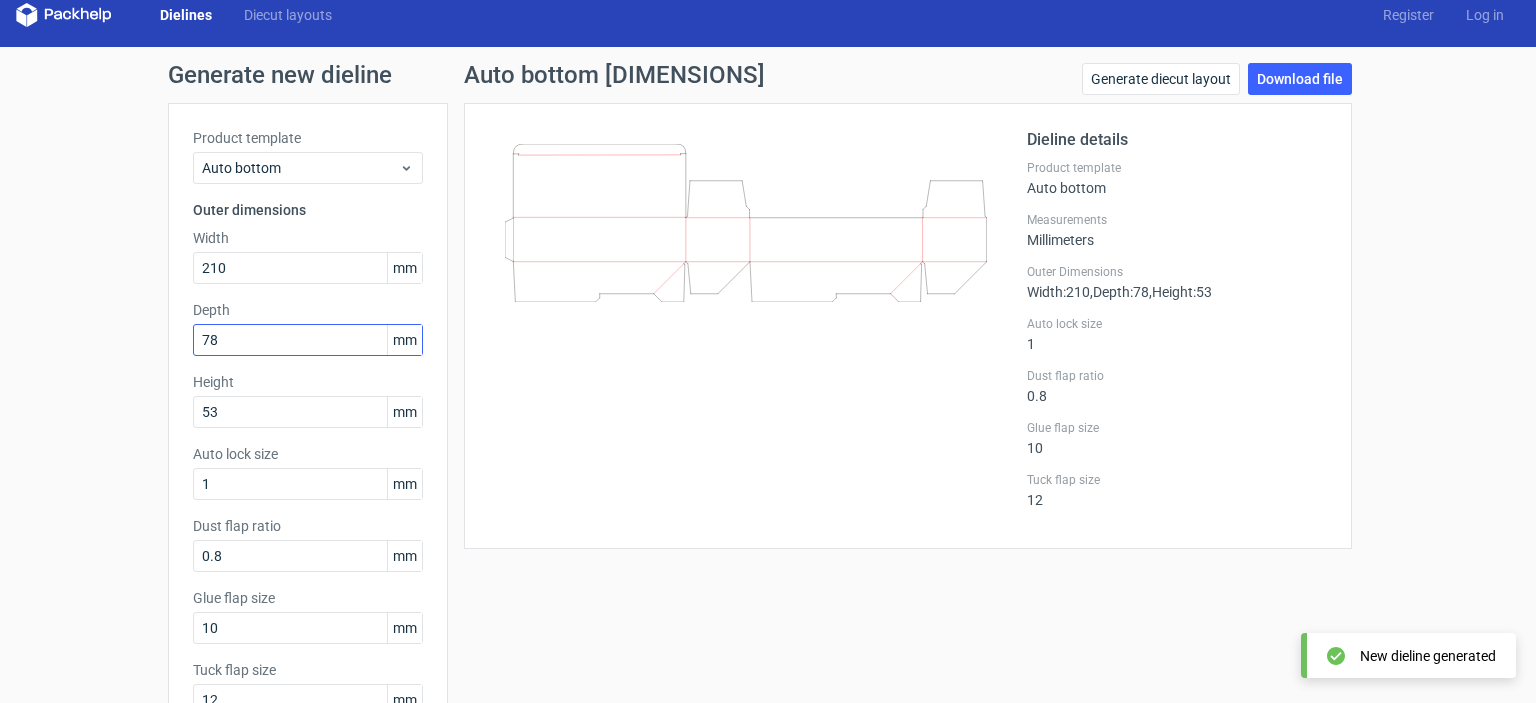 scroll, scrollTop: 0, scrollLeft: 0, axis: both 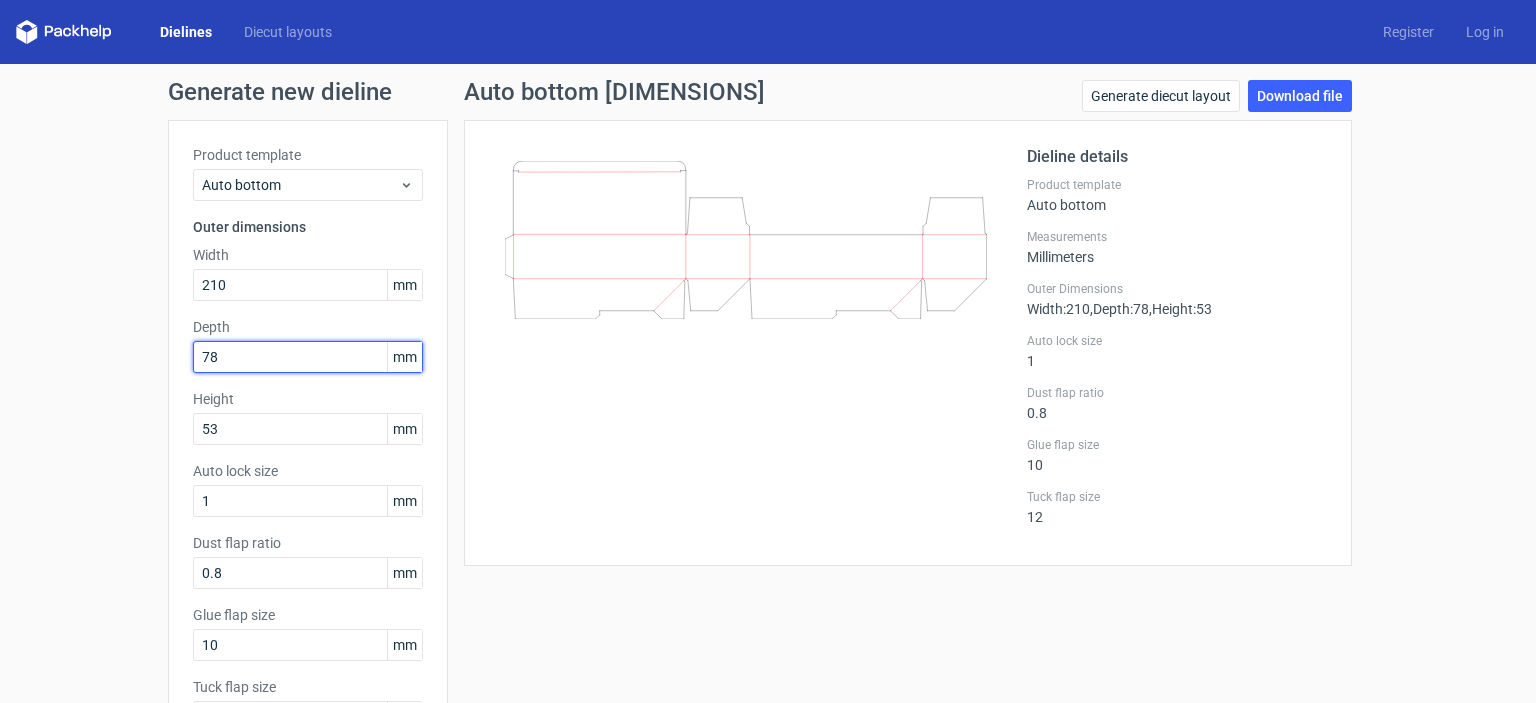 click on "78" at bounding box center (308, 357) 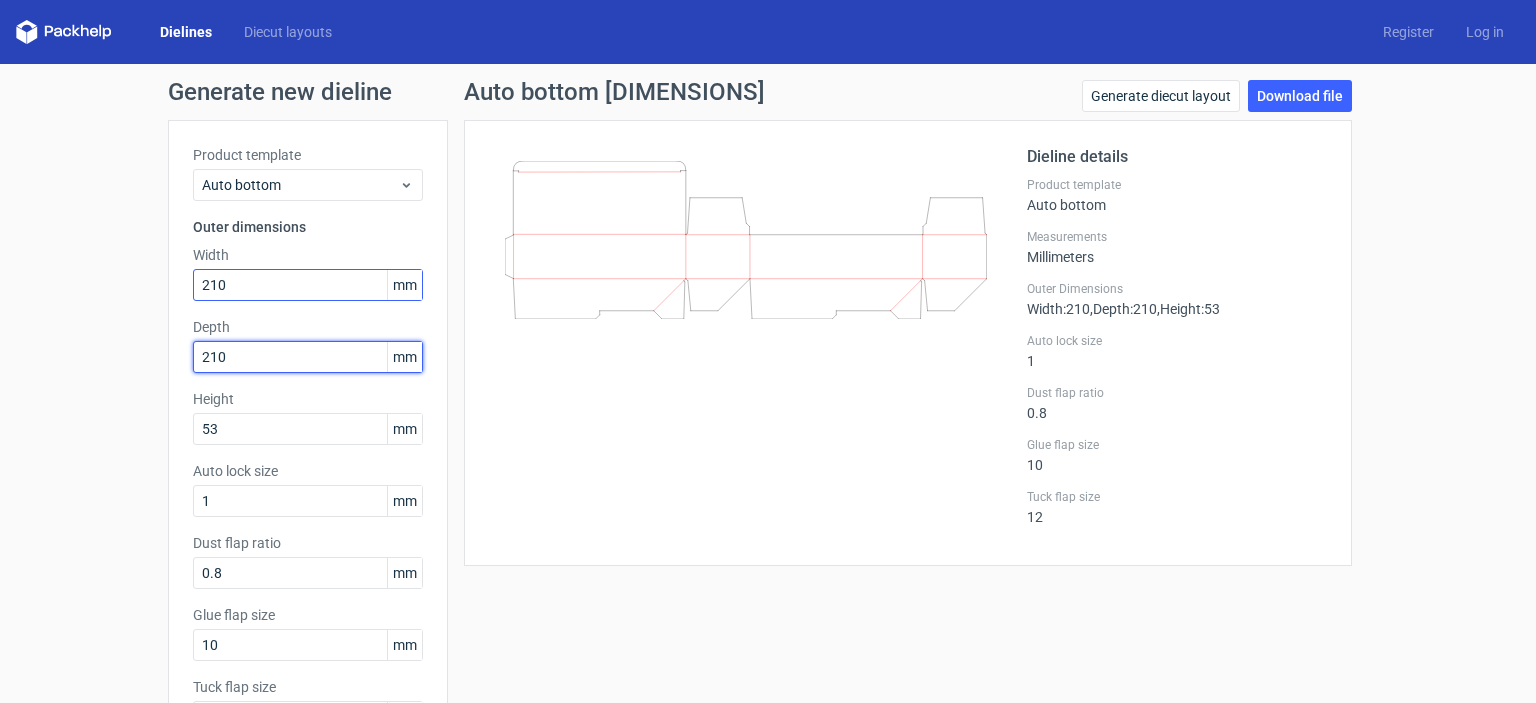 type on "210" 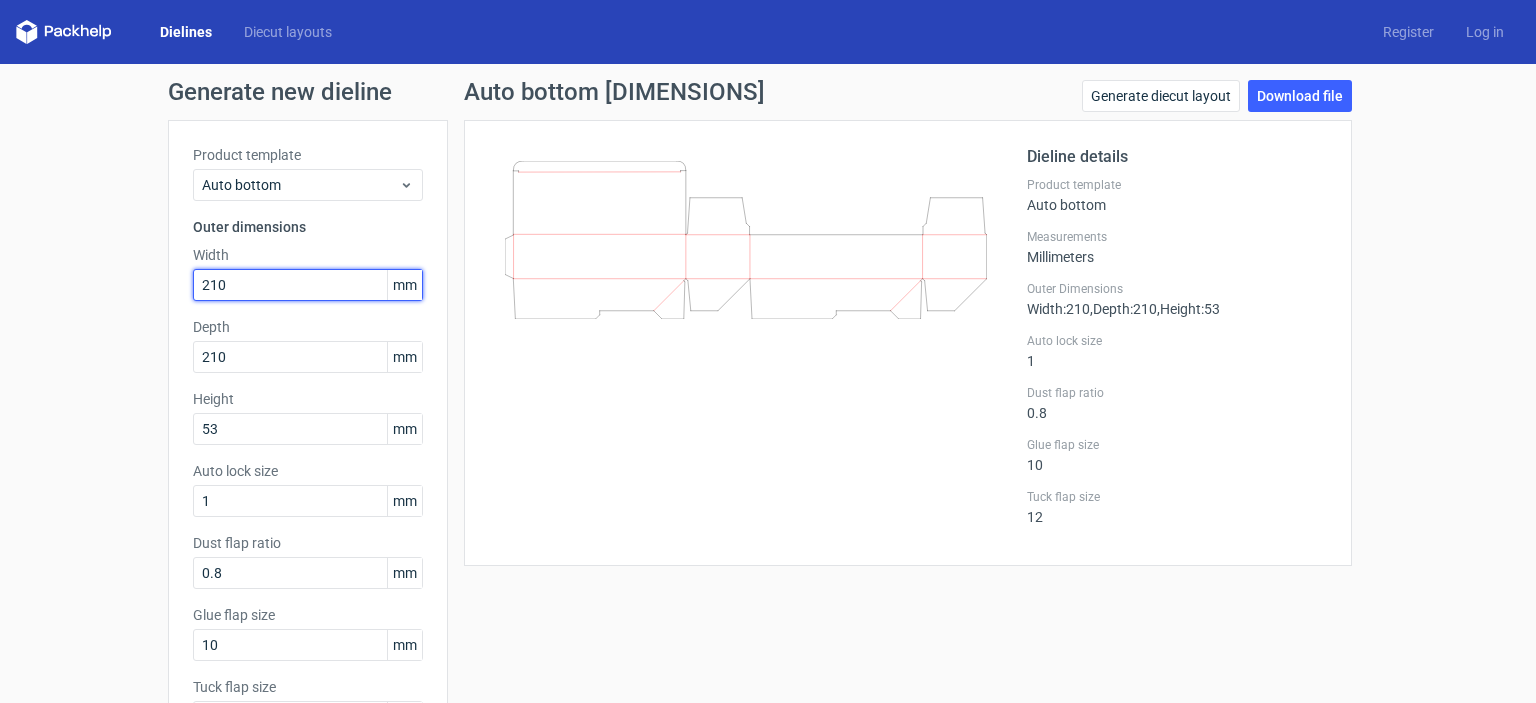 click on "210" at bounding box center (308, 285) 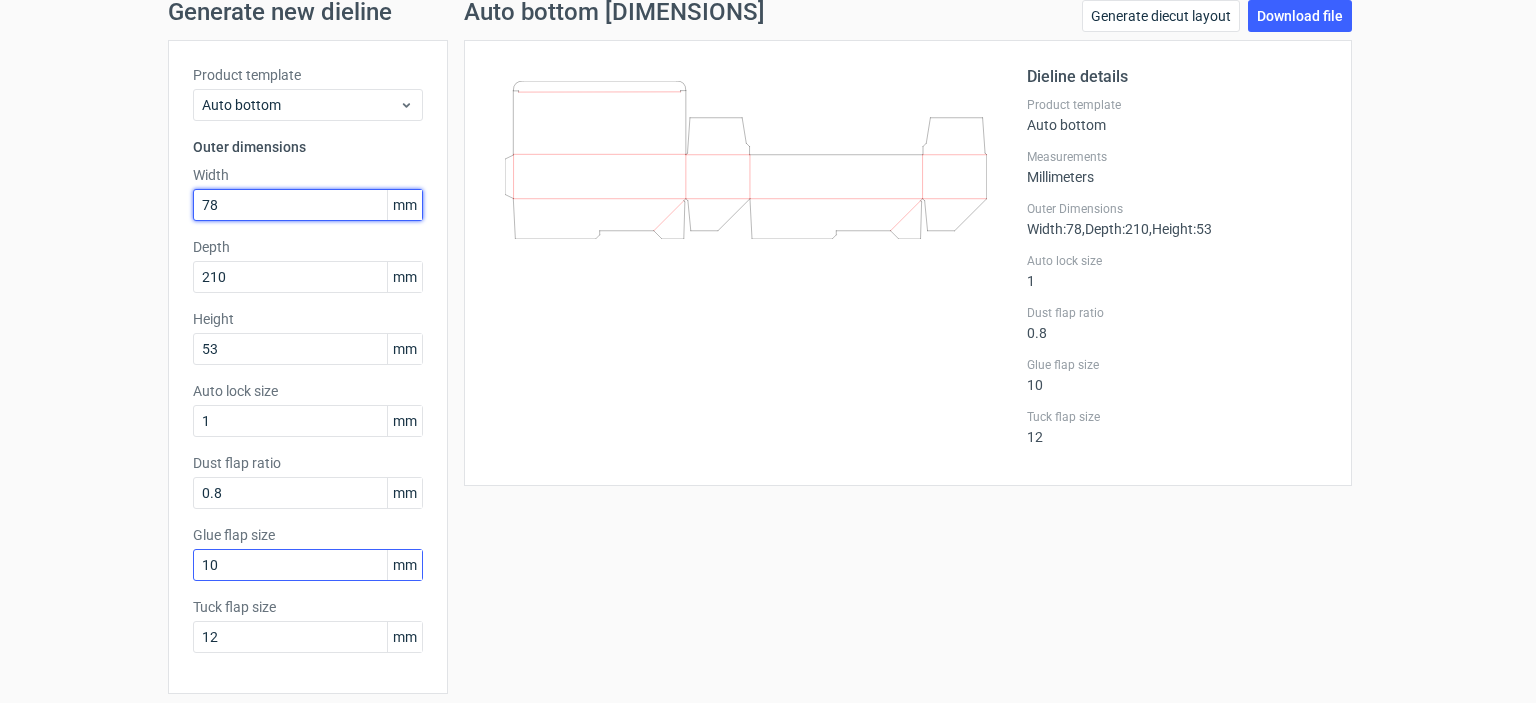scroll, scrollTop: 151, scrollLeft: 0, axis: vertical 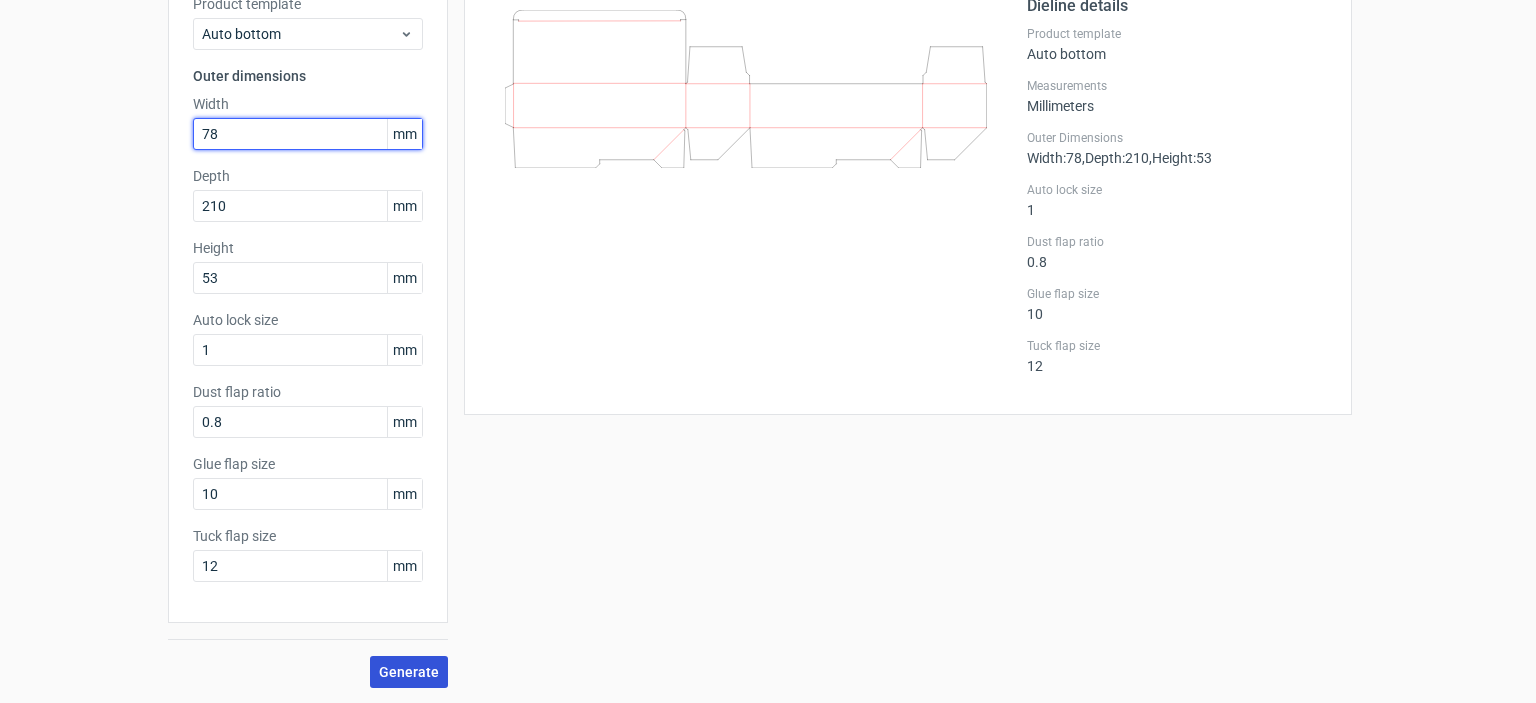 type on "78" 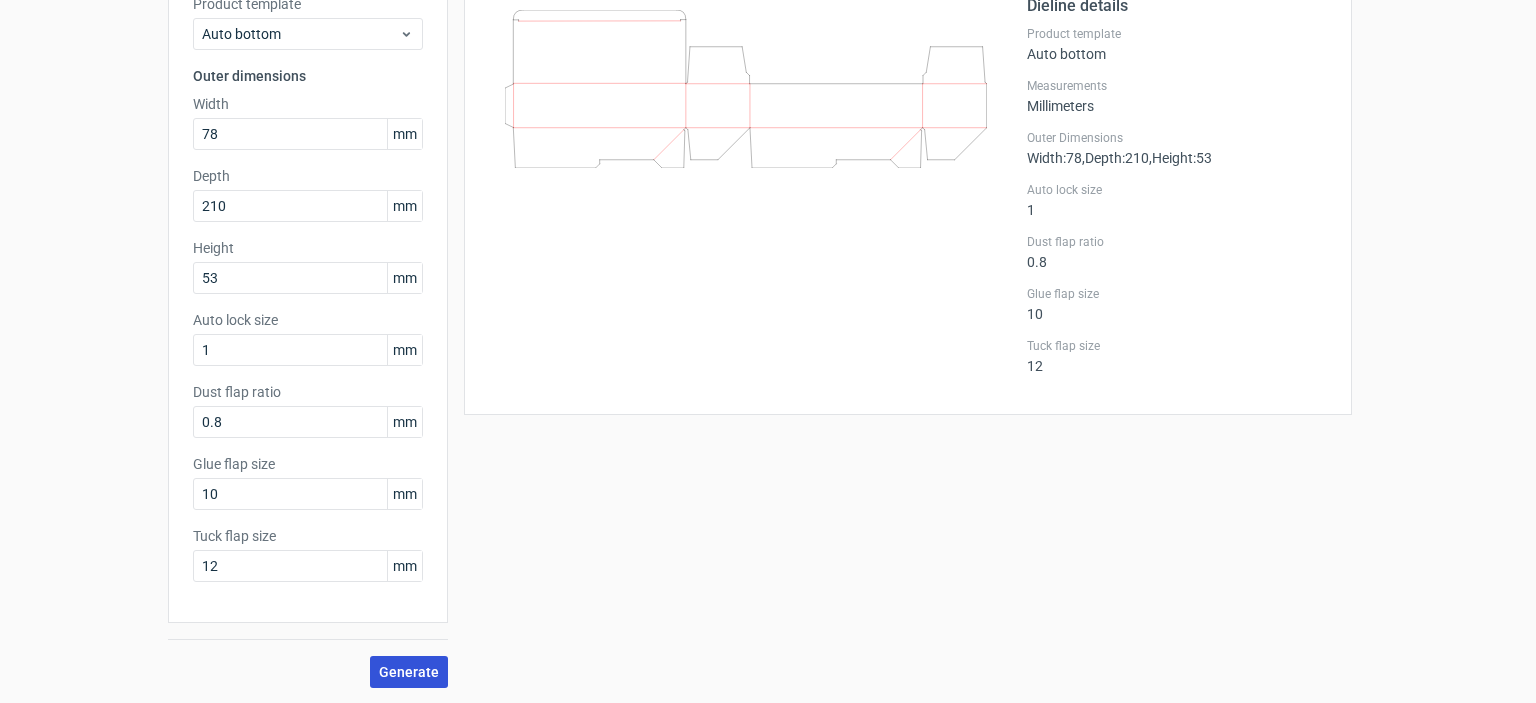 click on "Generate" at bounding box center [409, 672] 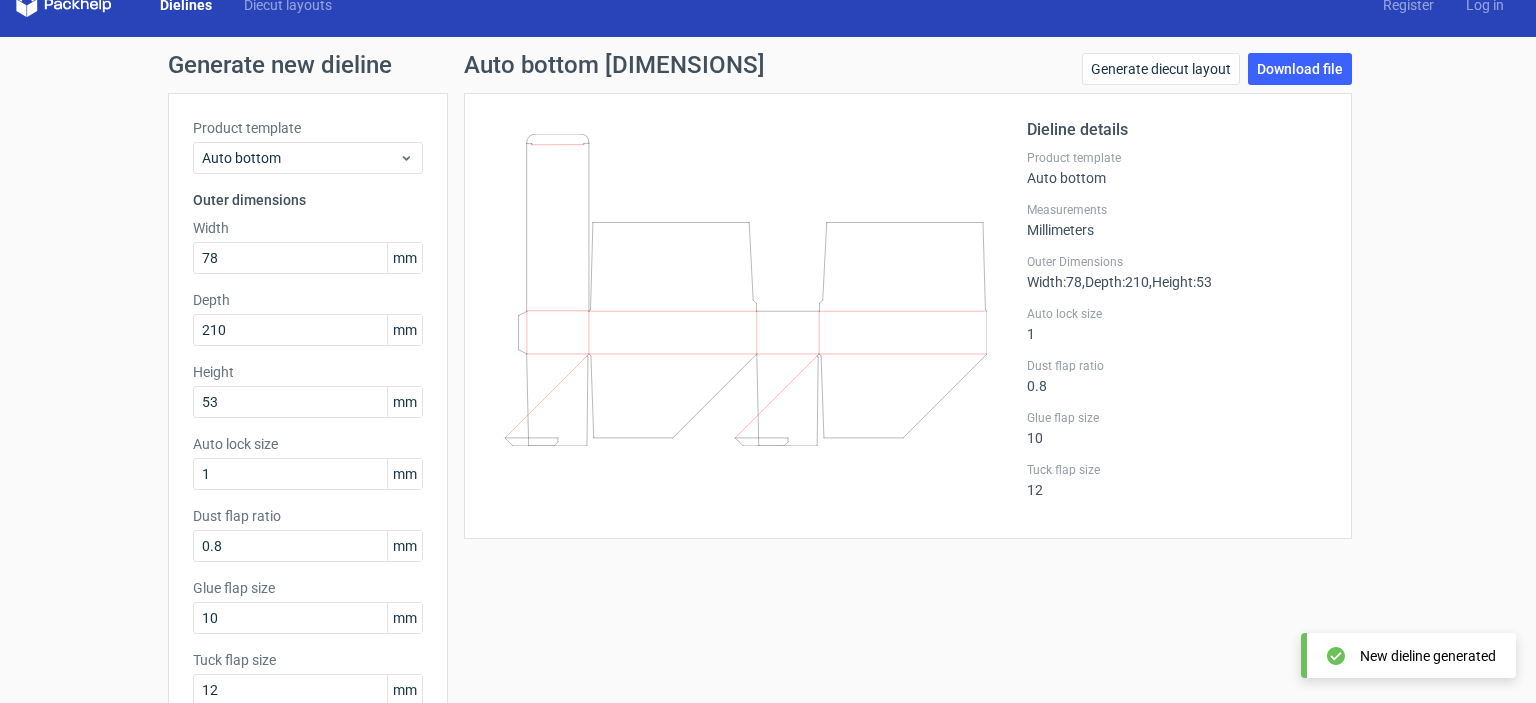 scroll, scrollTop: 0, scrollLeft: 0, axis: both 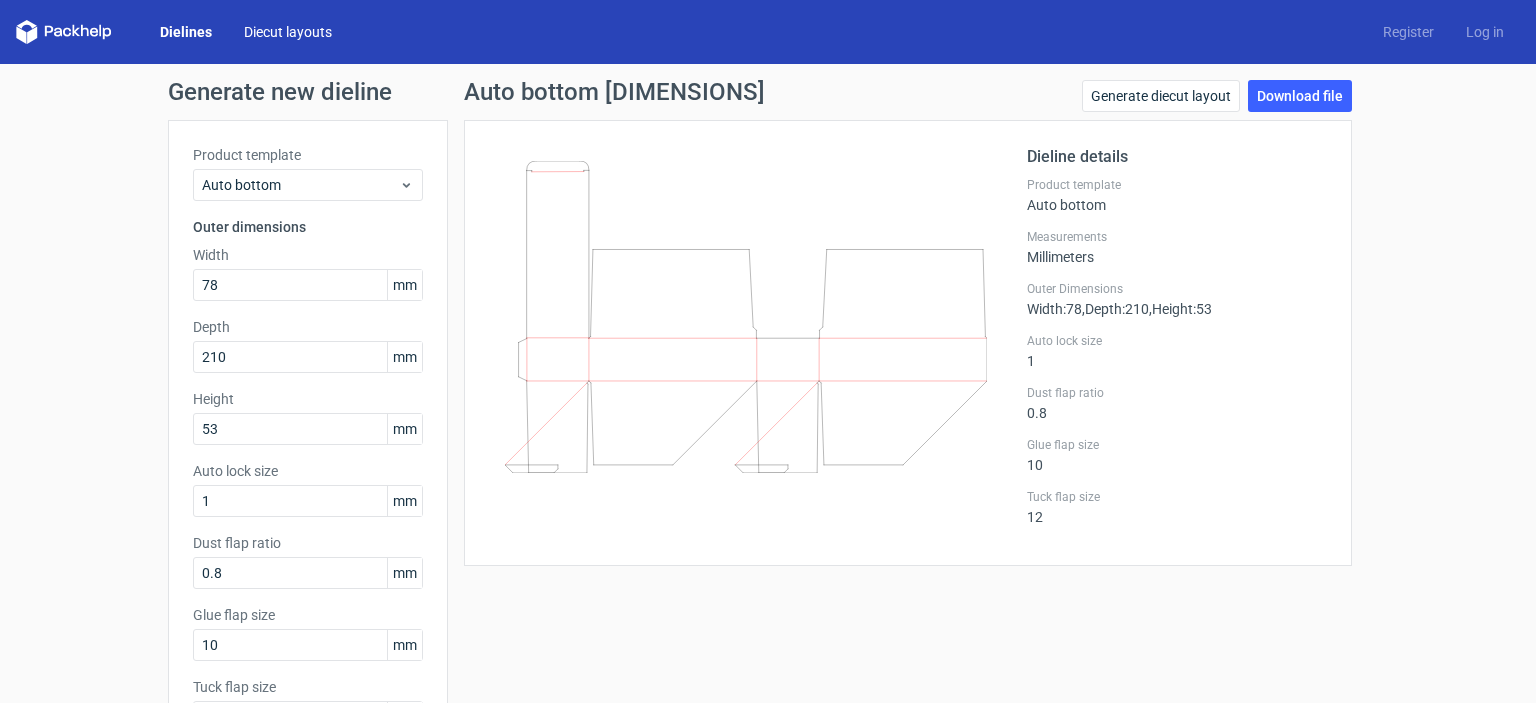click on "Diecut layouts" at bounding box center [288, 32] 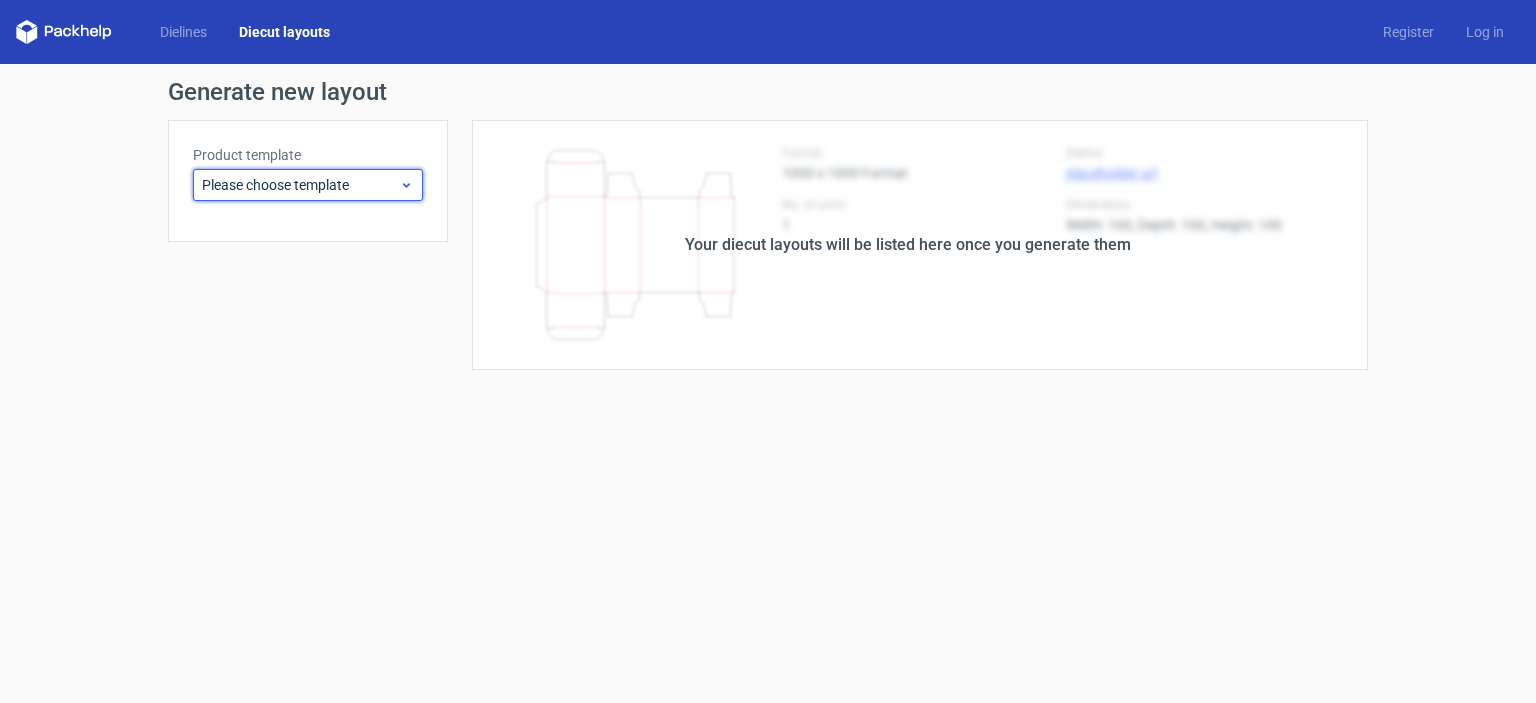 click on "Please choose template" at bounding box center [308, 185] 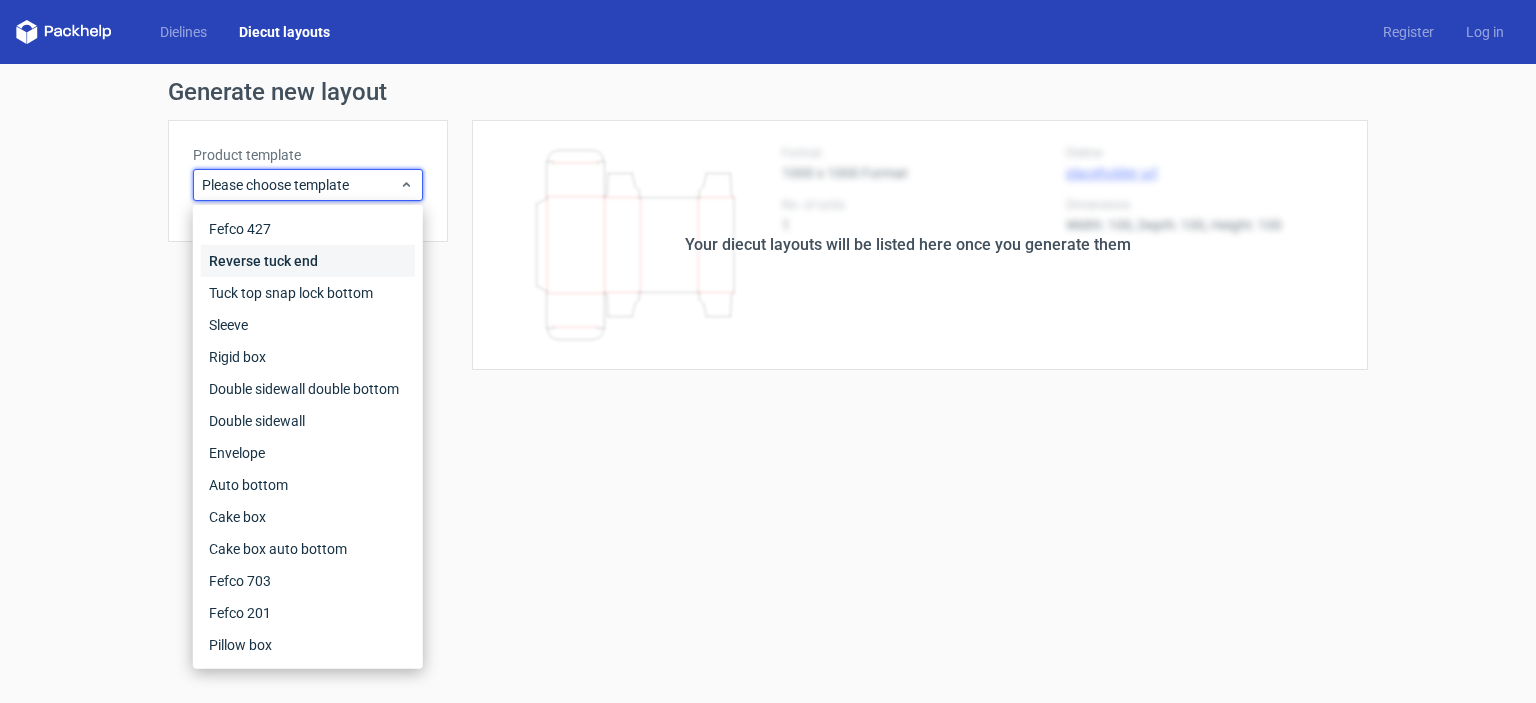 click on "Reverse tuck end" at bounding box center [308, 261] 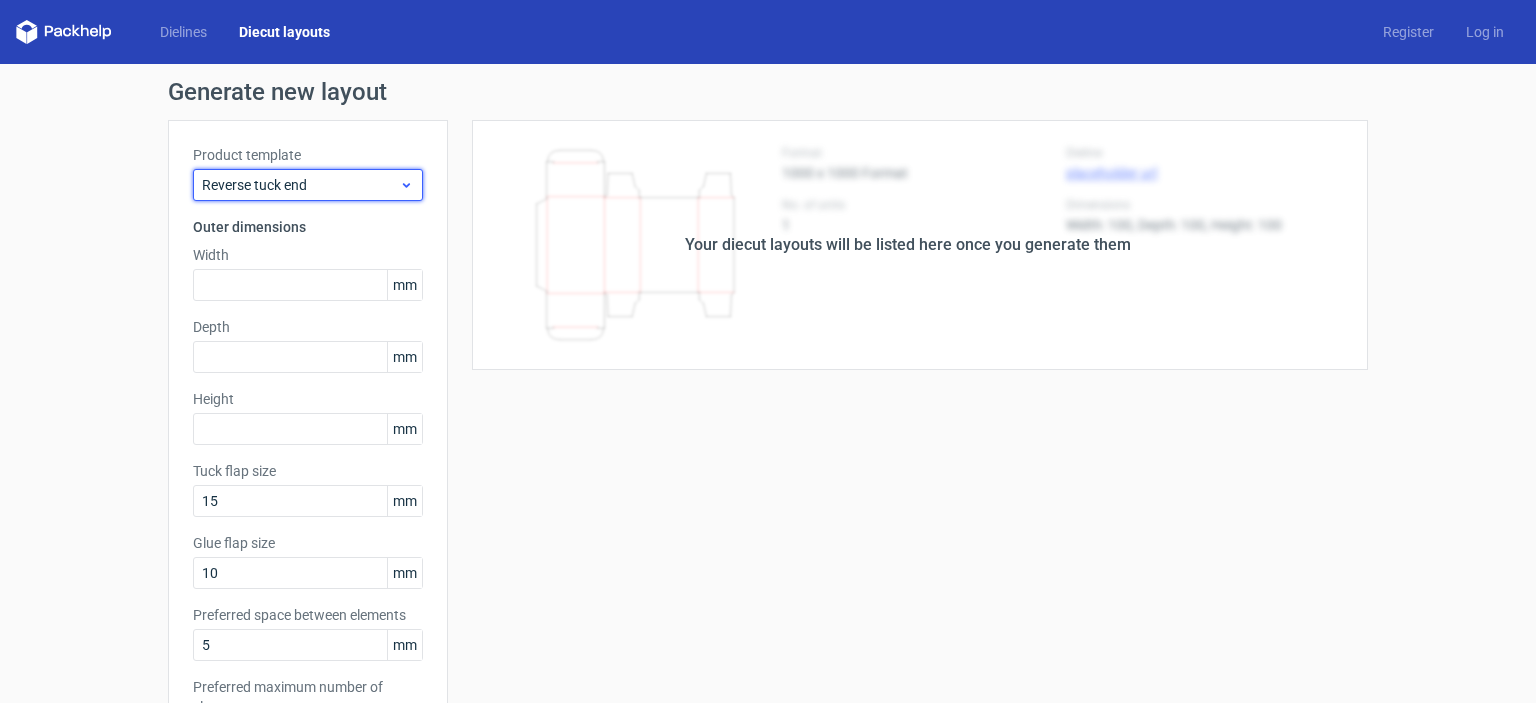 click on "Reverse tuck end" at bounding box center (300, 185) 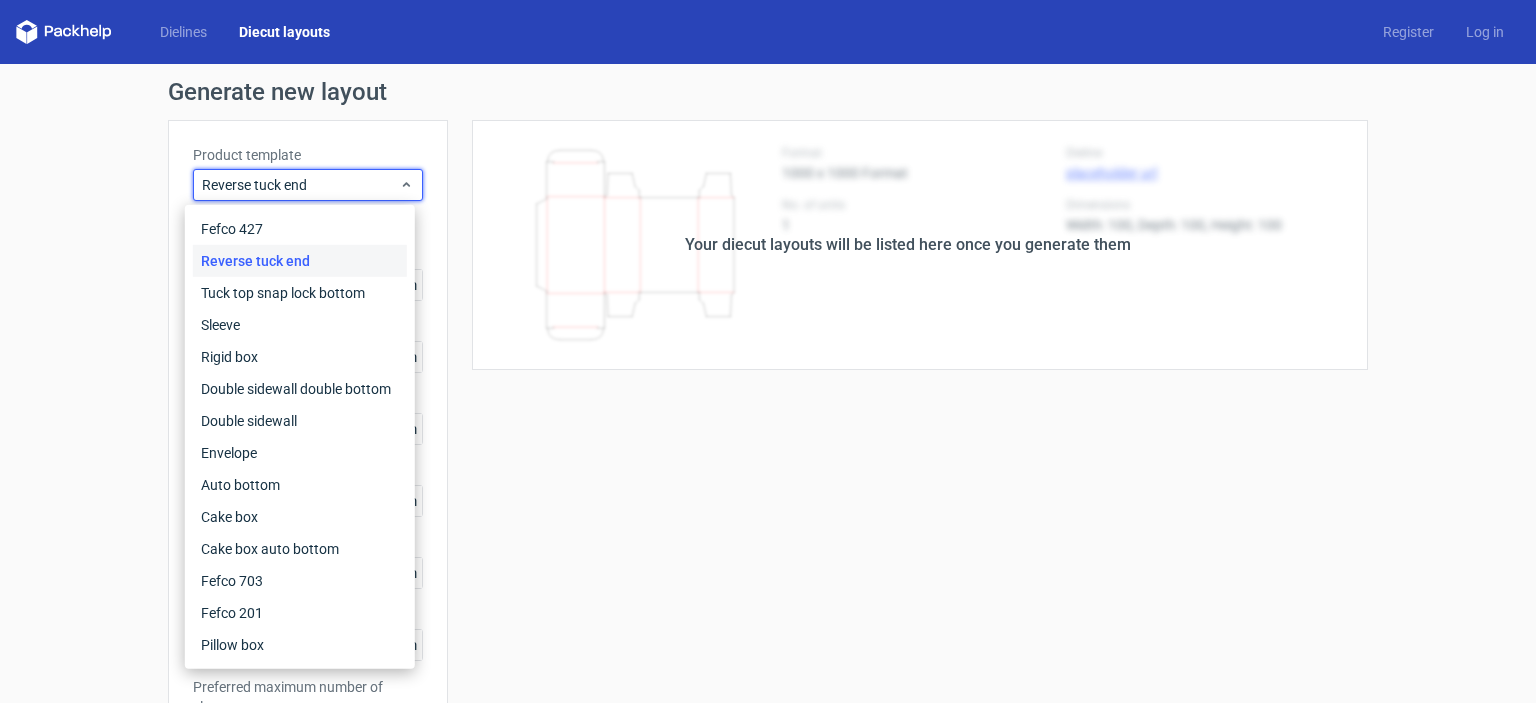 click on "Reverse tuck end" at bounding box center (300, 261) 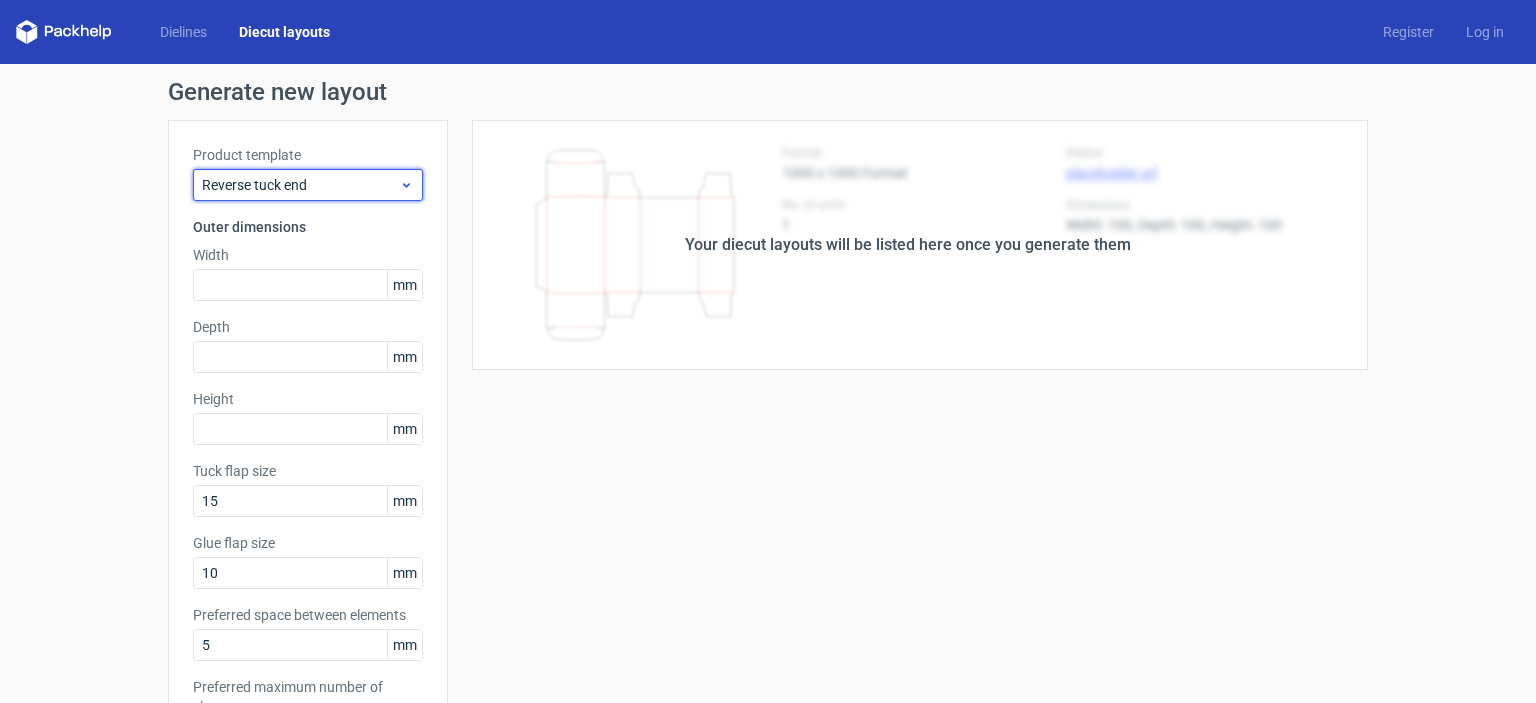 click on "Reverse tuck end" at bounding box center [300, 185] 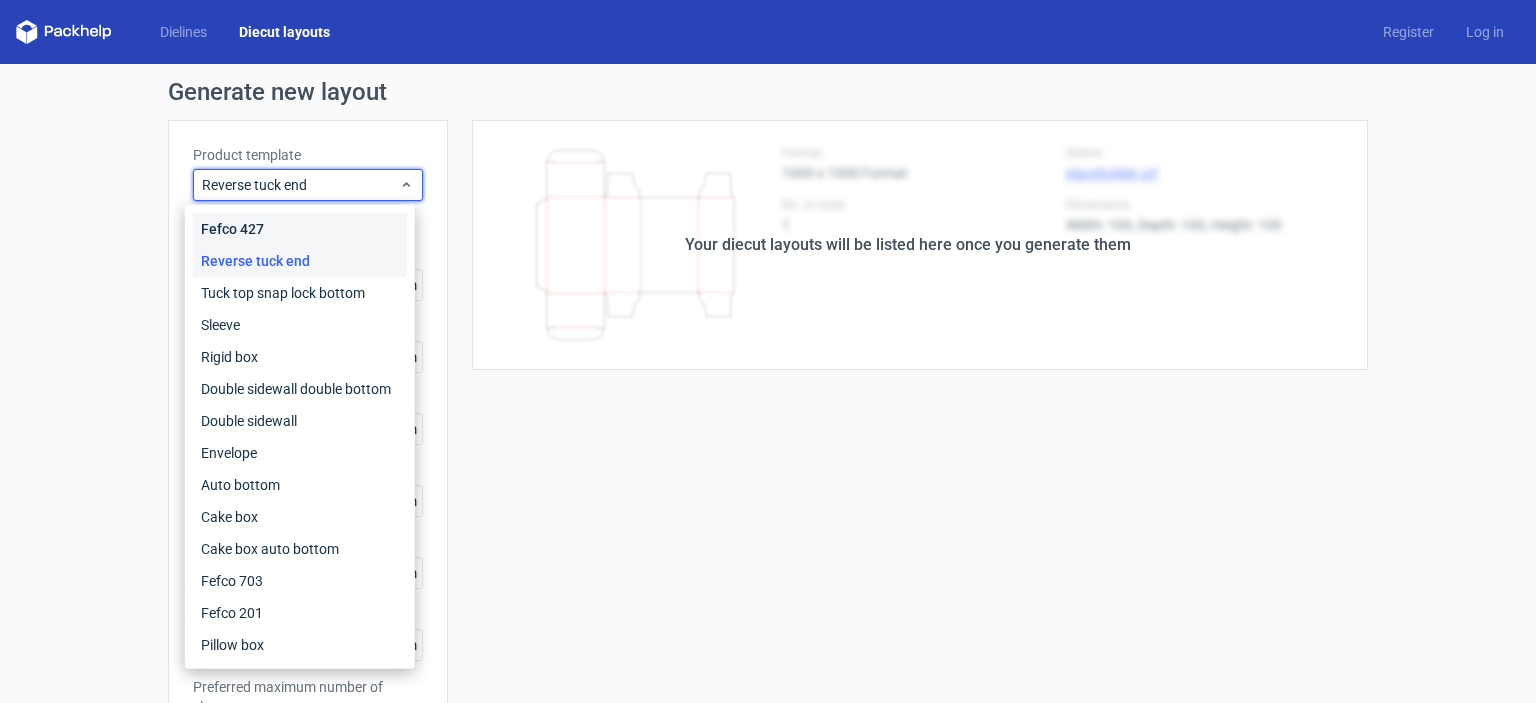 click on "Fefco 427" at bounding box center [300, 229] 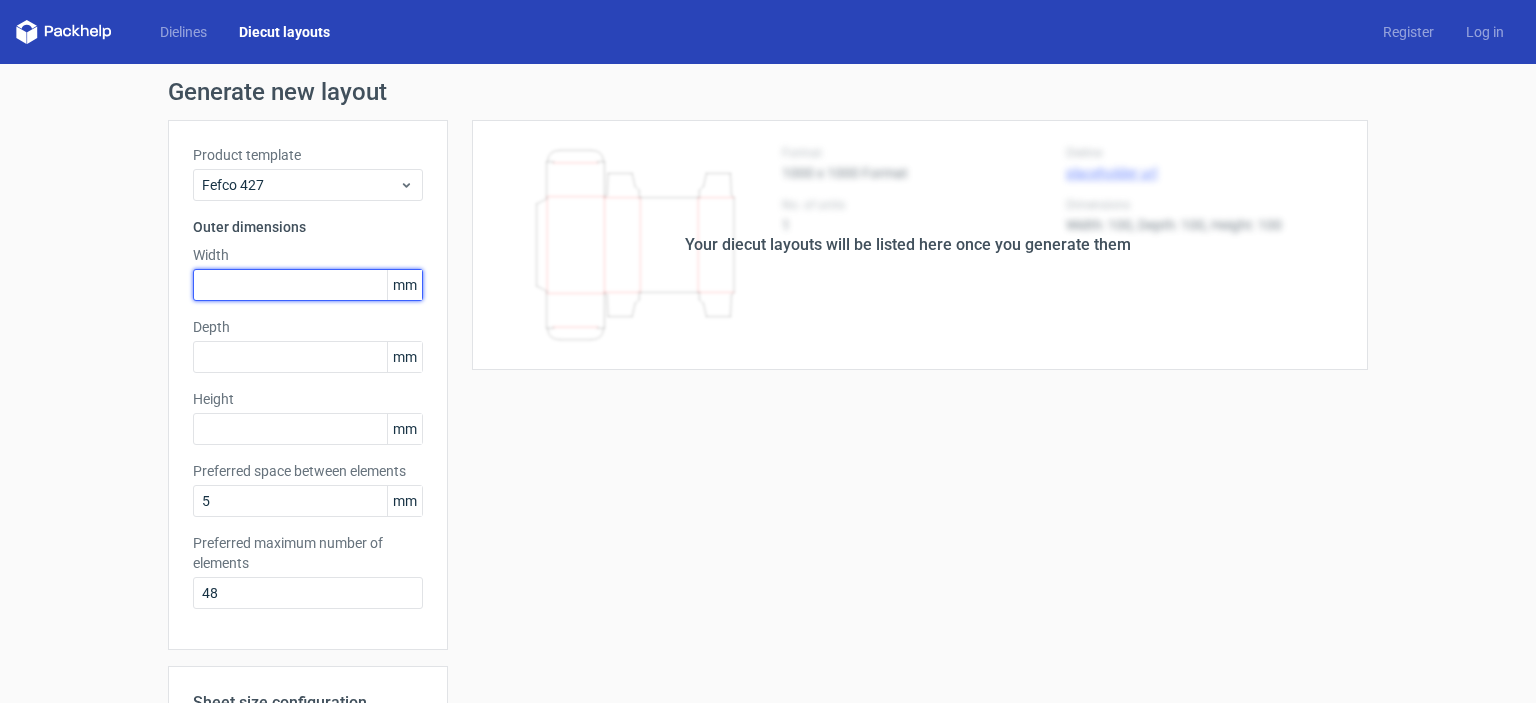 click at bounding box center [308, 285] 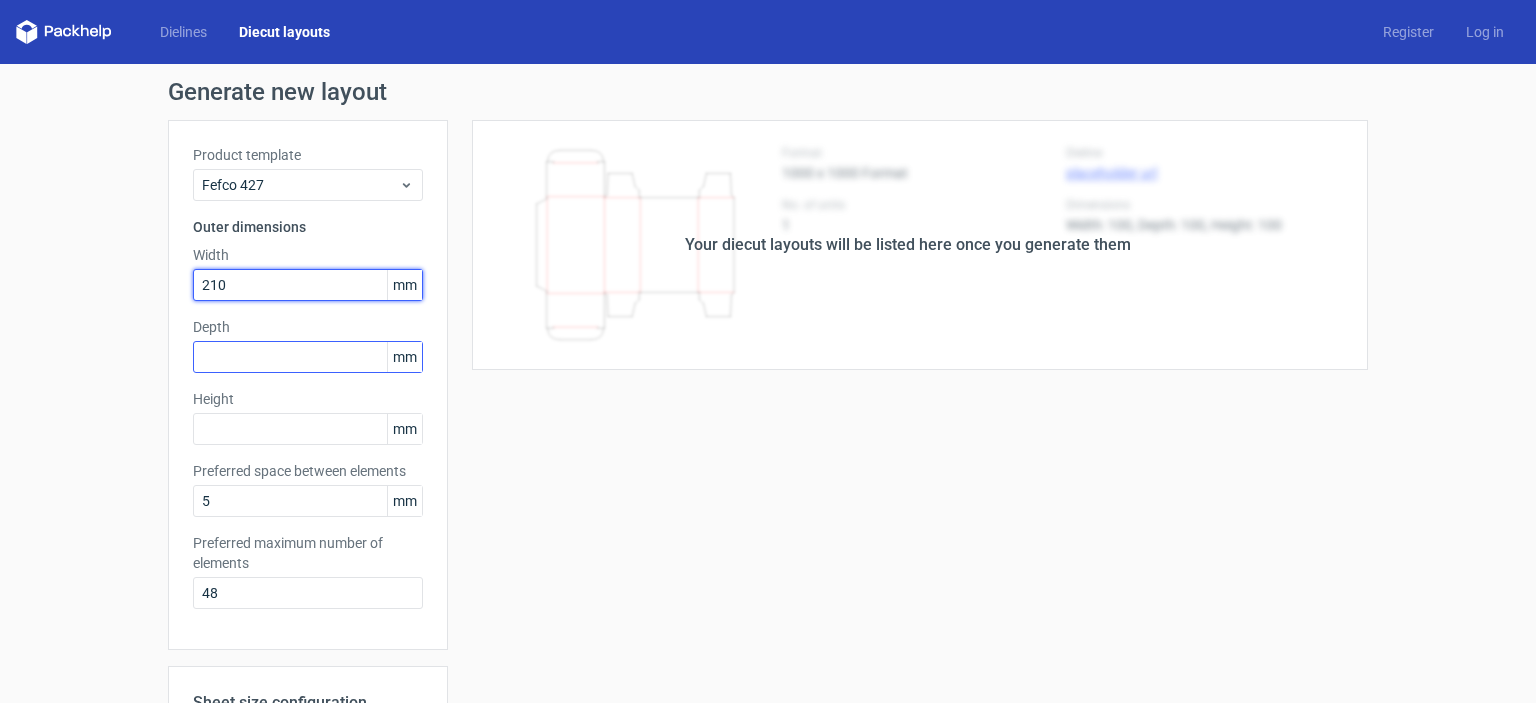 type on "210" 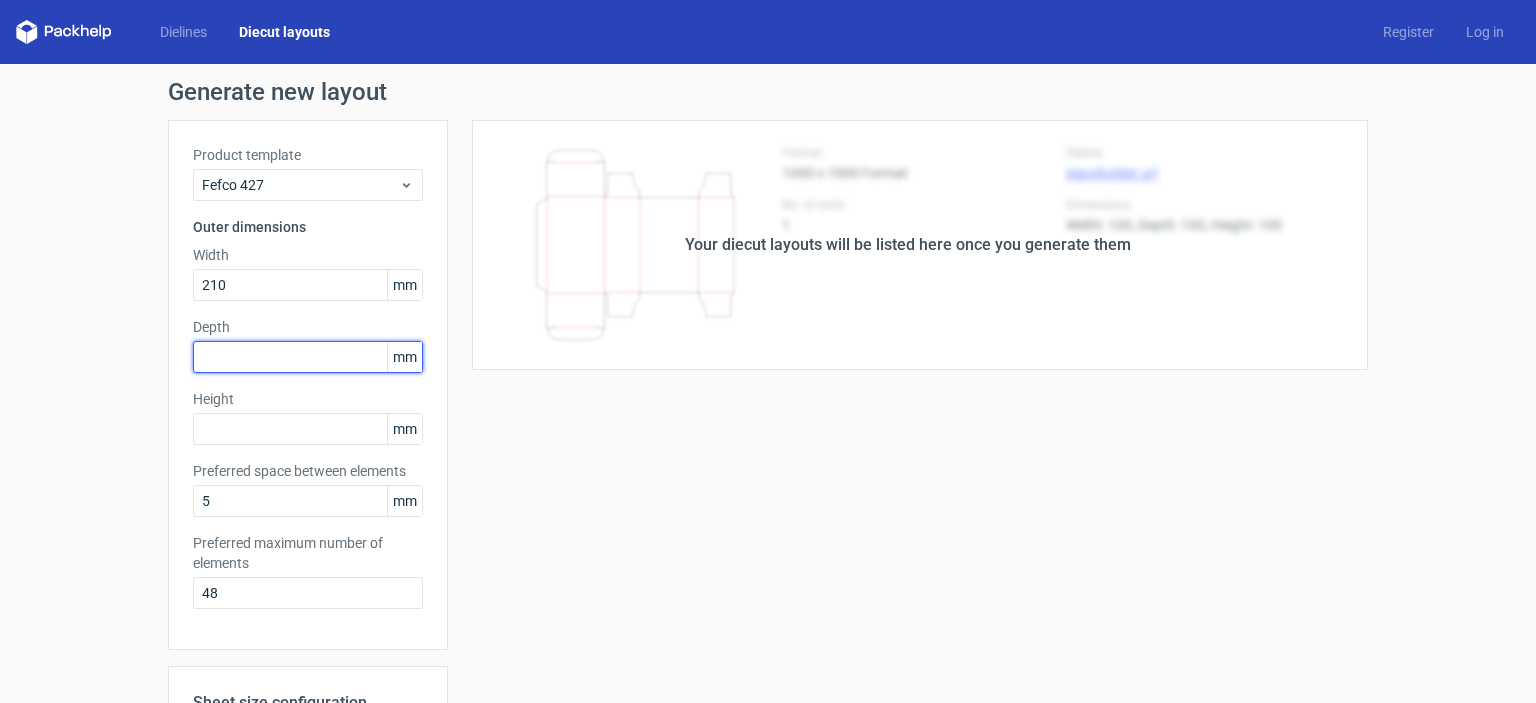 click at bounding box center [308, 357] 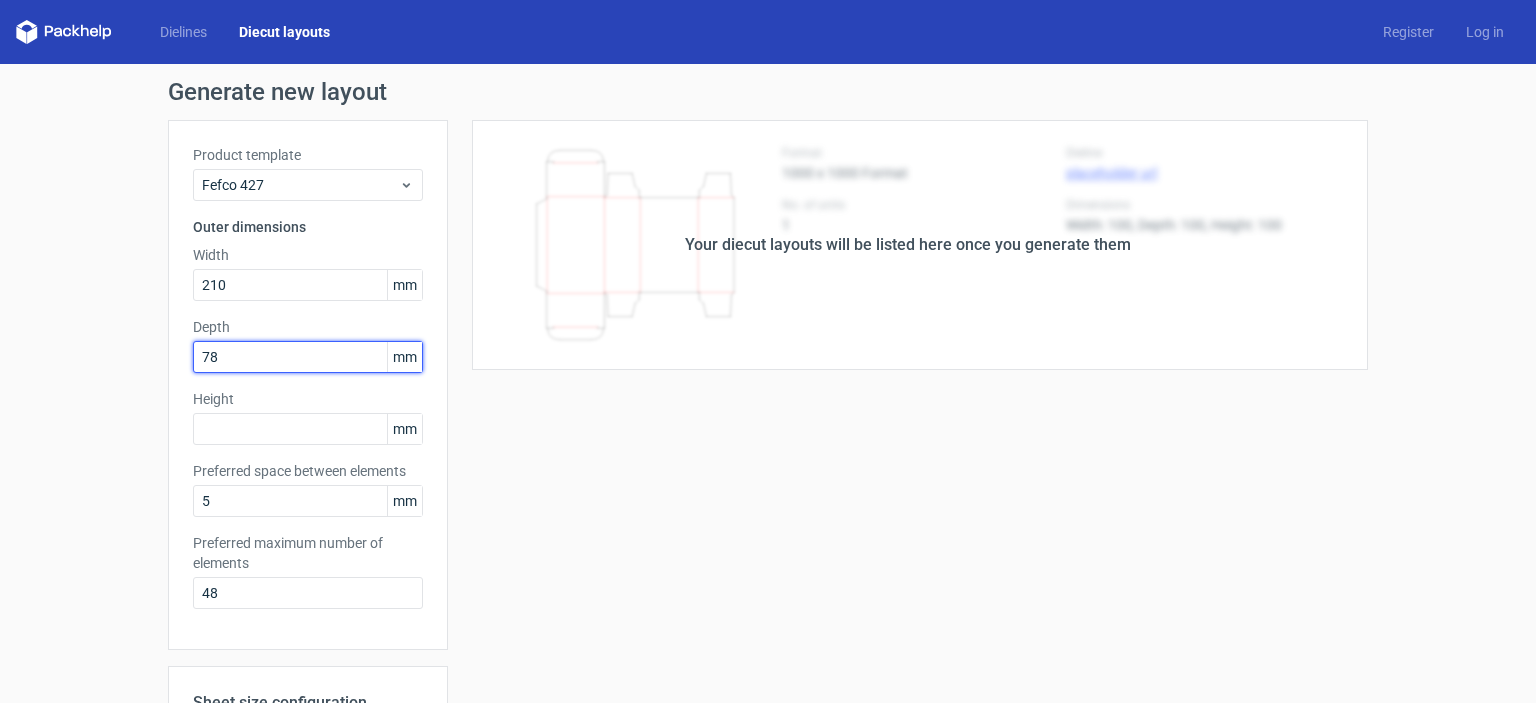 type on "78" 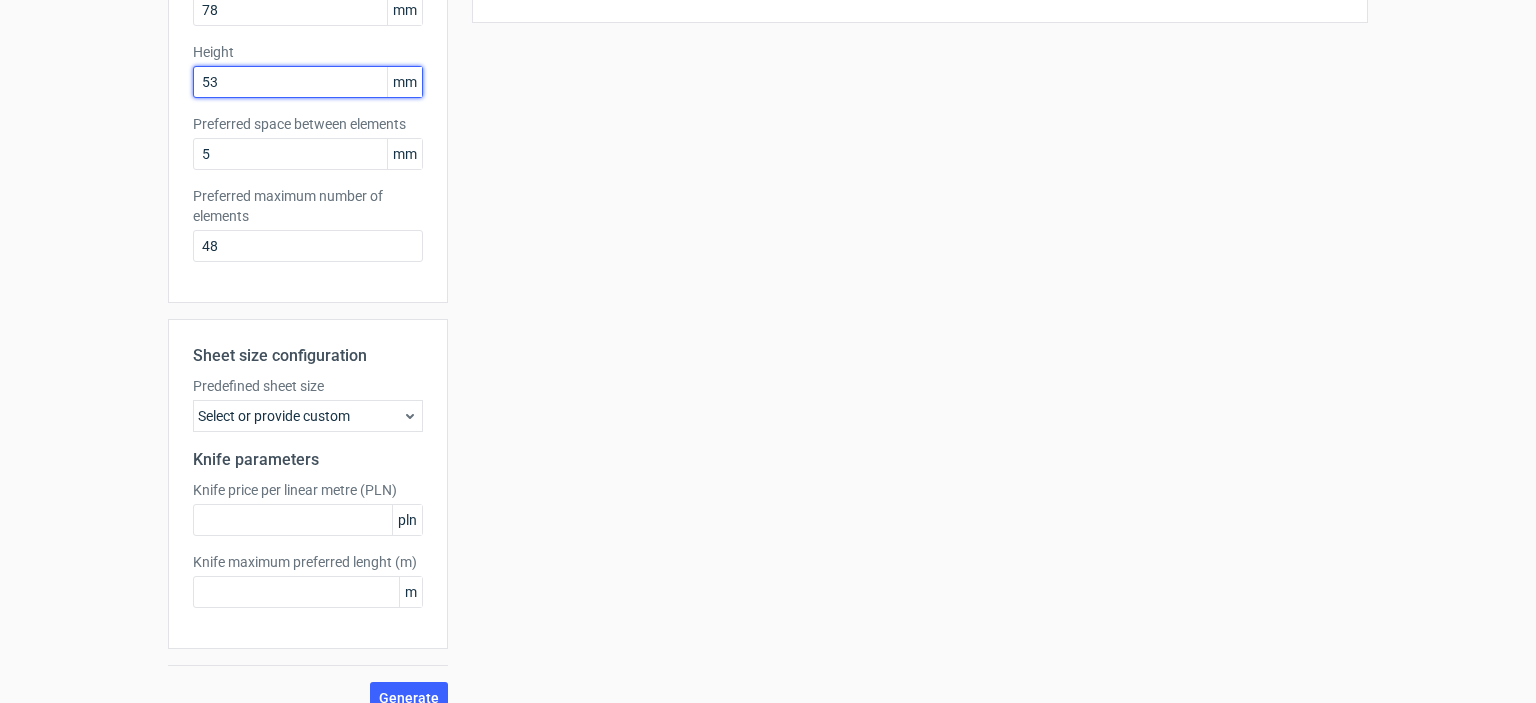 scroll, scrollTop: 372, scrollLeft: 0, axis: vertical 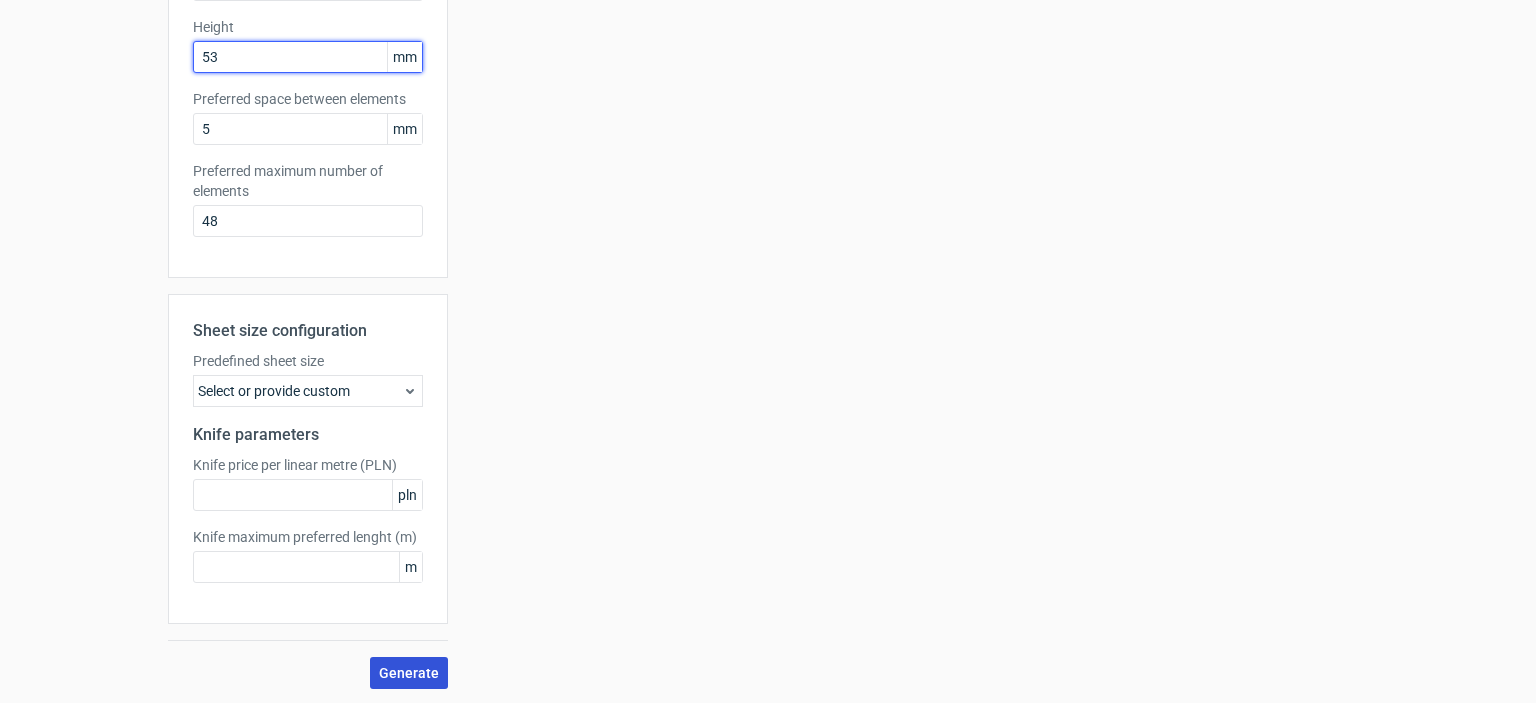 type on "53" 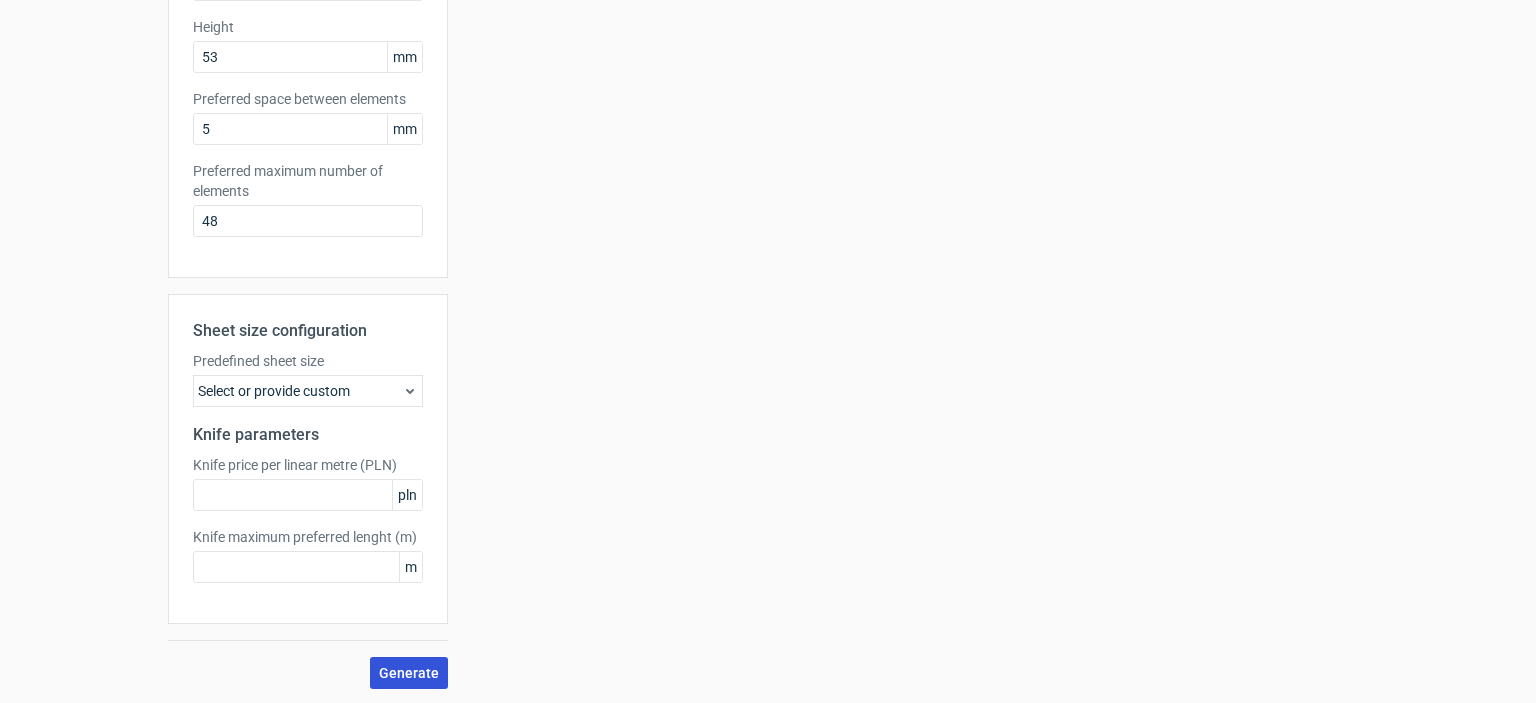 click on "Generate" at bounding box center (409, 673) 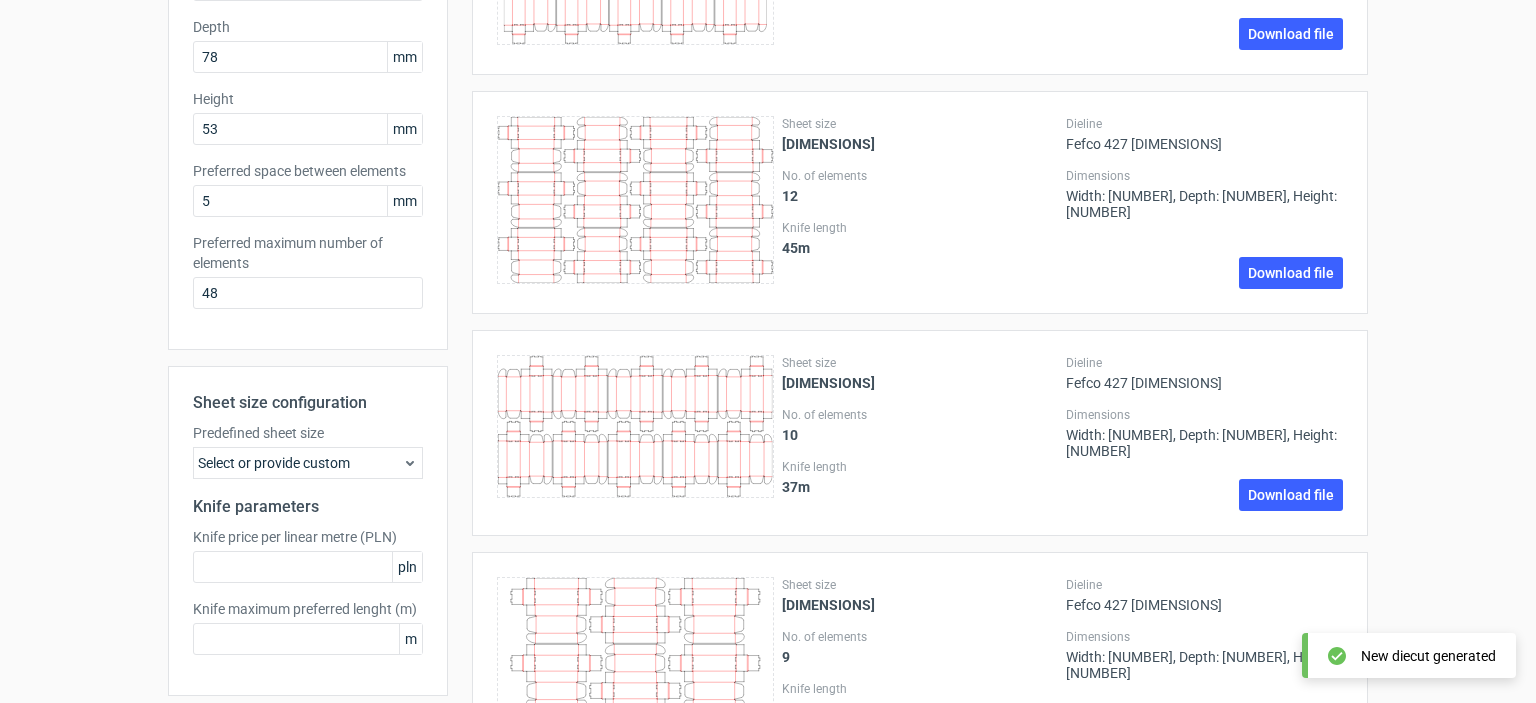scroll, scrollTop: 400, scrollLeft: 0, axis: vertical 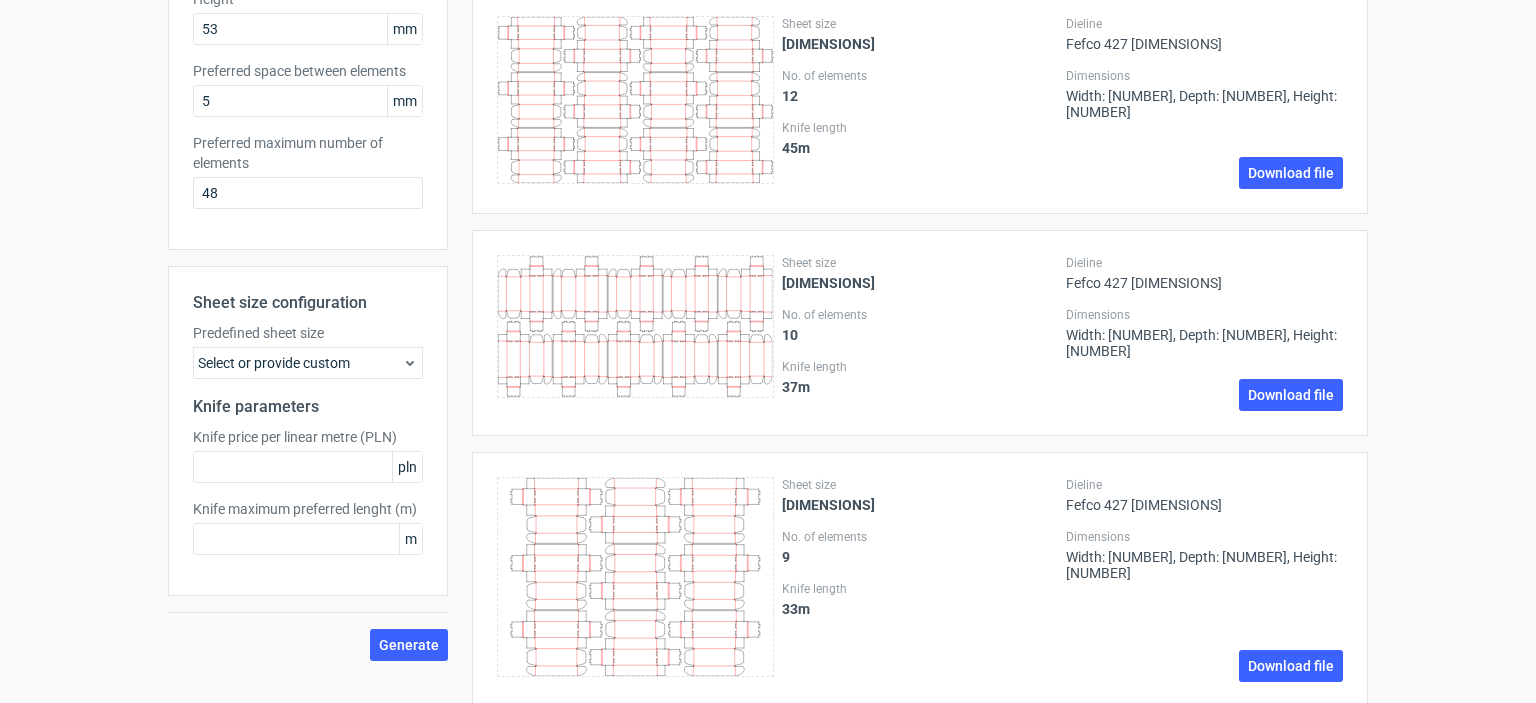 click on "Select or provide custom" at bounding box center (308, 363) 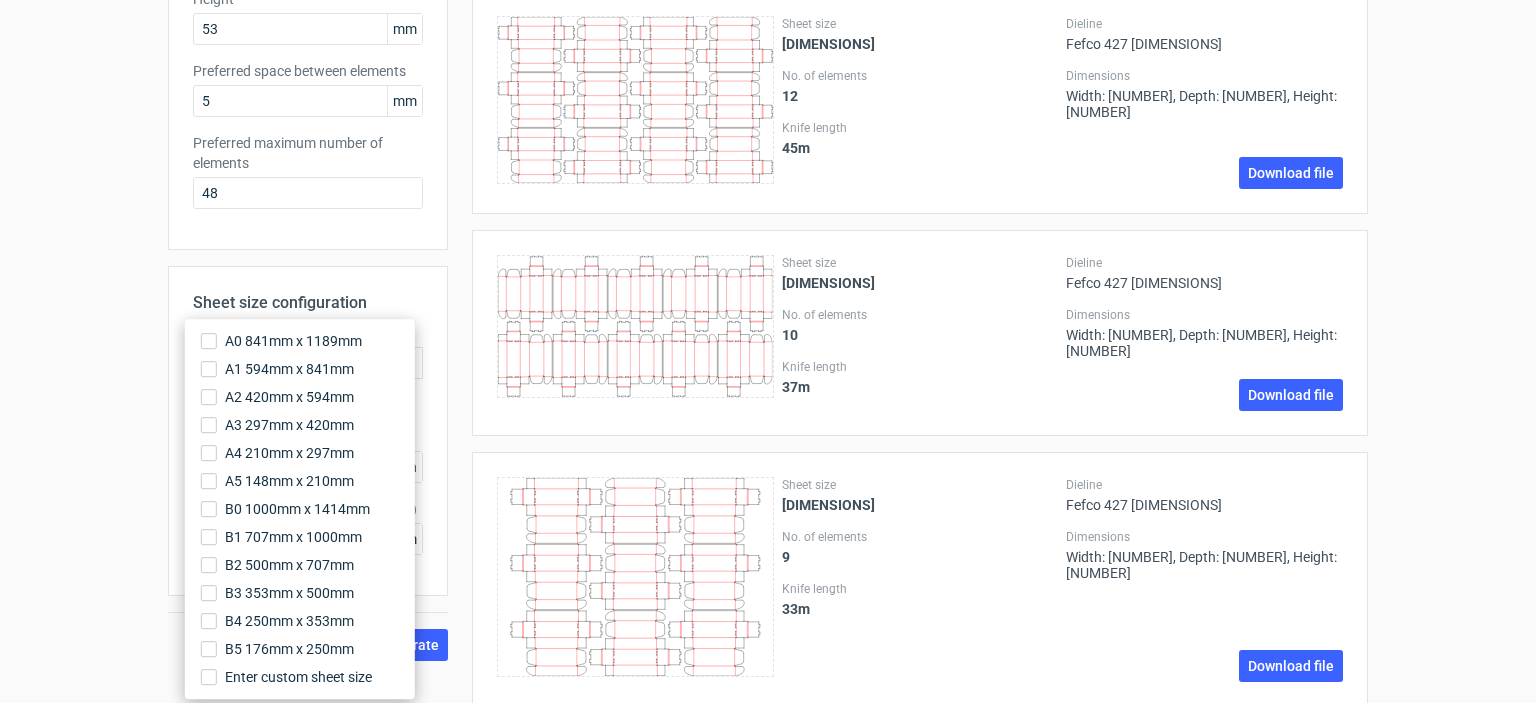 click on "Sheet size configuration" at bounding box center [308, 303] 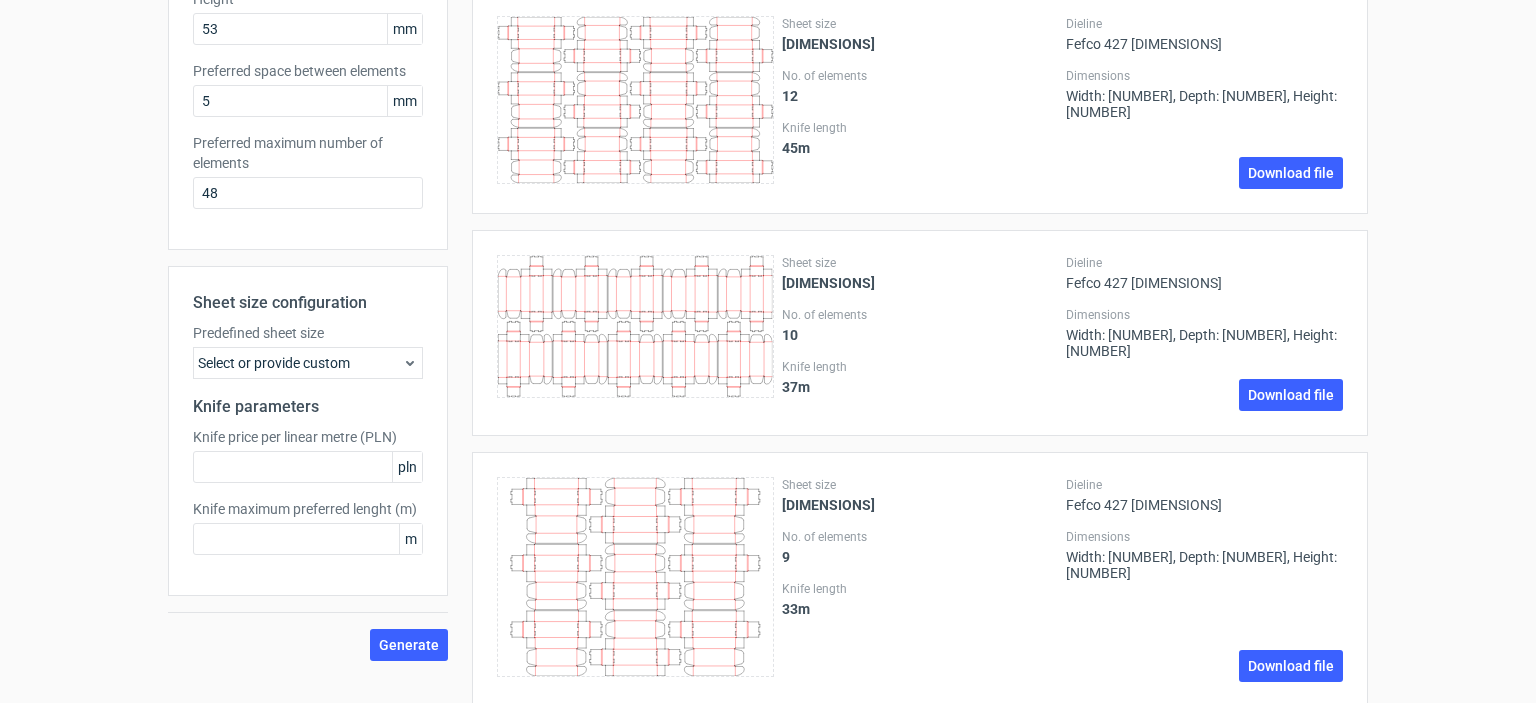 scroll, scrollTop: 0, scrollLeft: 0, axis: both 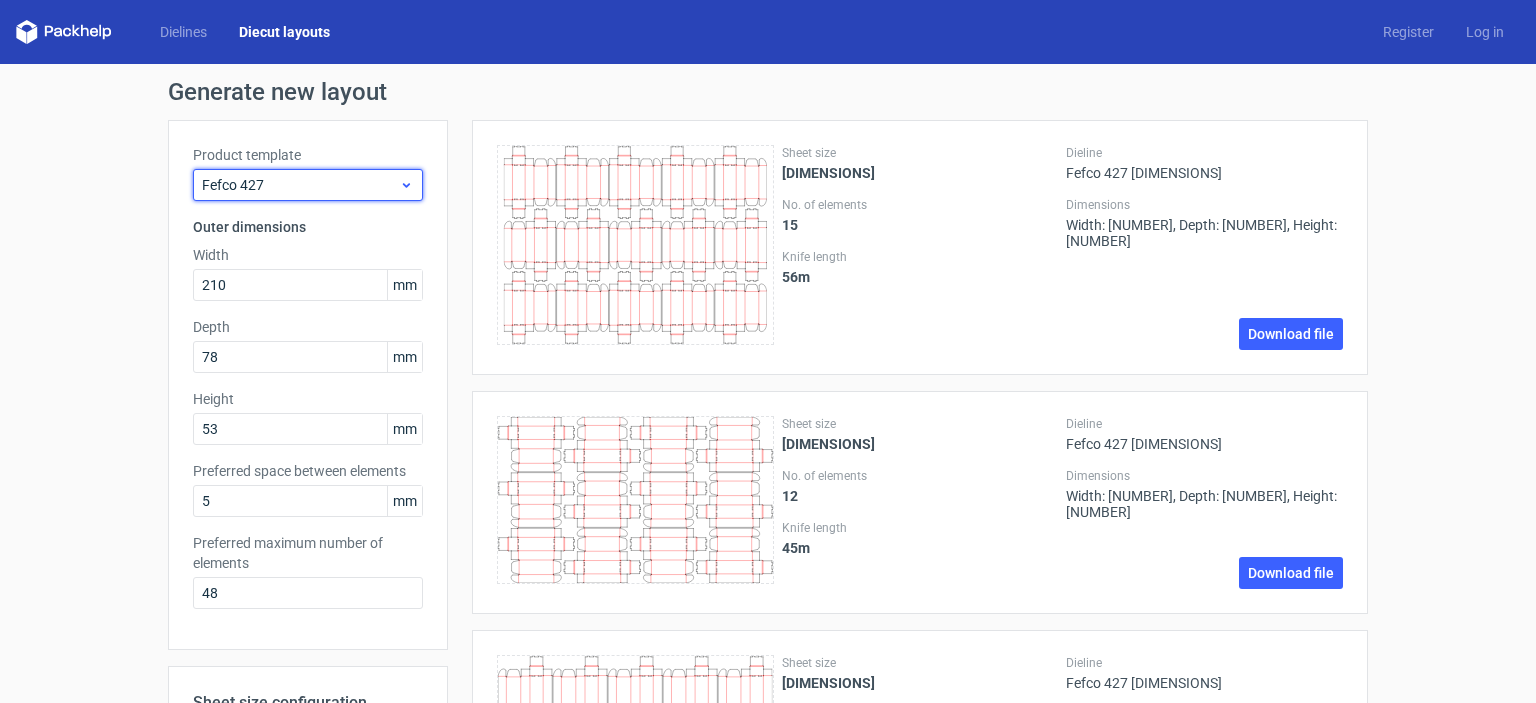 click on "Fefco 427" at bounding box center [300, 185] 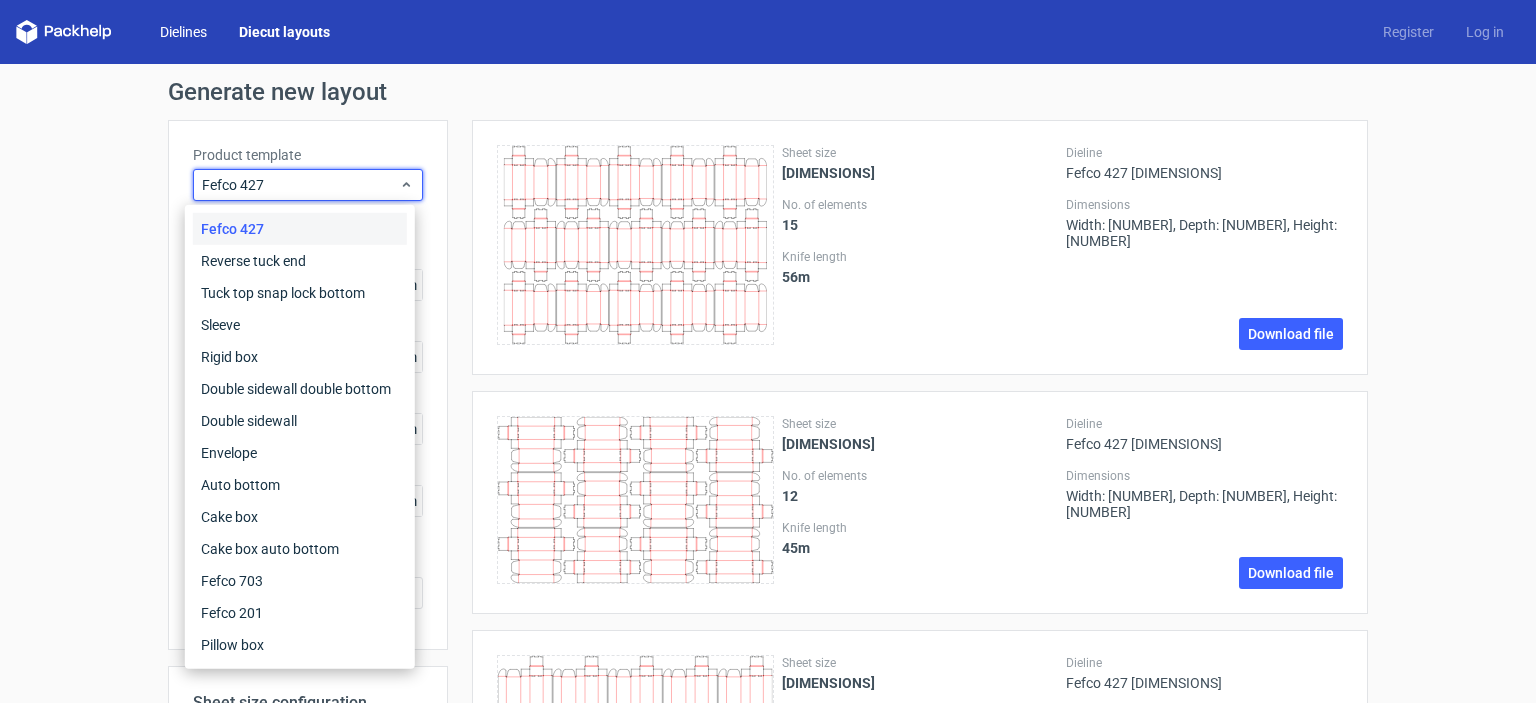 click on "Dielines" at bounding box center [183, 32] 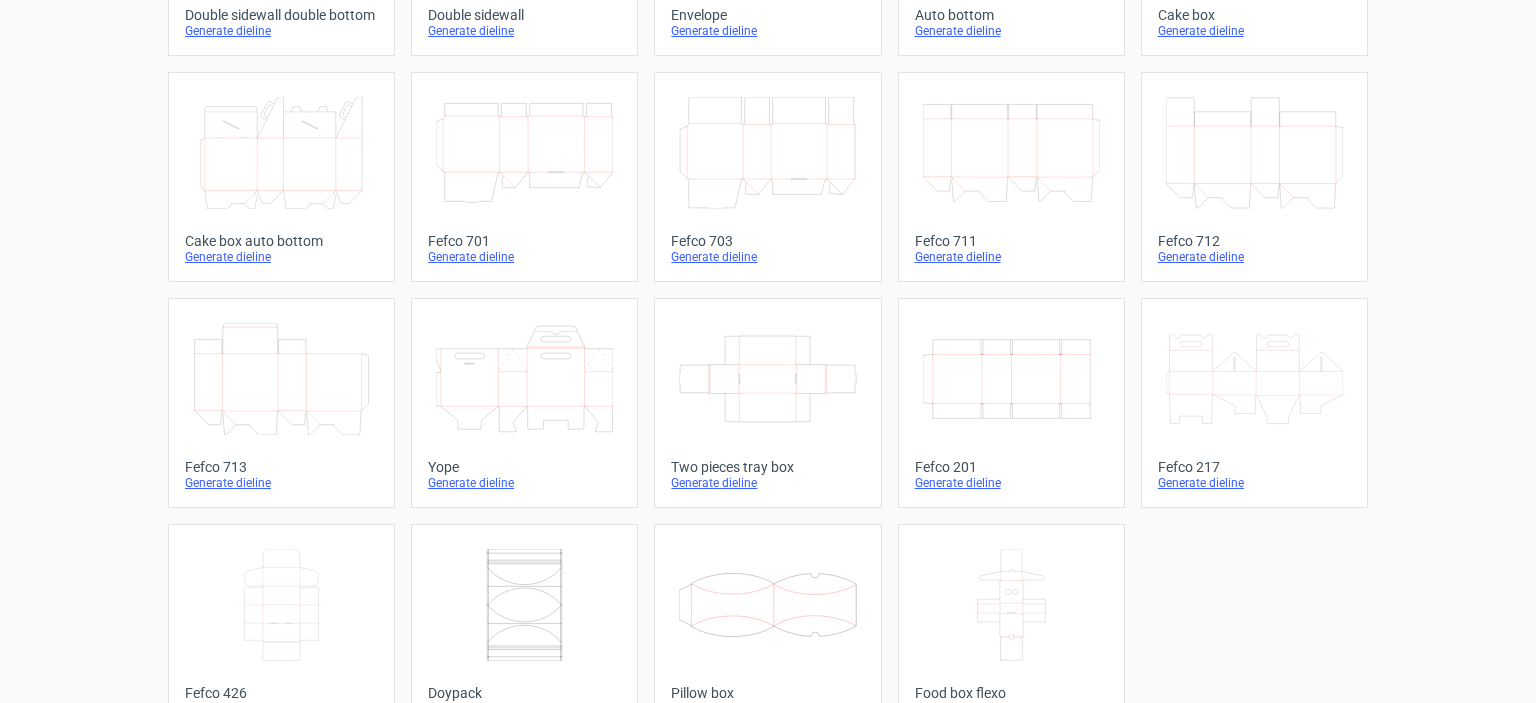 scroll, scrollTop: 544, scrollLeft: 0, axis: vertical 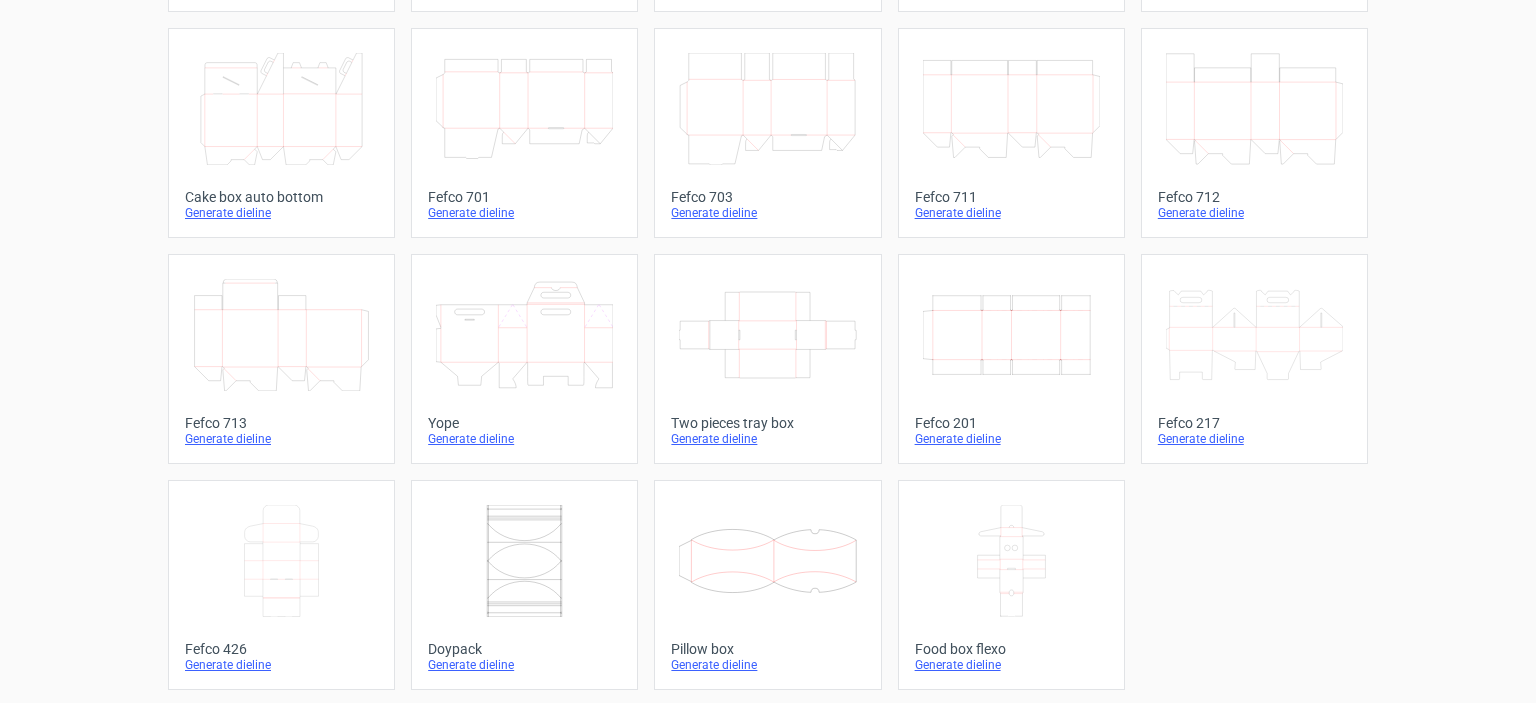 click 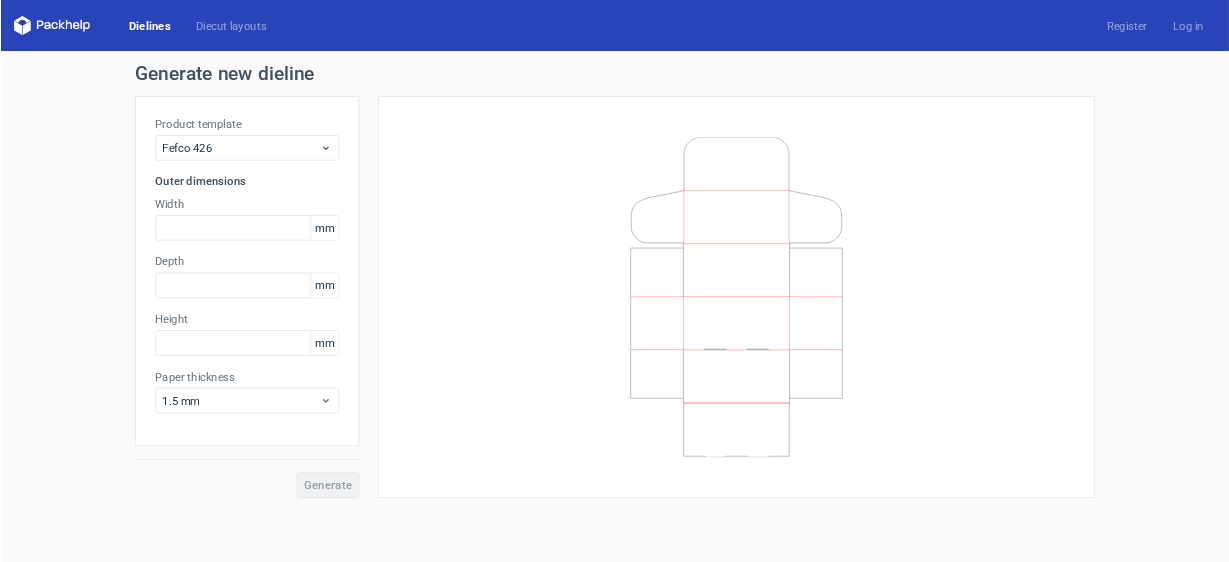 scroll, scrollTop: 0, scrollLeft: 0, axis: both 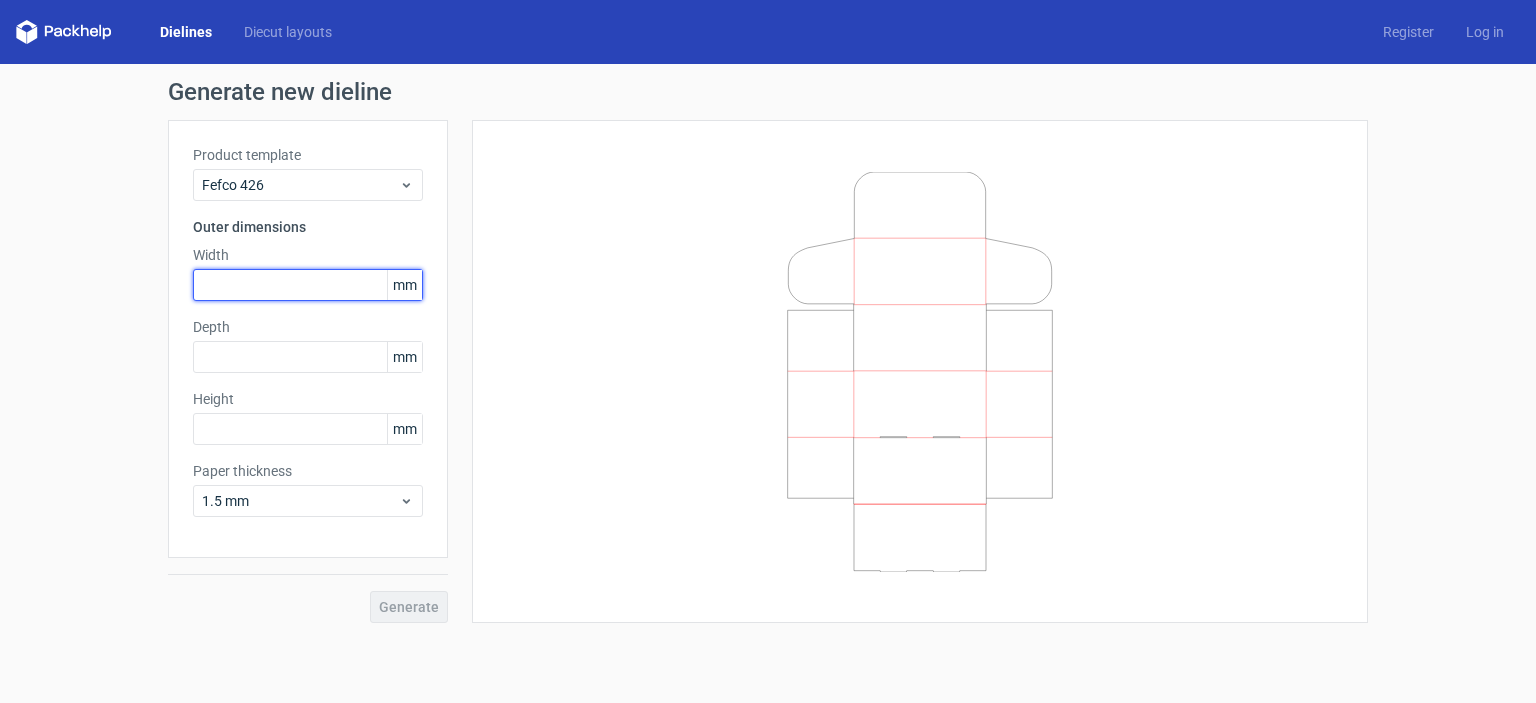 click at bounding box center [308, 285] 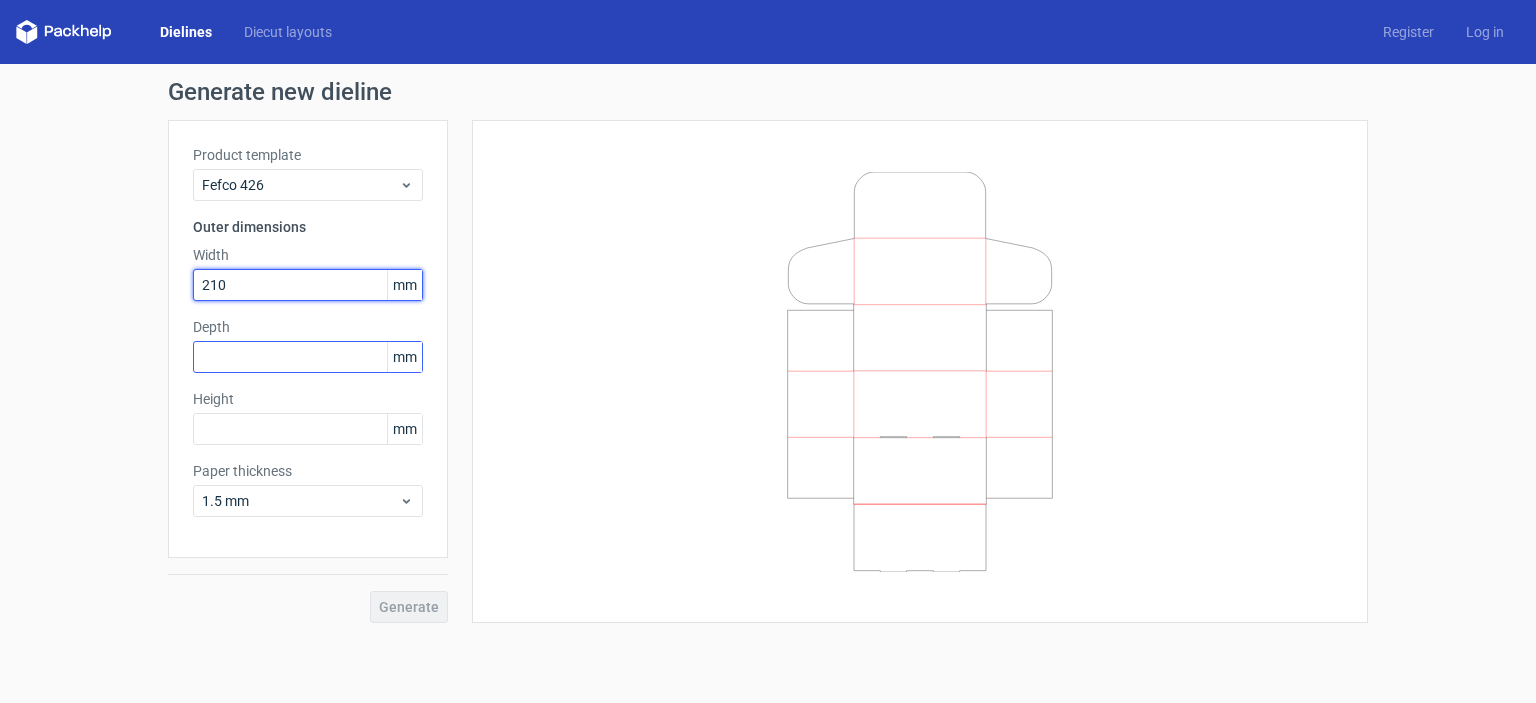 type on "210" 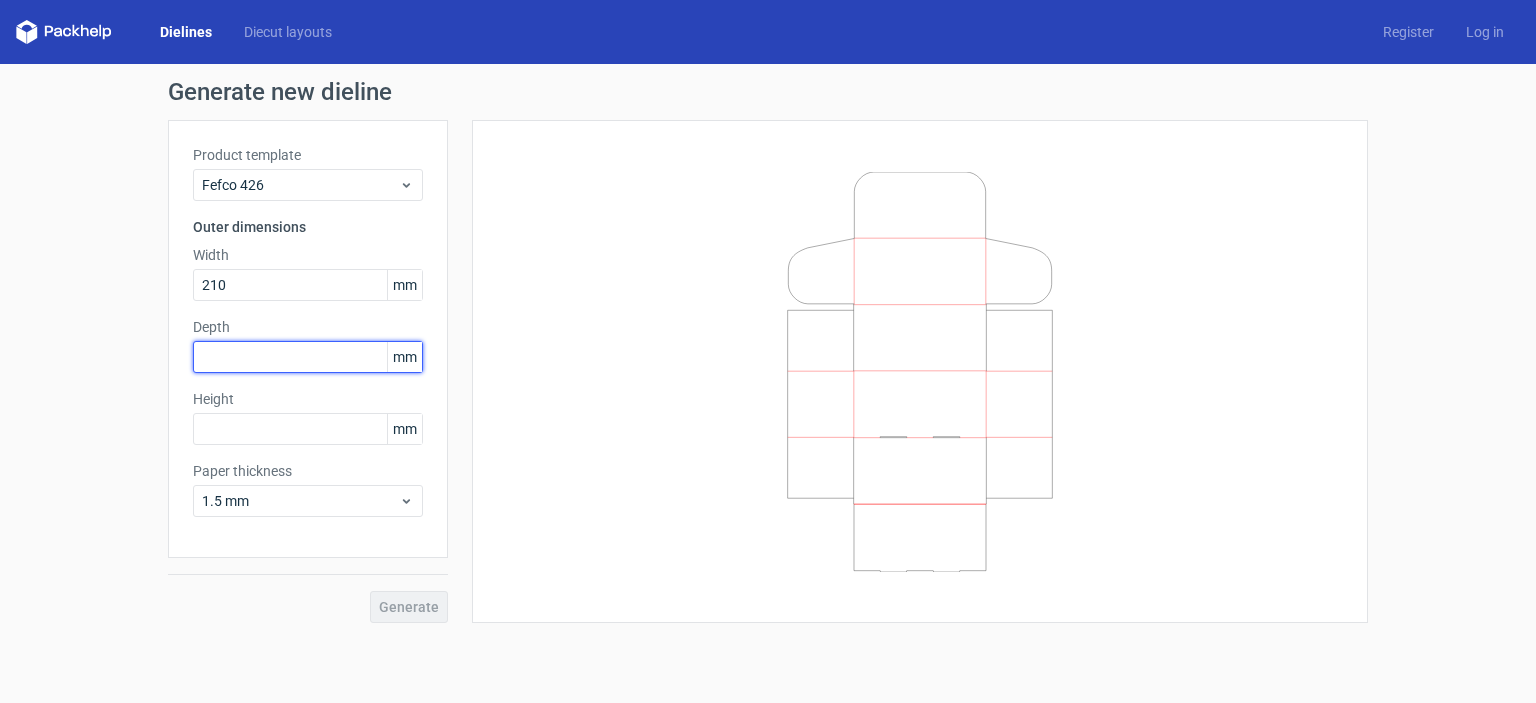 click at bounding box center (308, 357) 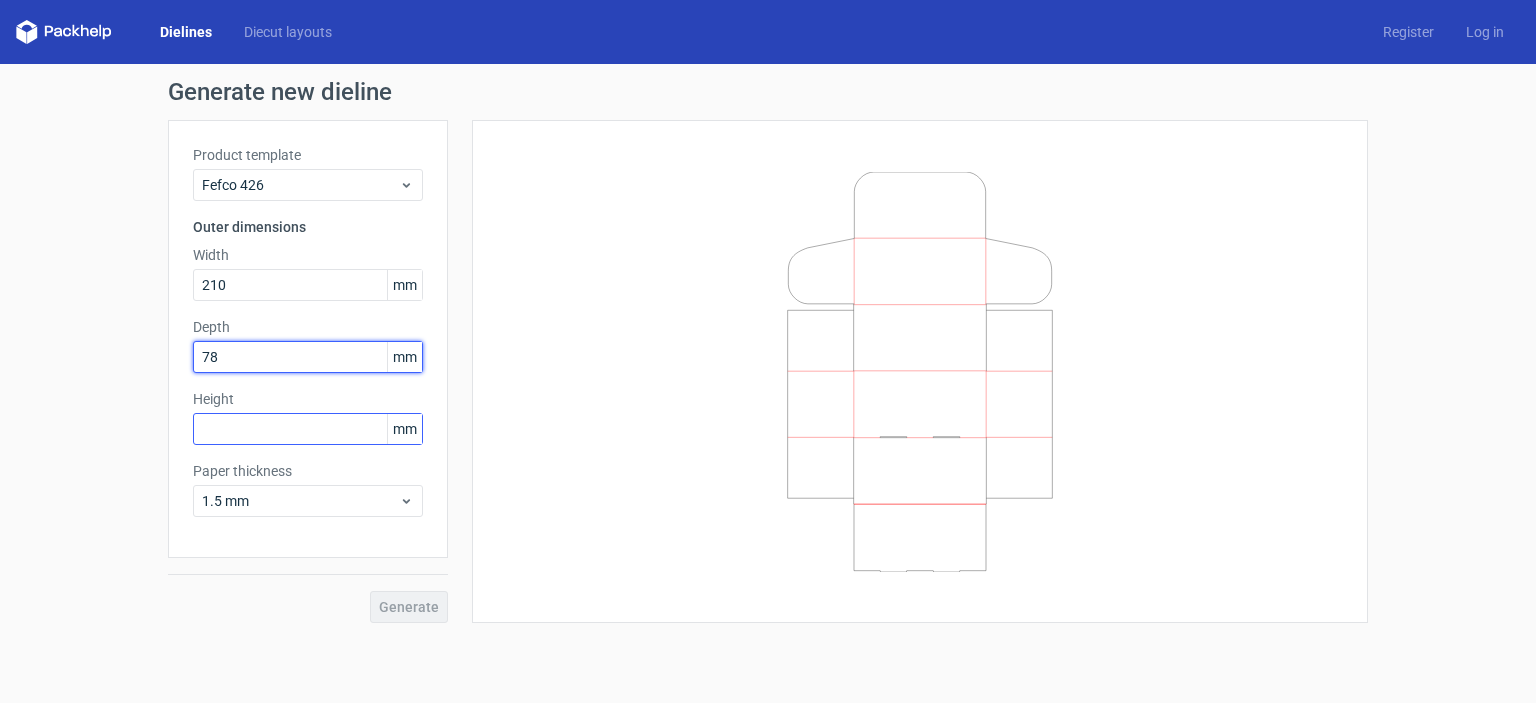 type on "78" 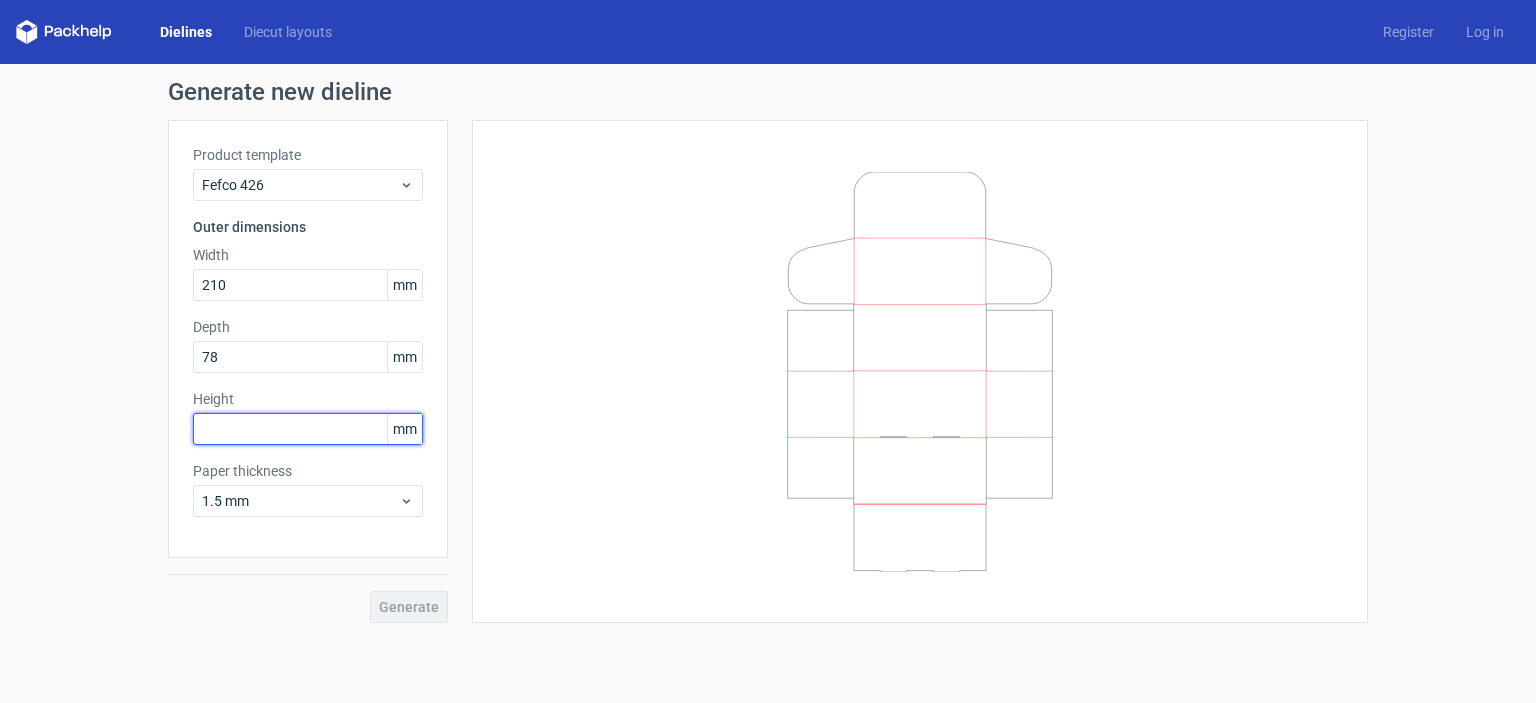 click at bounding box center [308, 429] 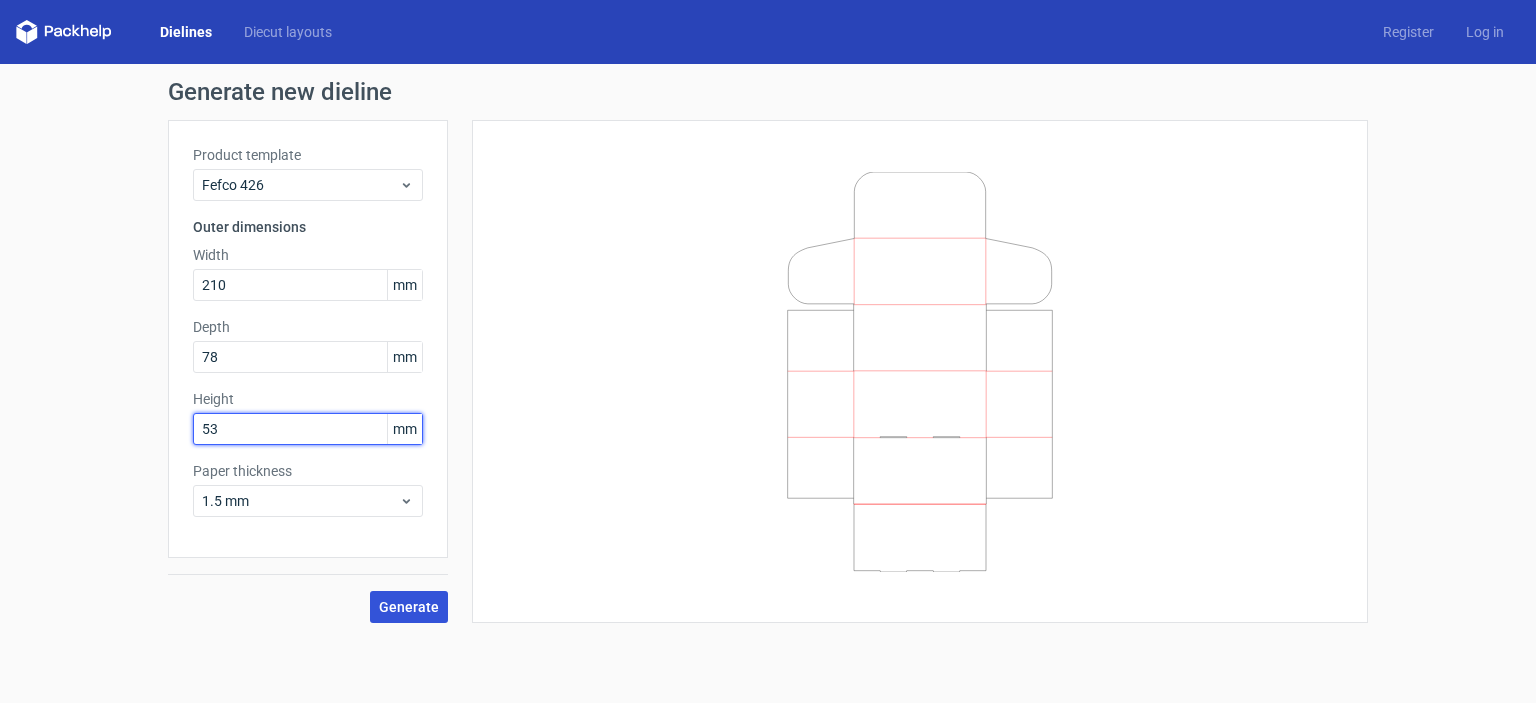 type on "53" 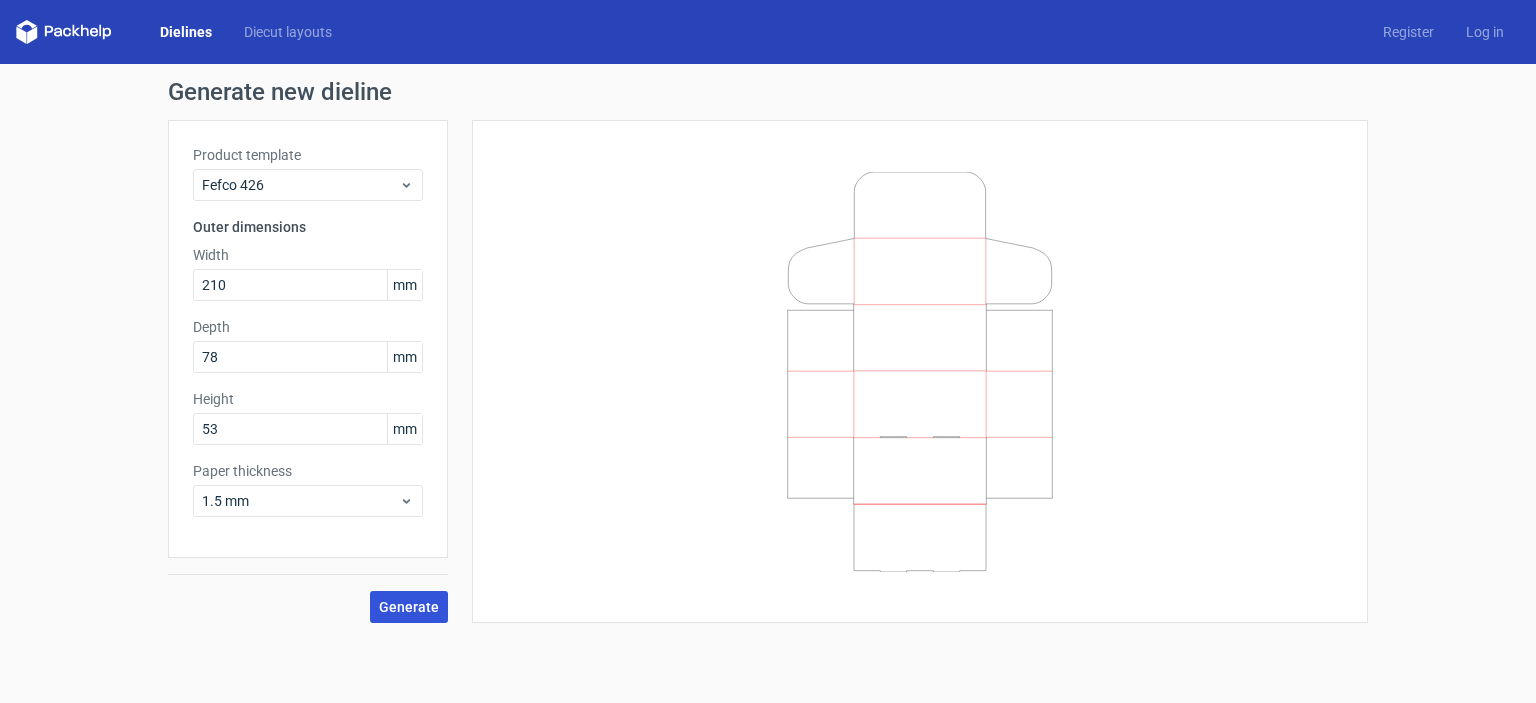 click on "Generate" at bounding box center (409, 607) 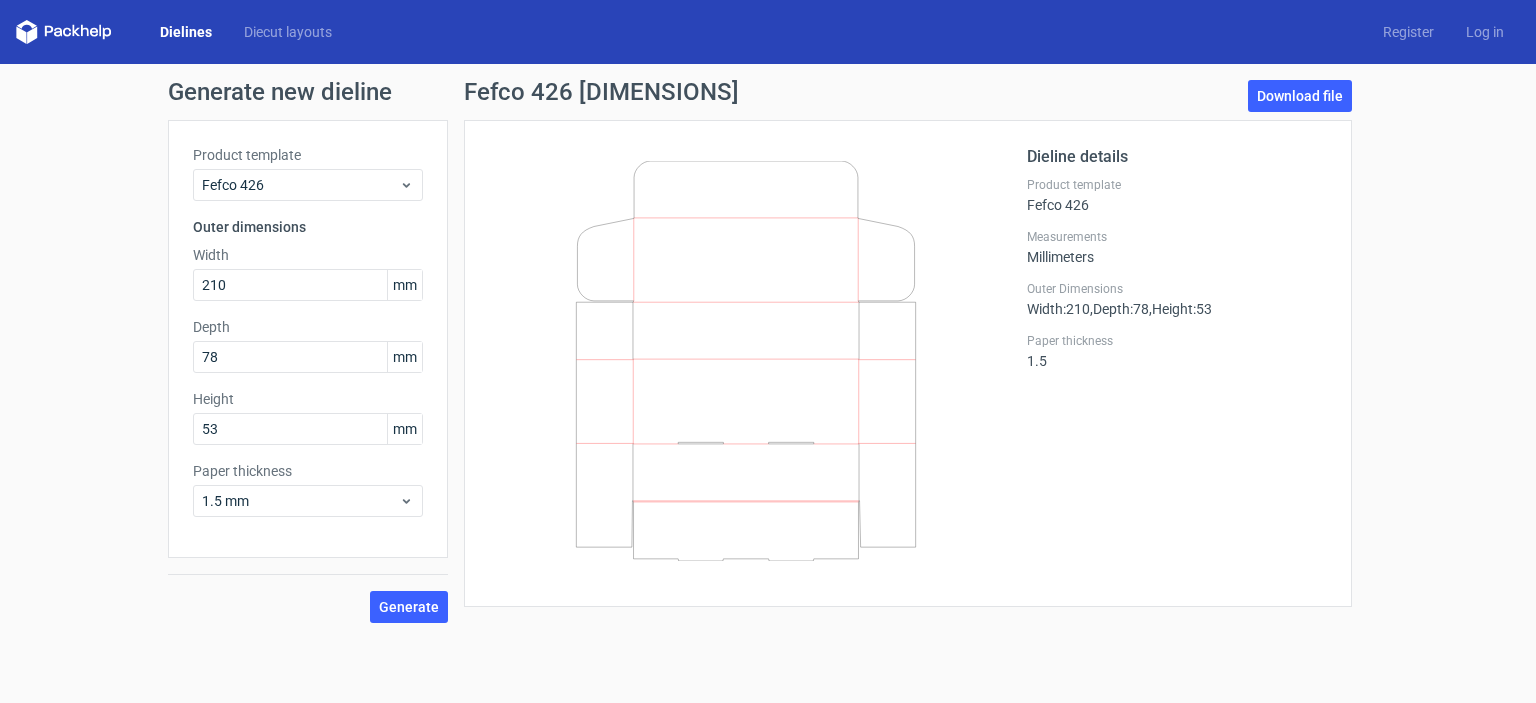 click on "Dielines" at bounding box center [186, 32] 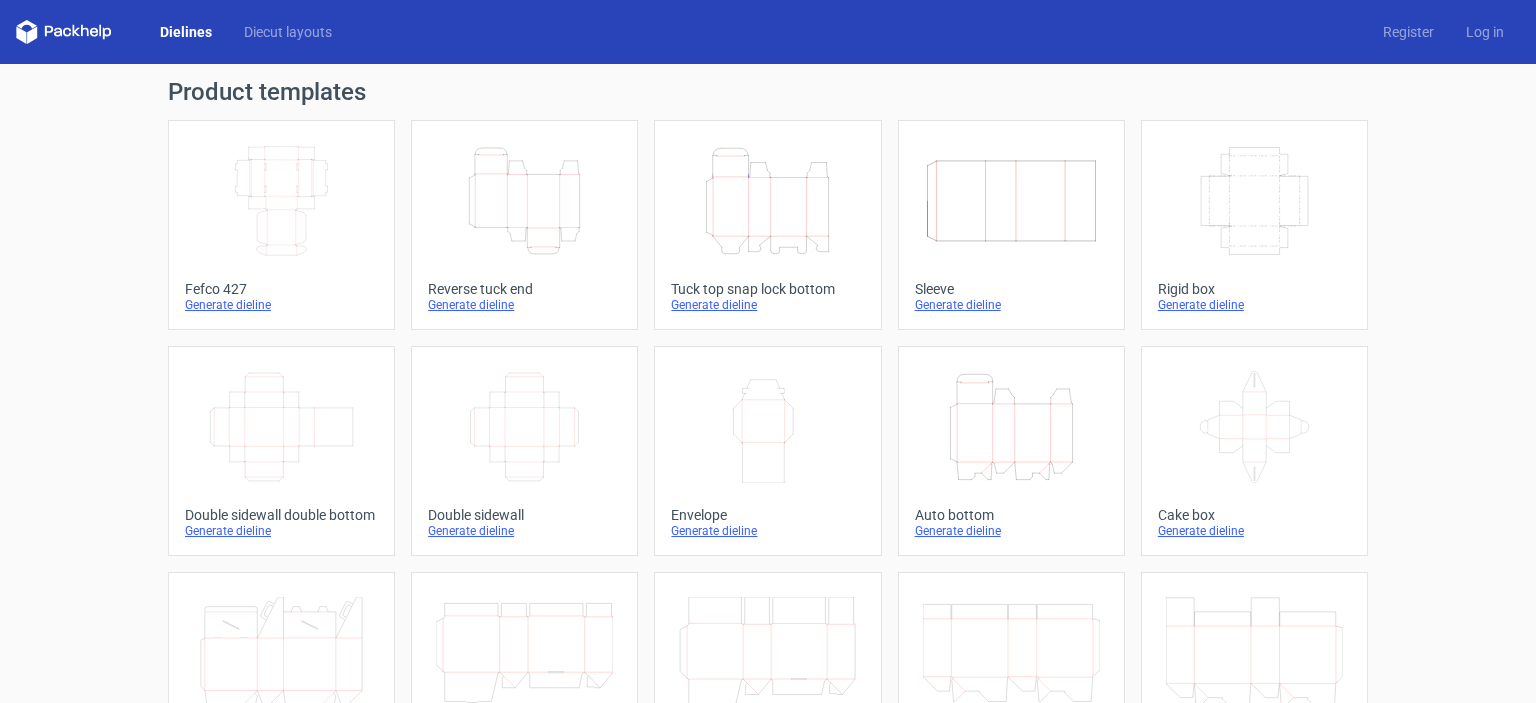 click on "Width
Depth
Height" 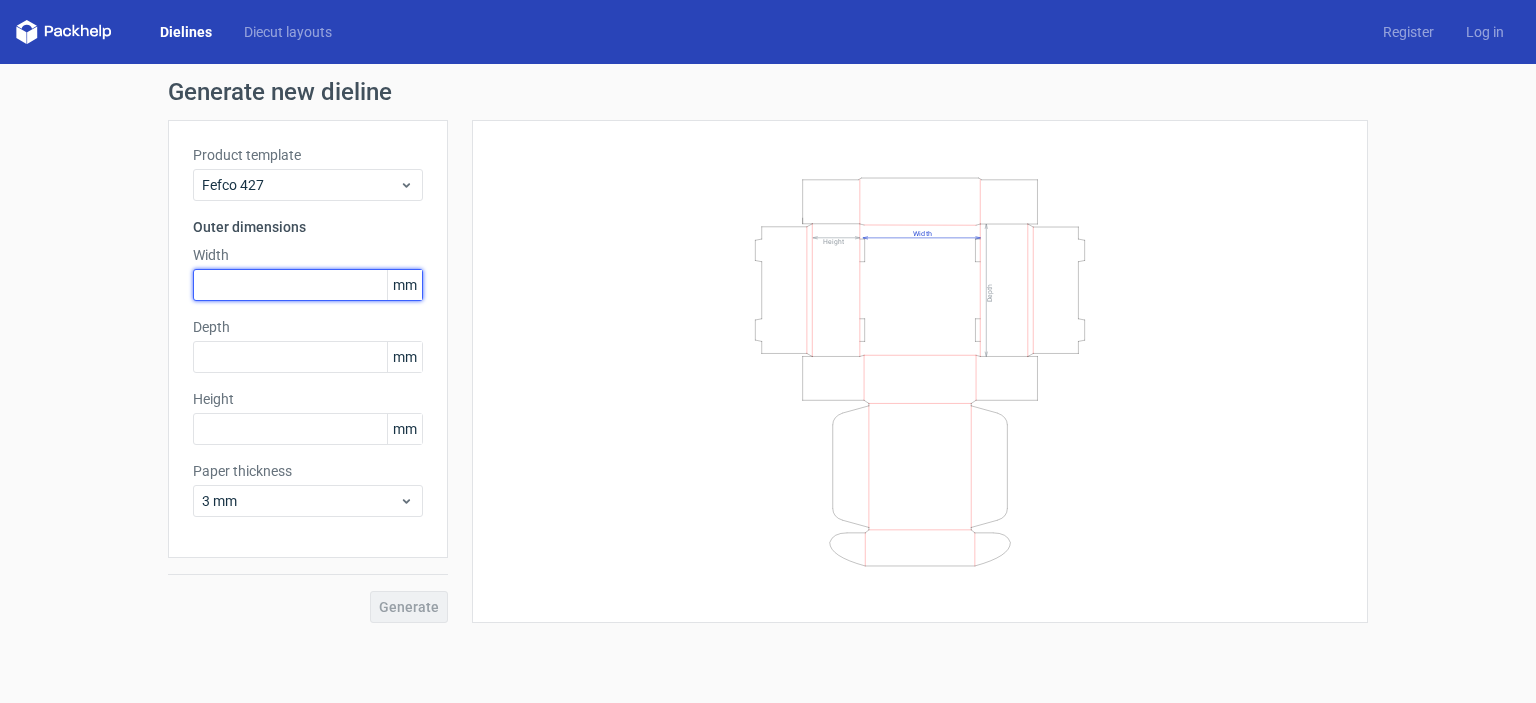 click at bounding box center [308, 285] 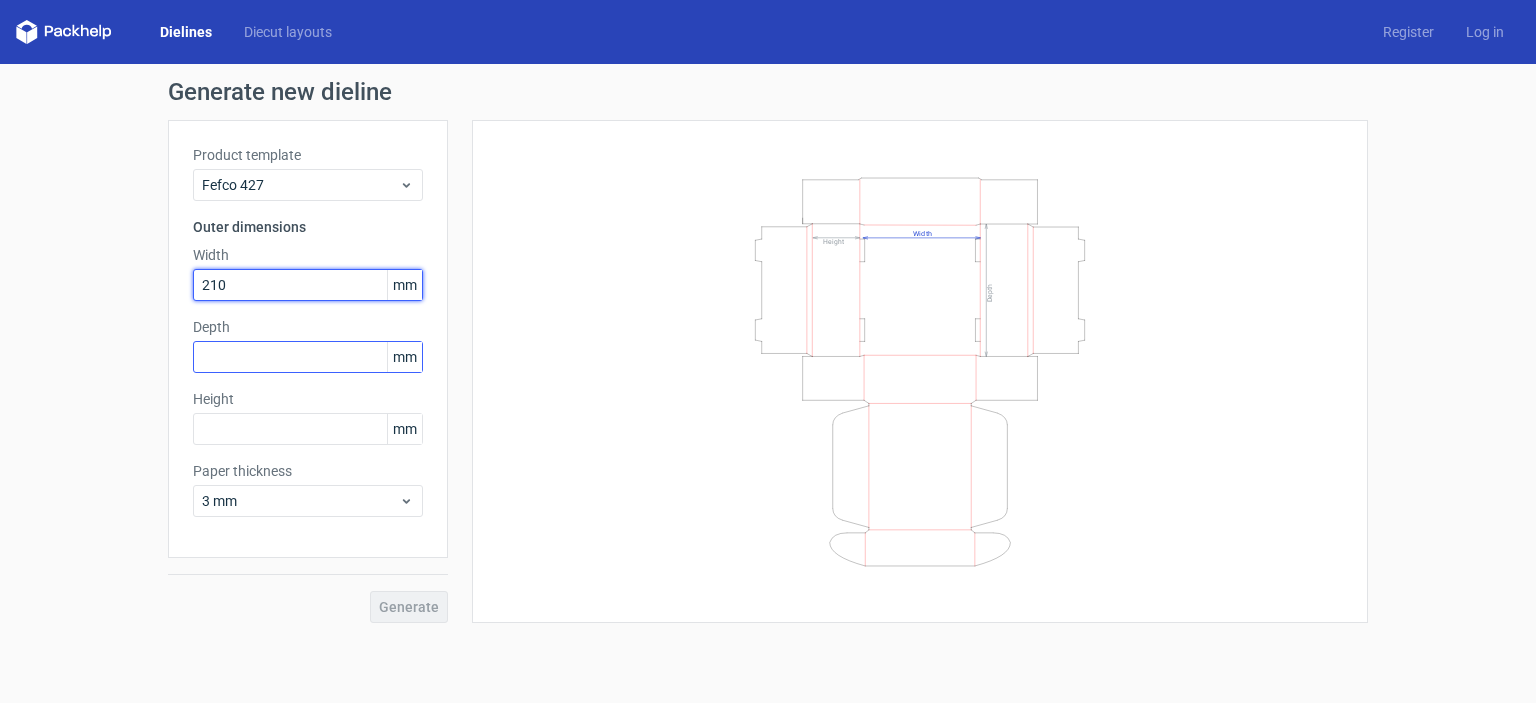 type on "210" 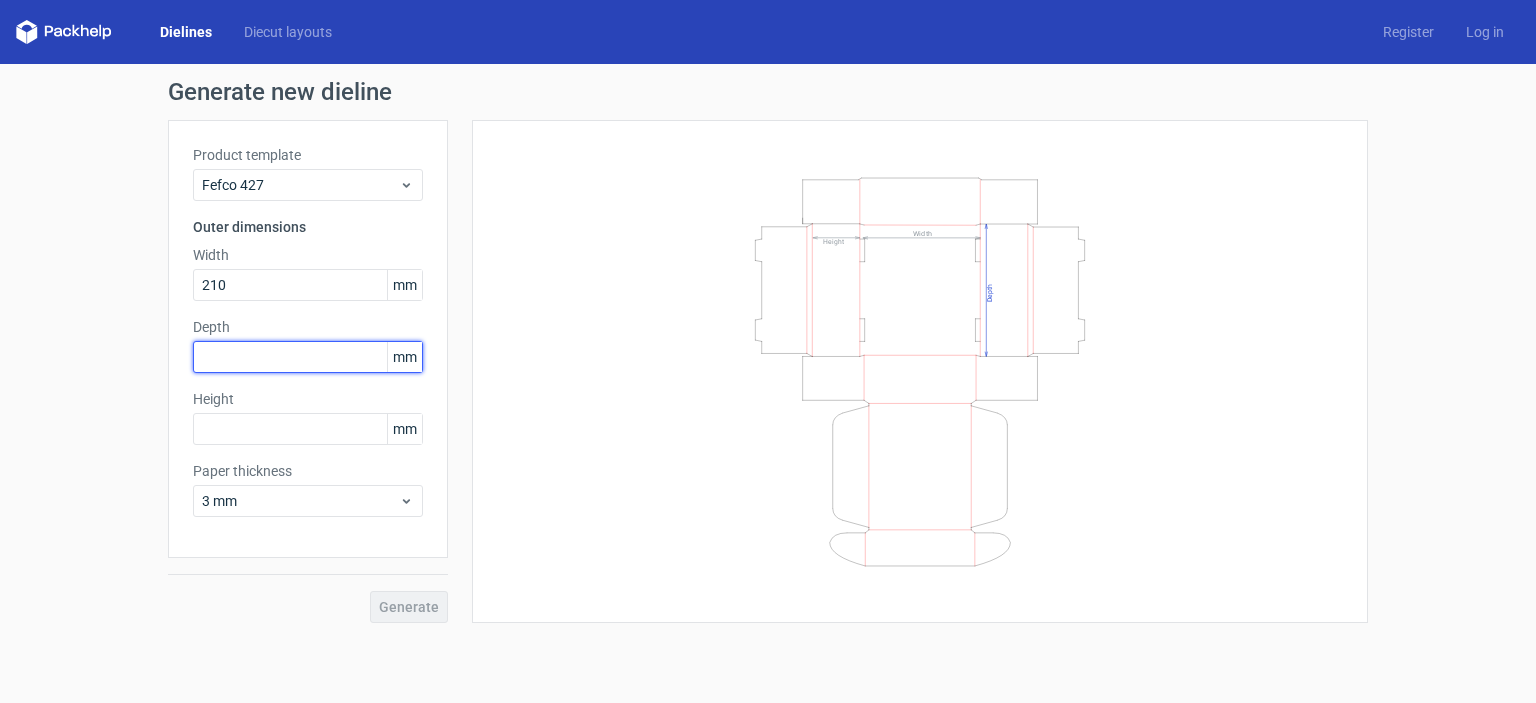 click at bounding box center [308, 357] 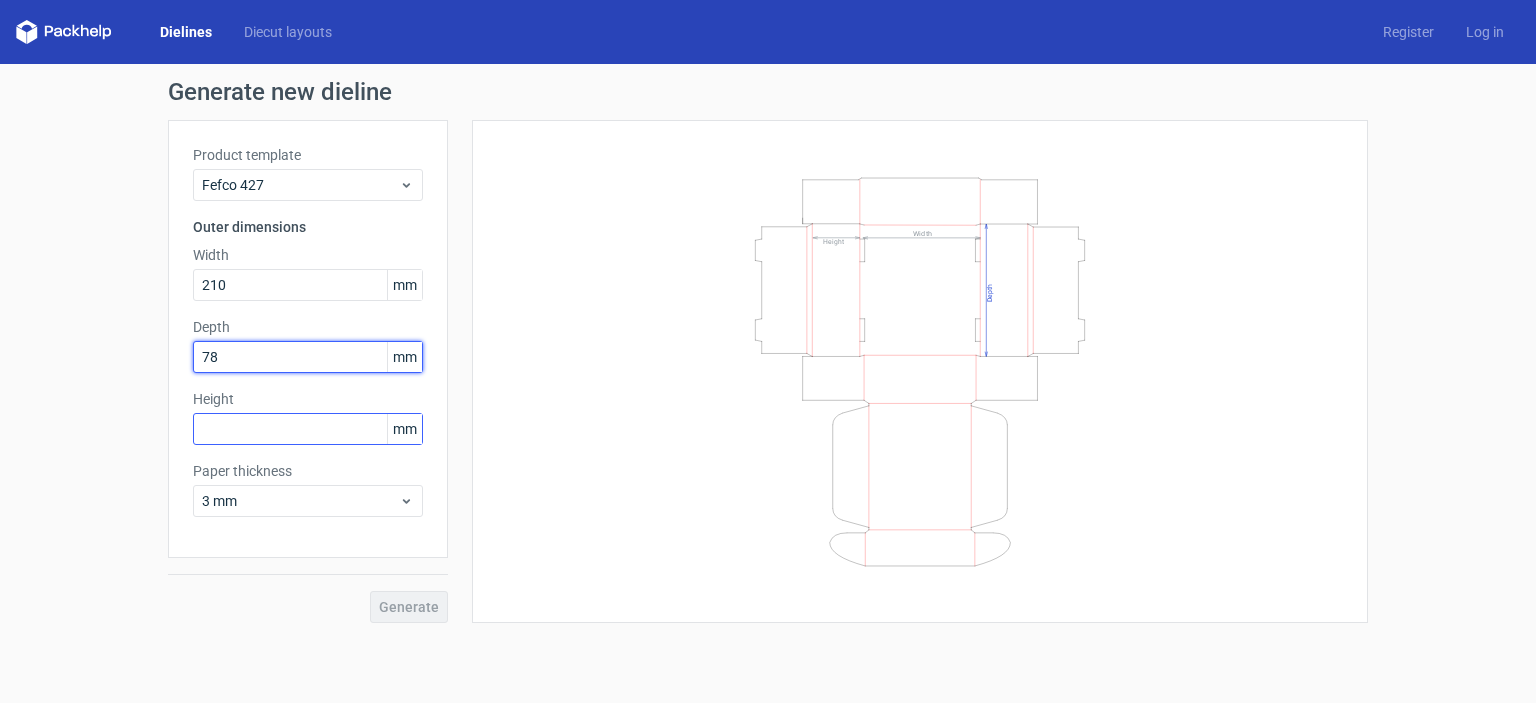 type on "78" 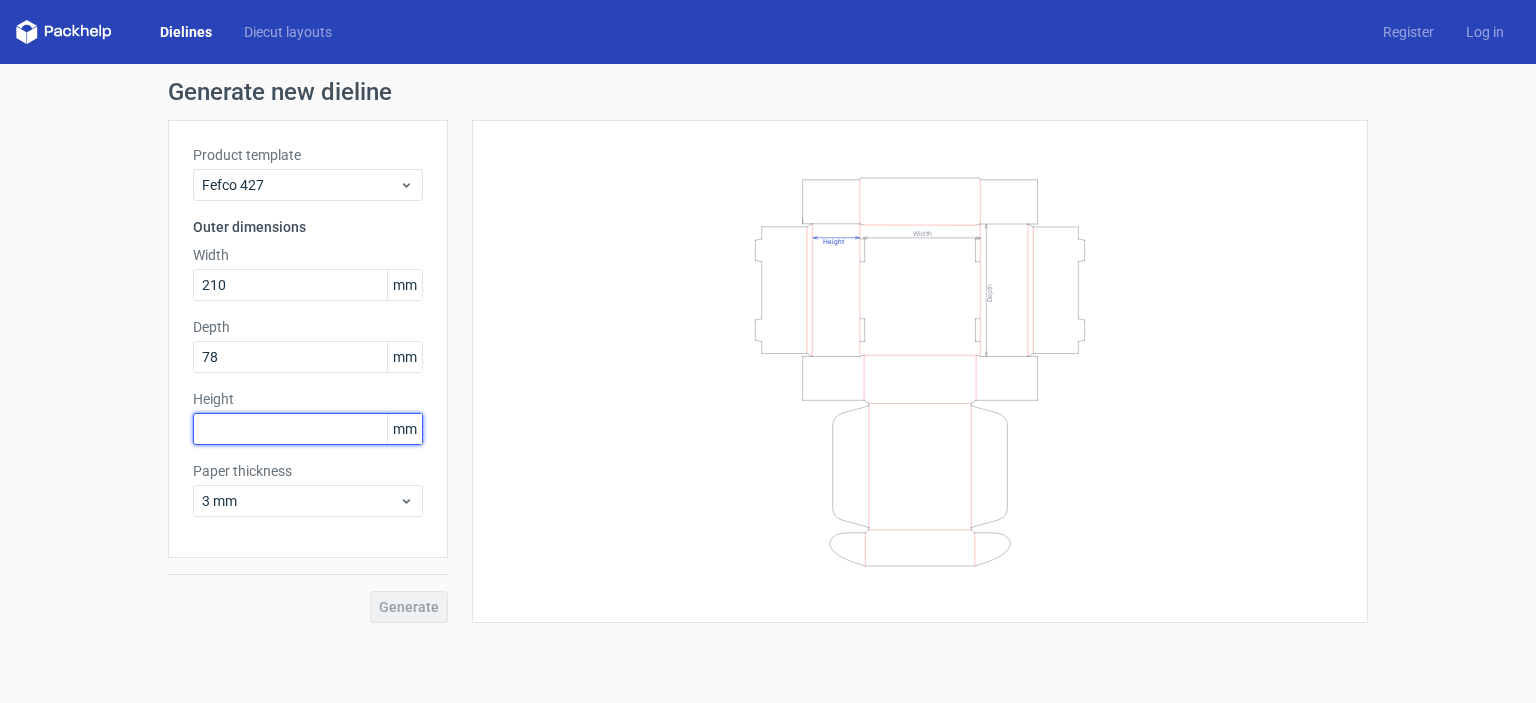 click at bounding box center (308, 429) 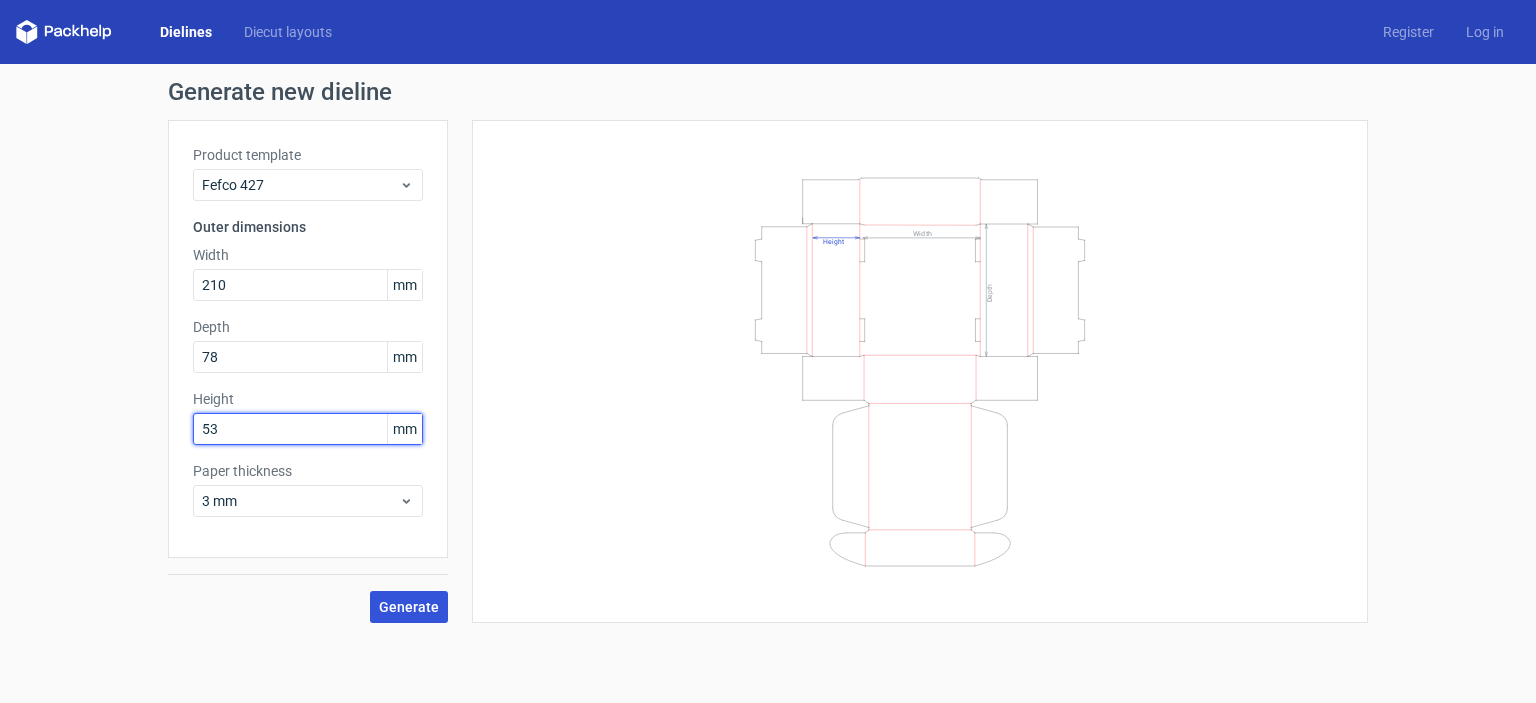 type on "53" 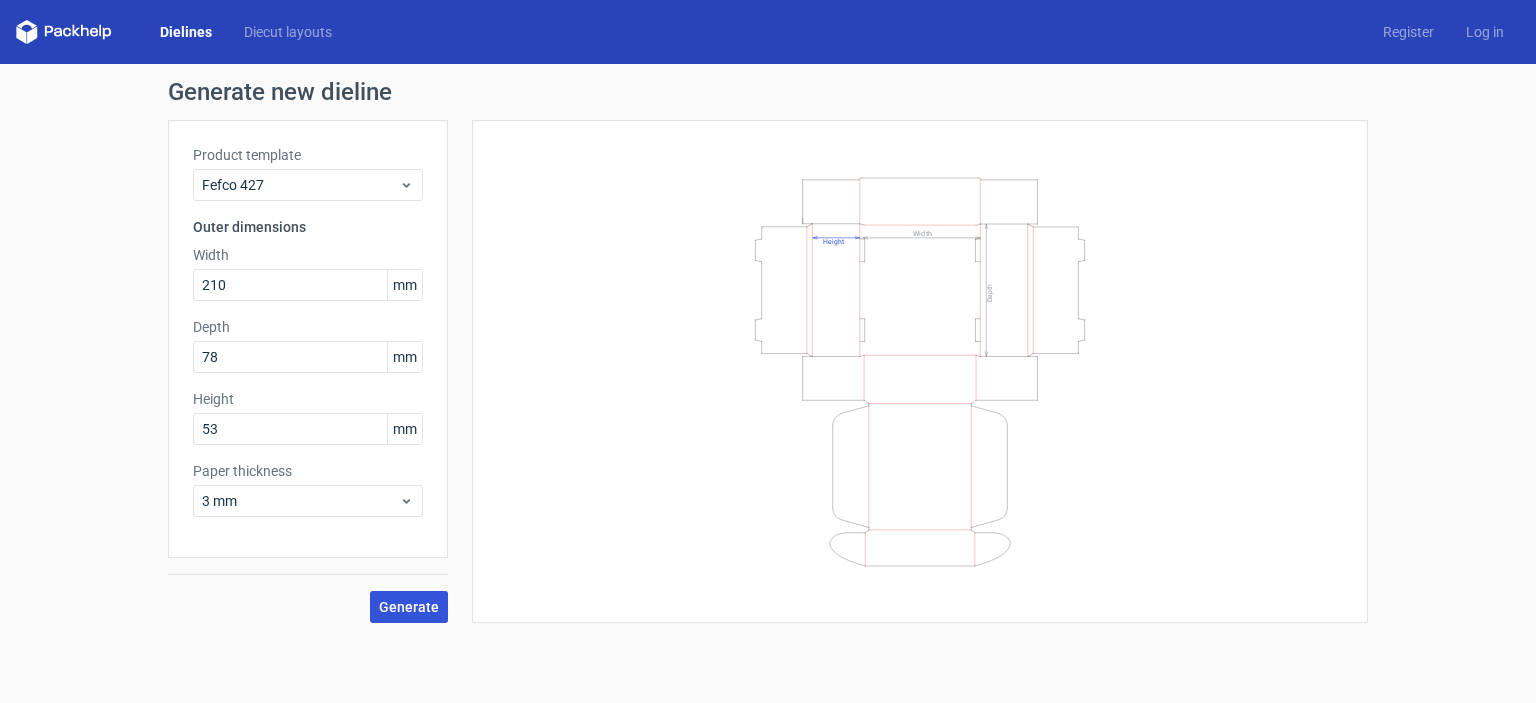 click on "Generate" at bounding box center (409, 607) 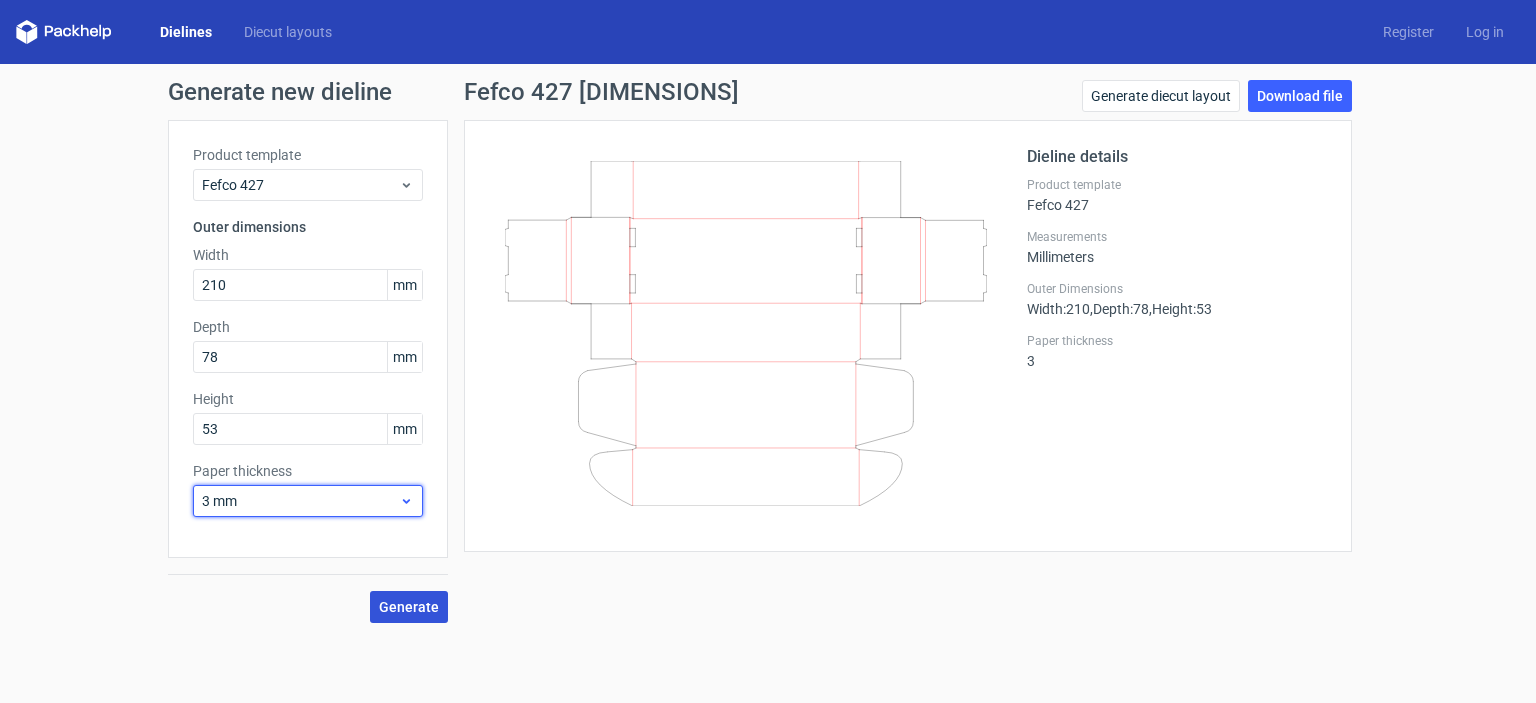 click on "3 mm" at bounding box center [300, 501] 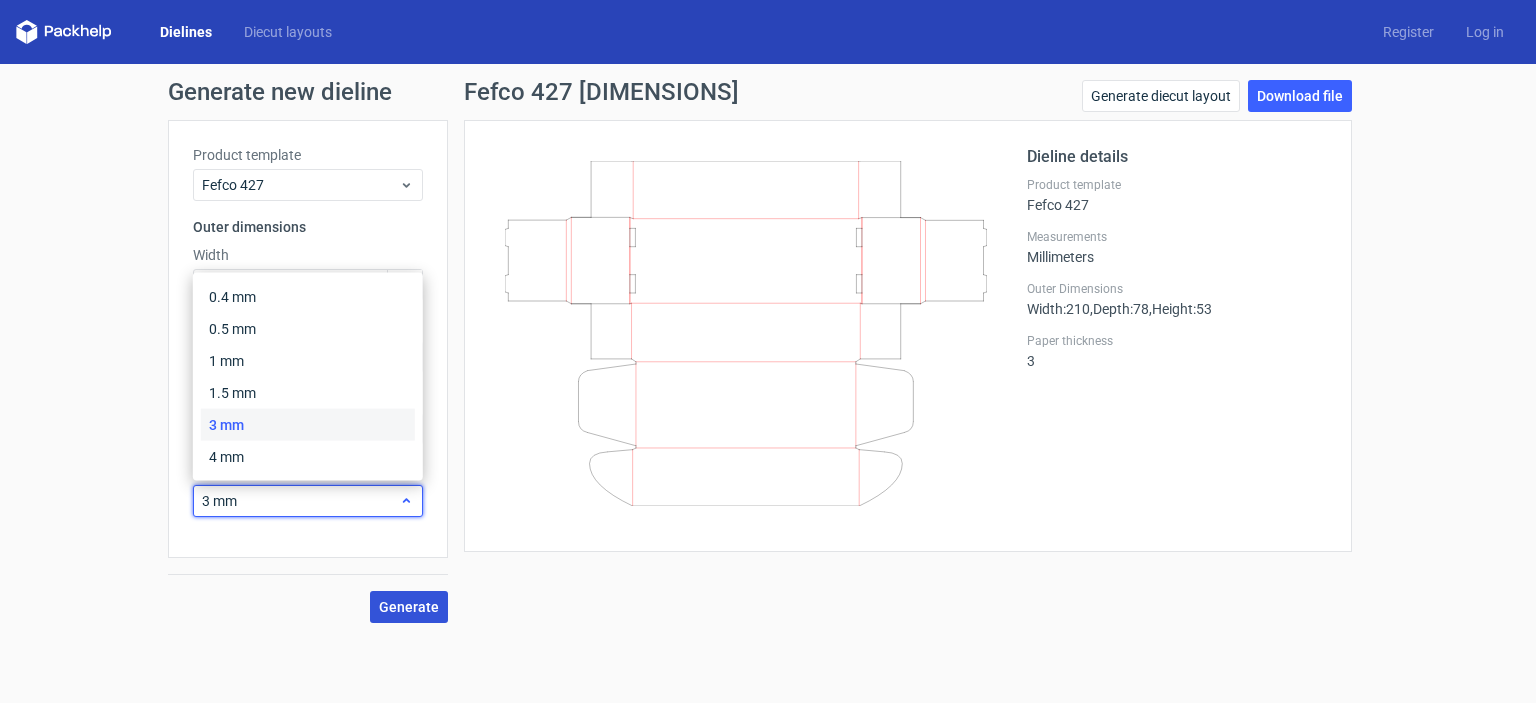 click on "3 mm" at bounding box center [300, 501] 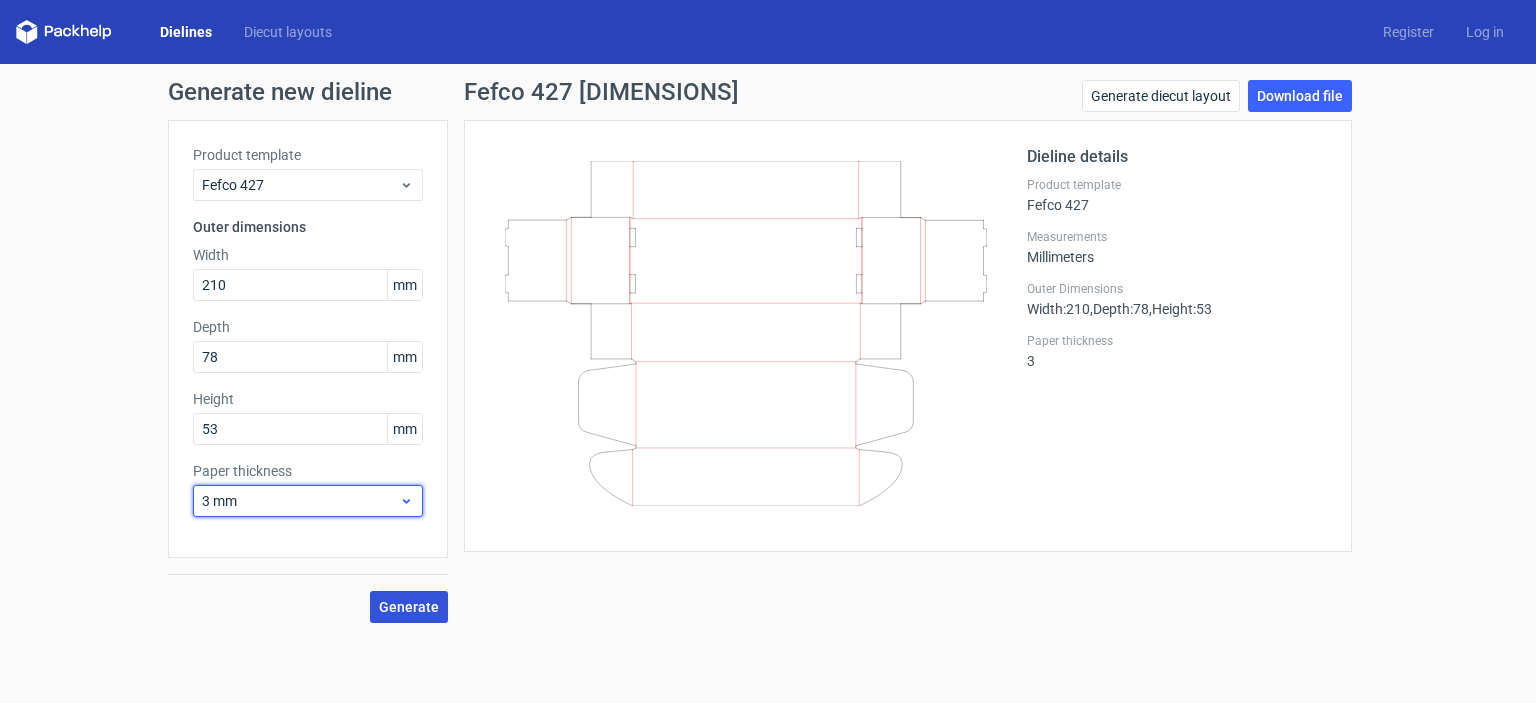 click on "3 mm" at bounding box center (300, 501) 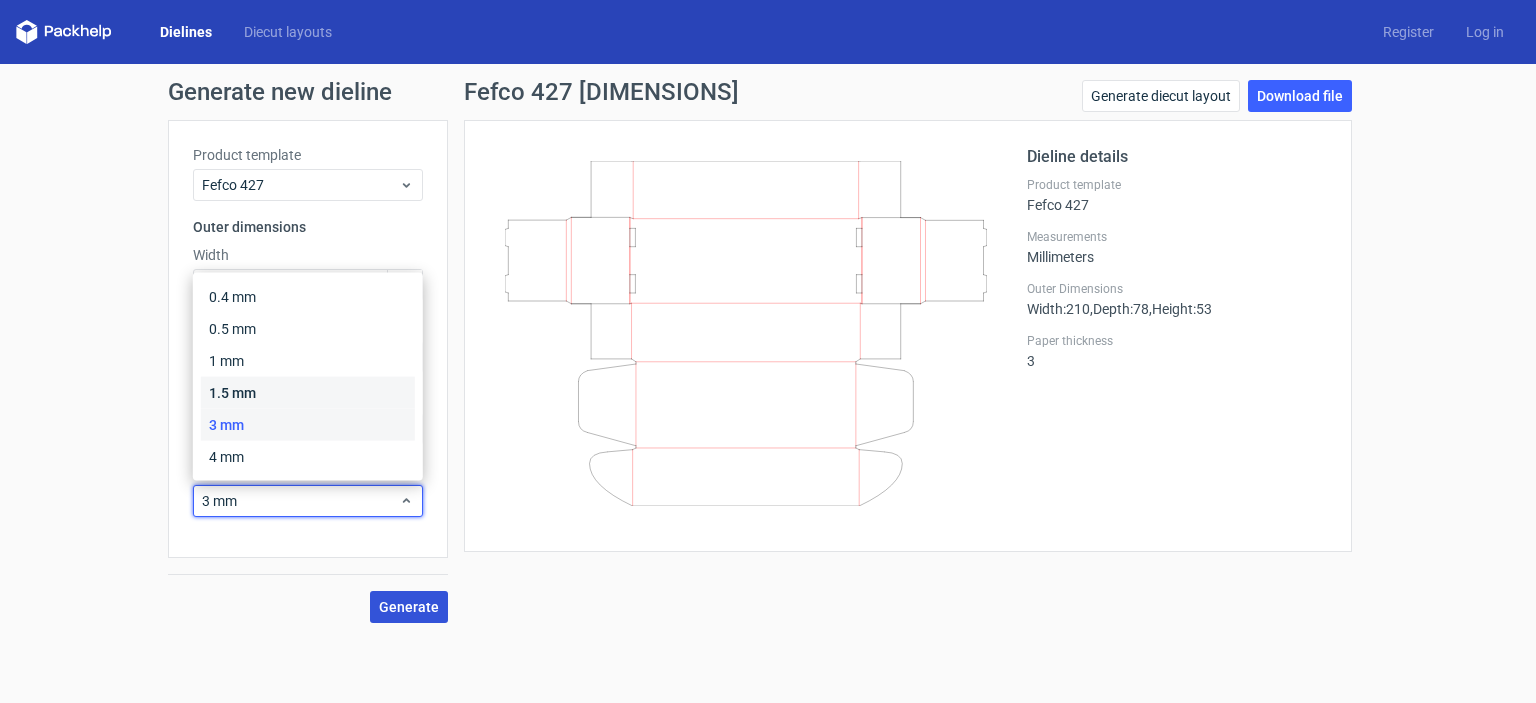 click on "1.5 mm" at bounding box center [308, 393] 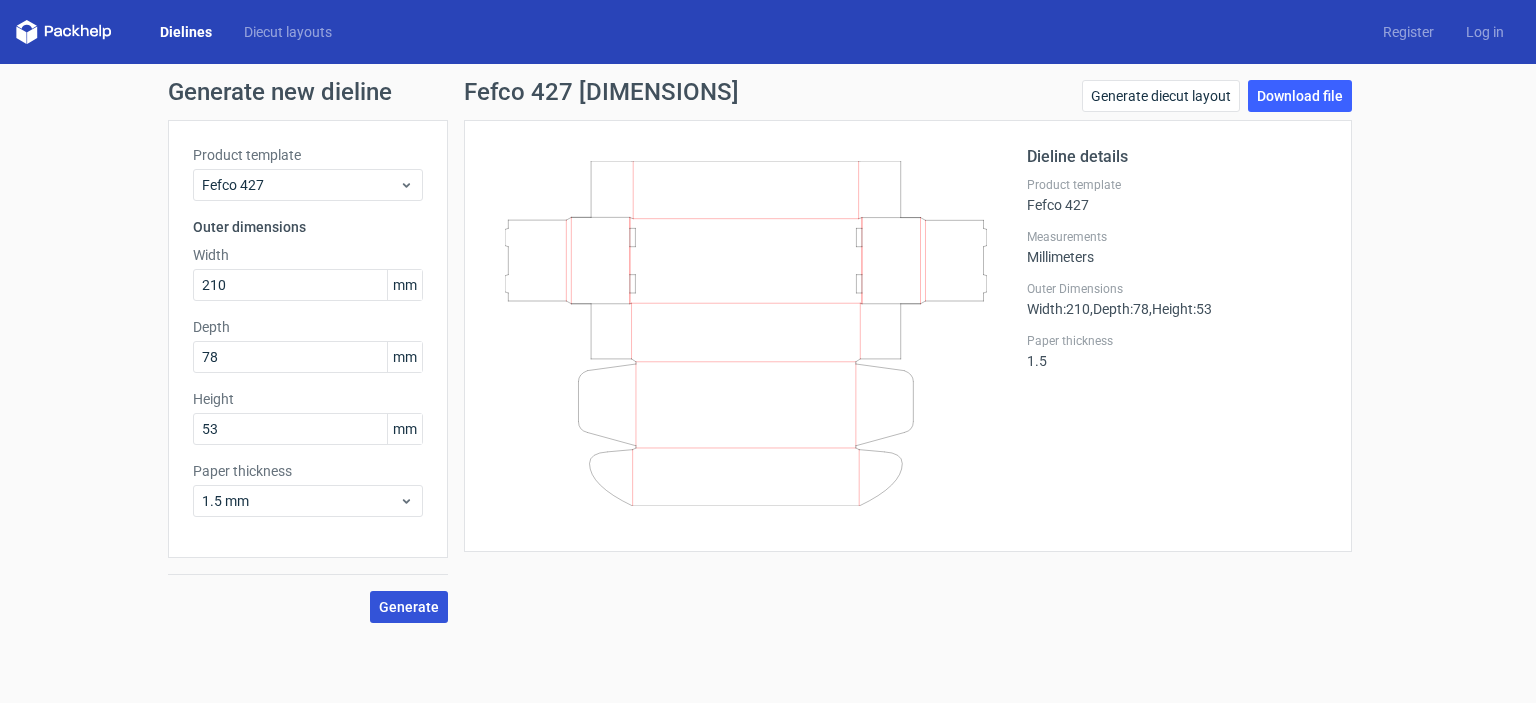 click on "Generate" at bounding box center (409, 607) 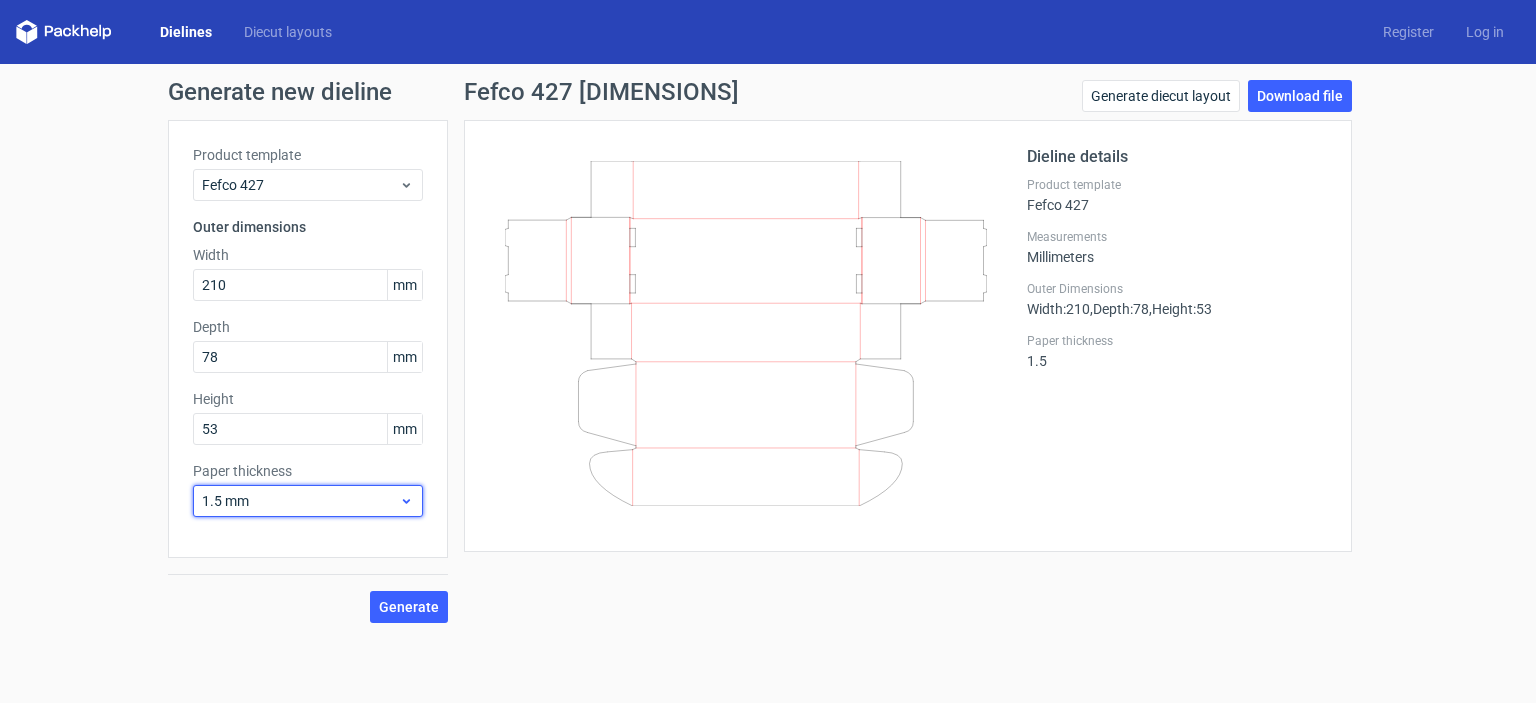 click on "1.5 mm" at bounding box center [308, 501] 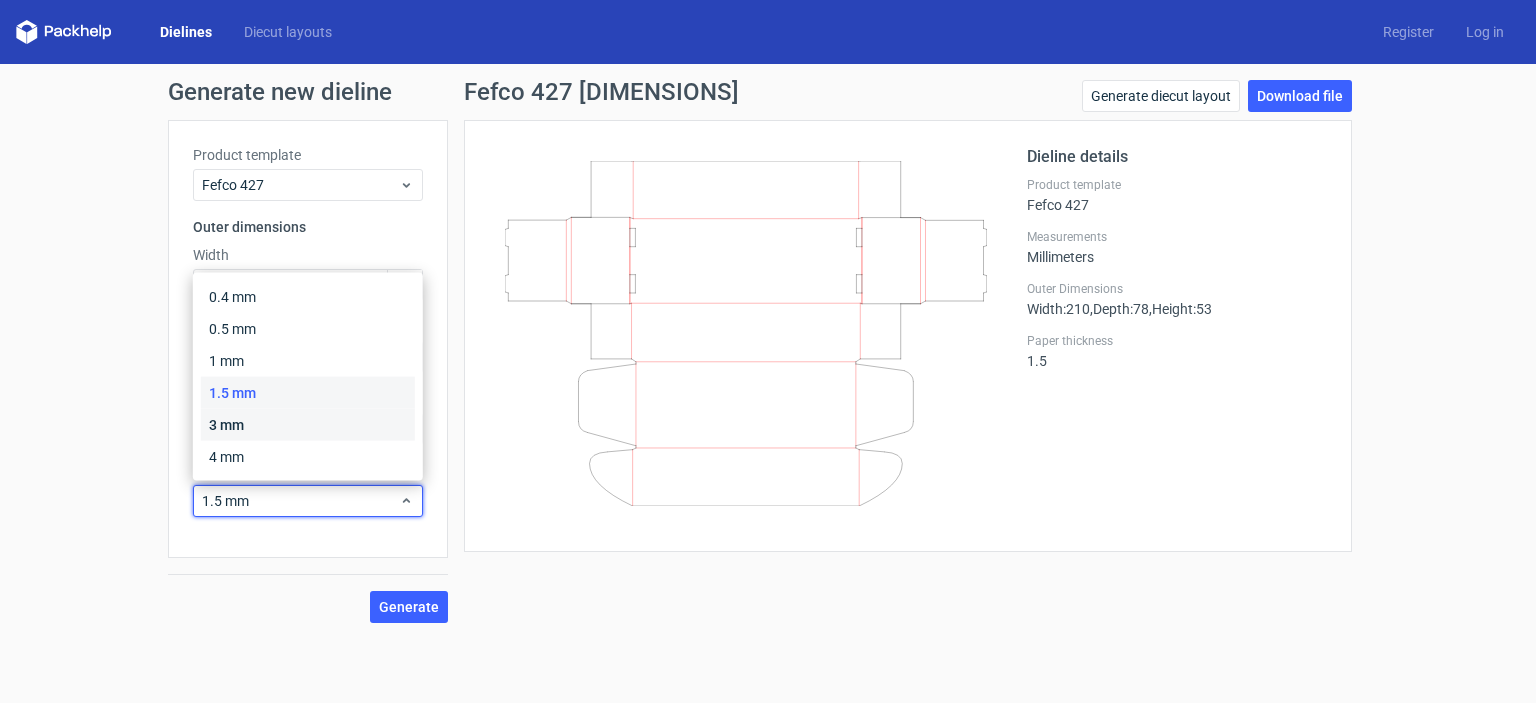 click on "3 mm" at bounding box center (308, 425) 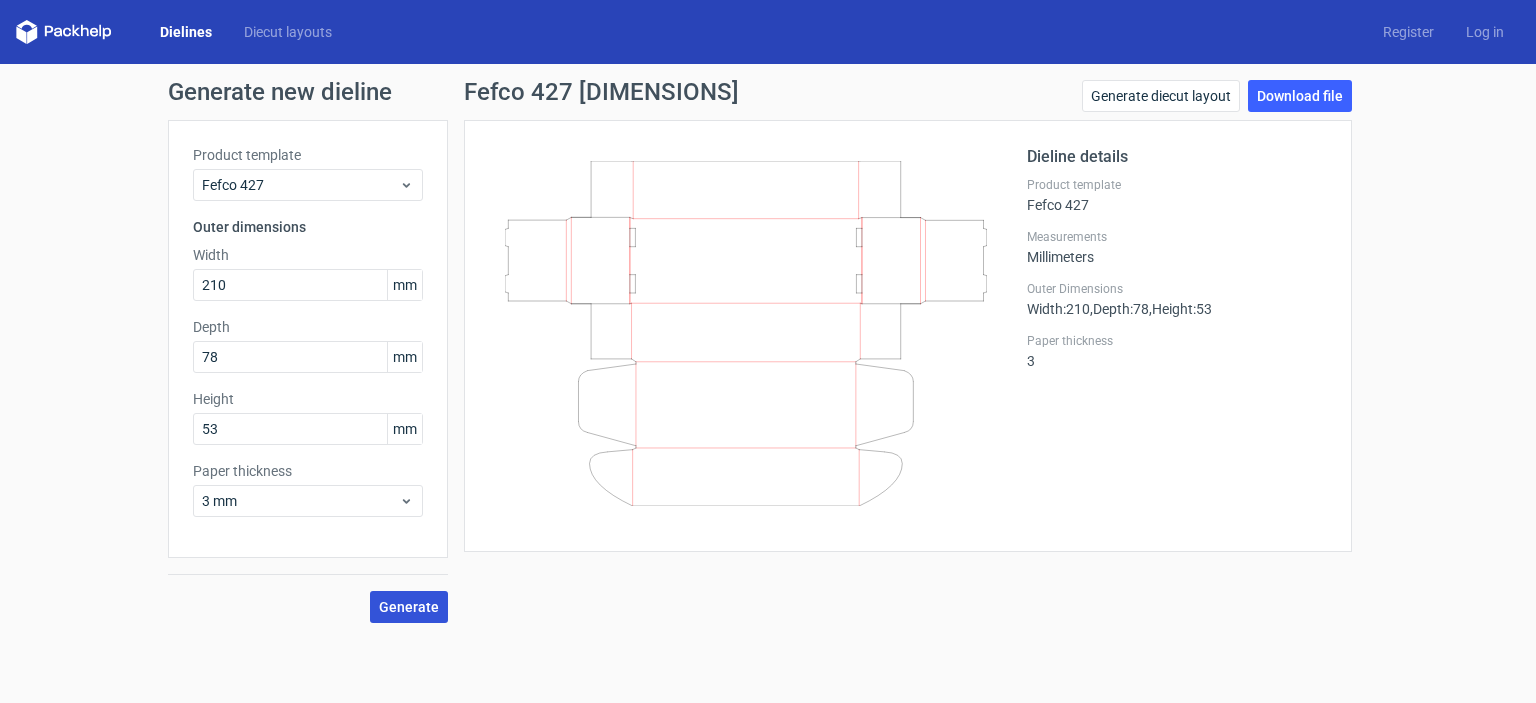 click on "Generate" at bounding box center (409, 607) 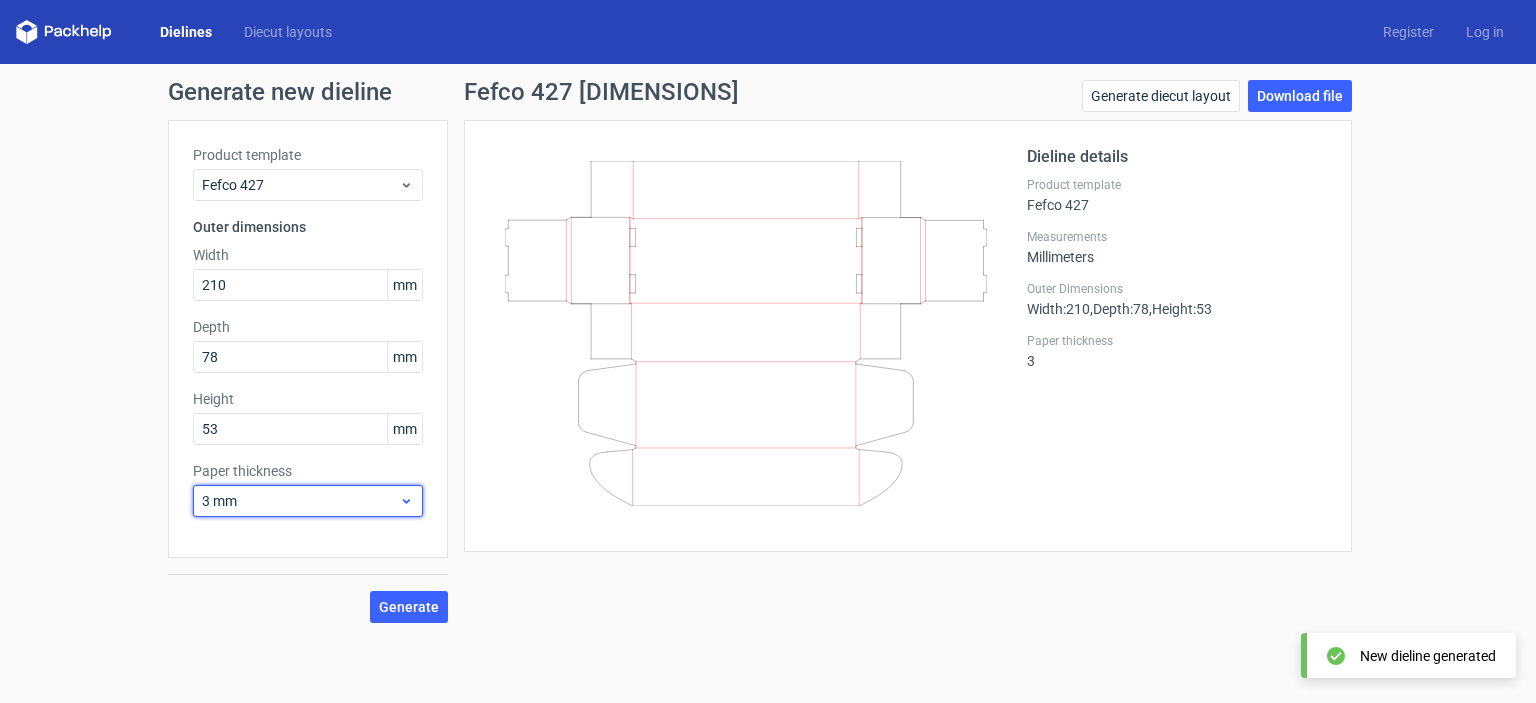 click on "3 mm" at bounding box center [300, 501] 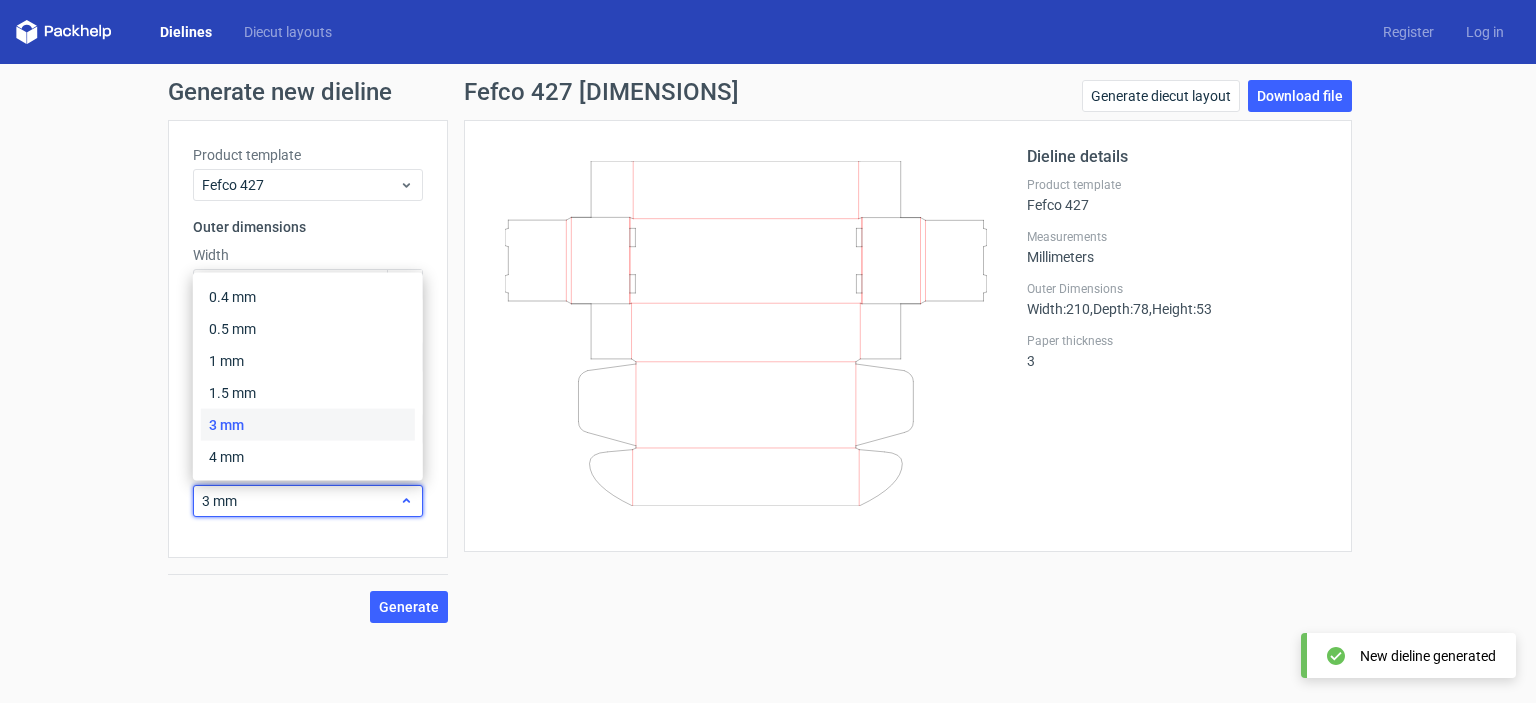 click on "3 mm" at bounding box center [300, 501] 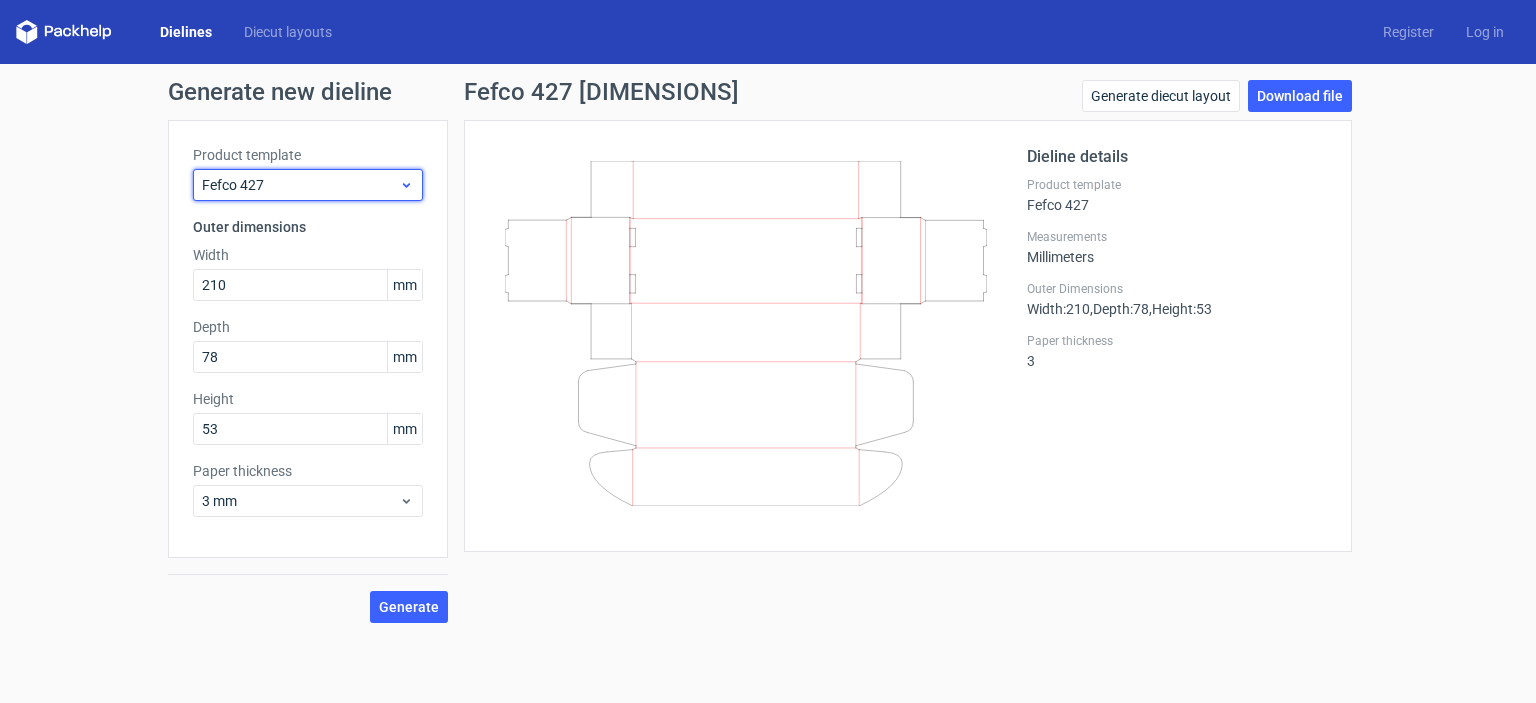 click on "Fefco 427" at bounding box center [300, 185] 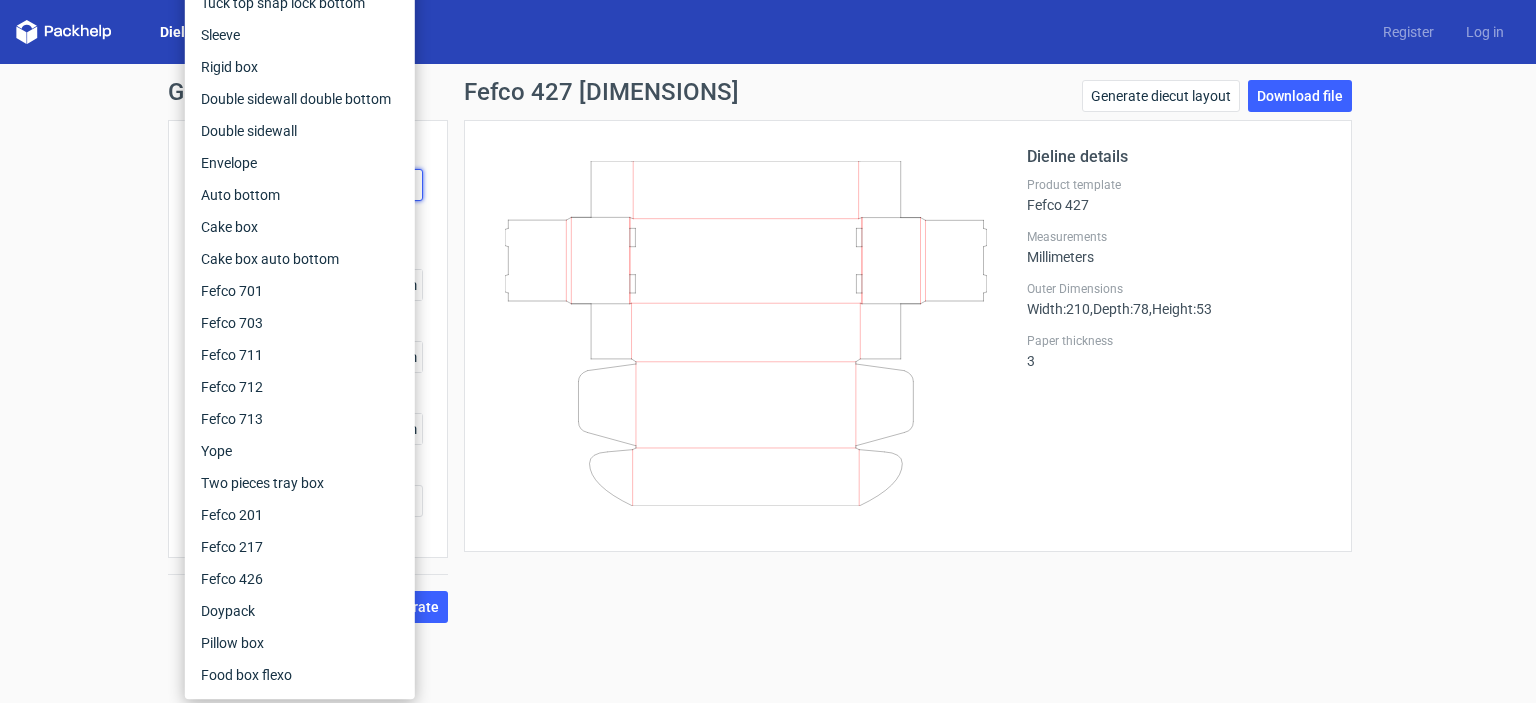 click on "Generate new dieline Product template Fefco 427 Outer dimensions Width : [NUMBER] , Depth : [NUMBER] , Height : [NUMBER] Paper thickness [NUMBER]" at bounding box center [908, 351] 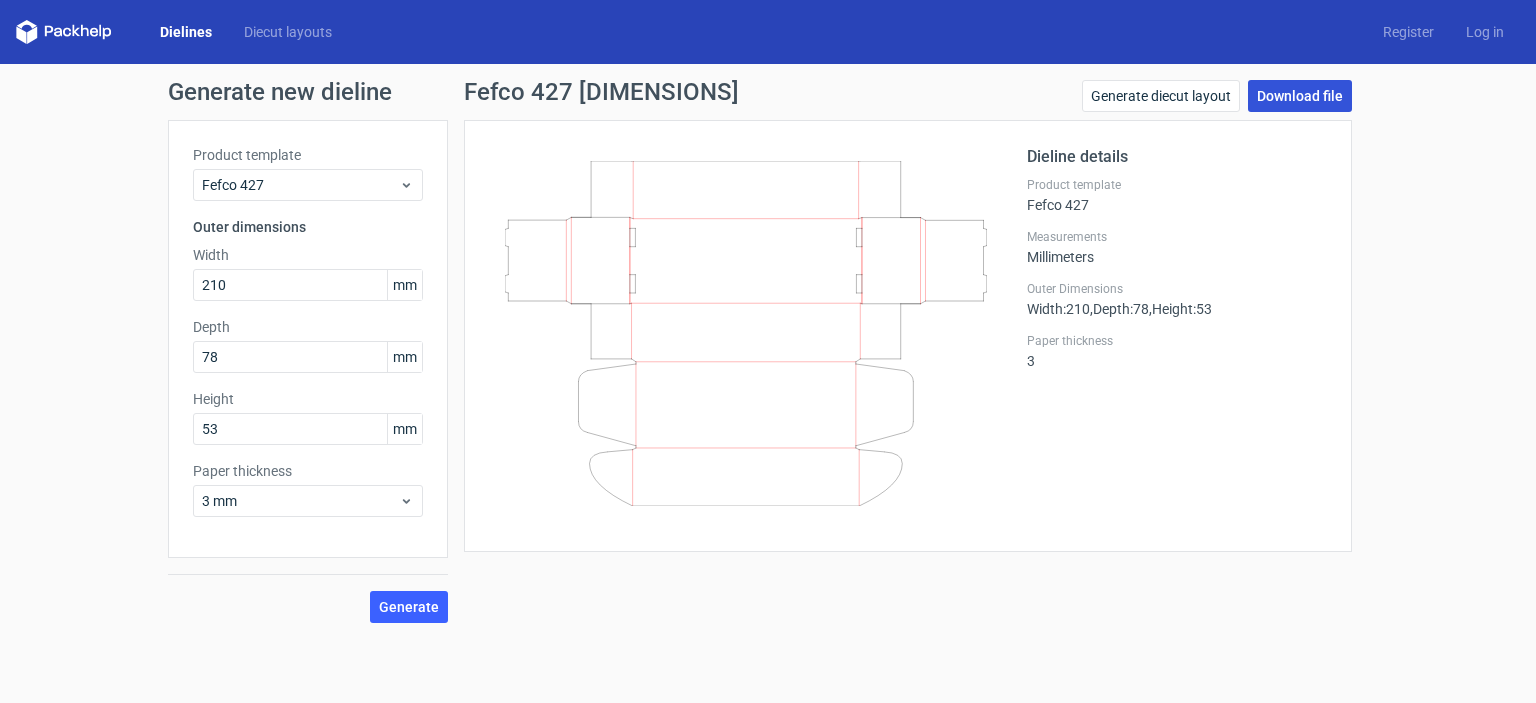 click on "Download file" at bounding box center (1300, 96) 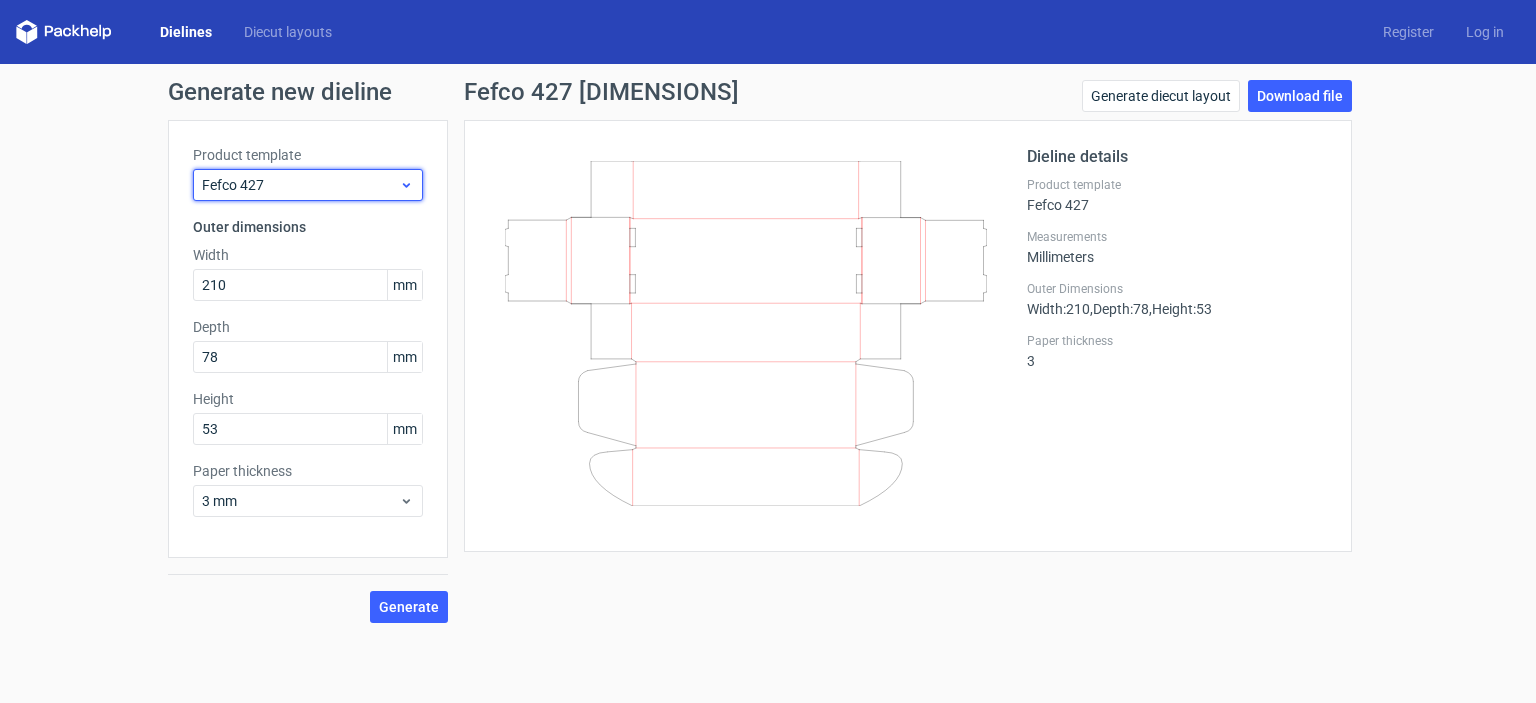 click on "Fefco 427" at bounding box center [300, 185] 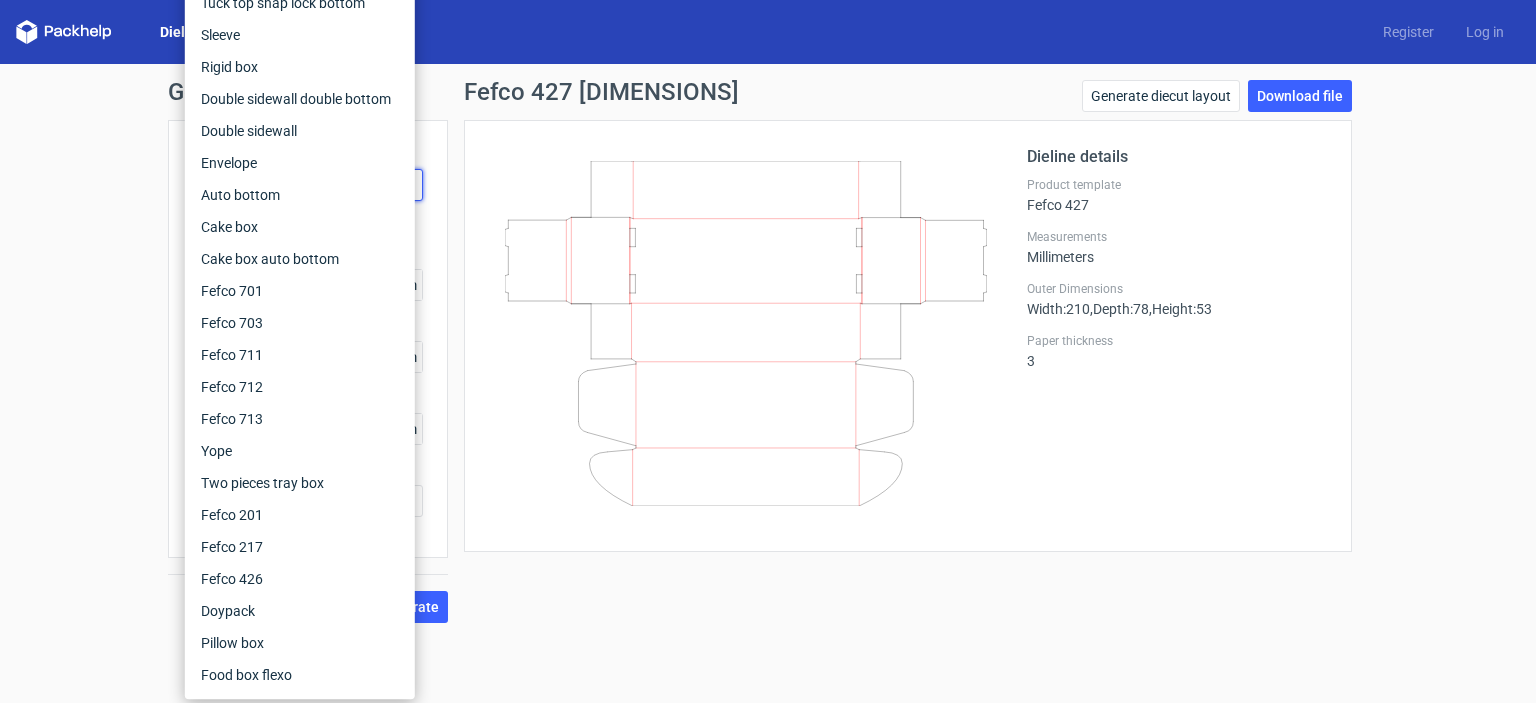 click on "Generate new dieline Product template Fefco 427 Outer dimensions Width : [NUMBER] , Depth : [NUMBER] , Height : [NUMBER] Paper thickness [NUMBER]" at bounding box center [768, 351] 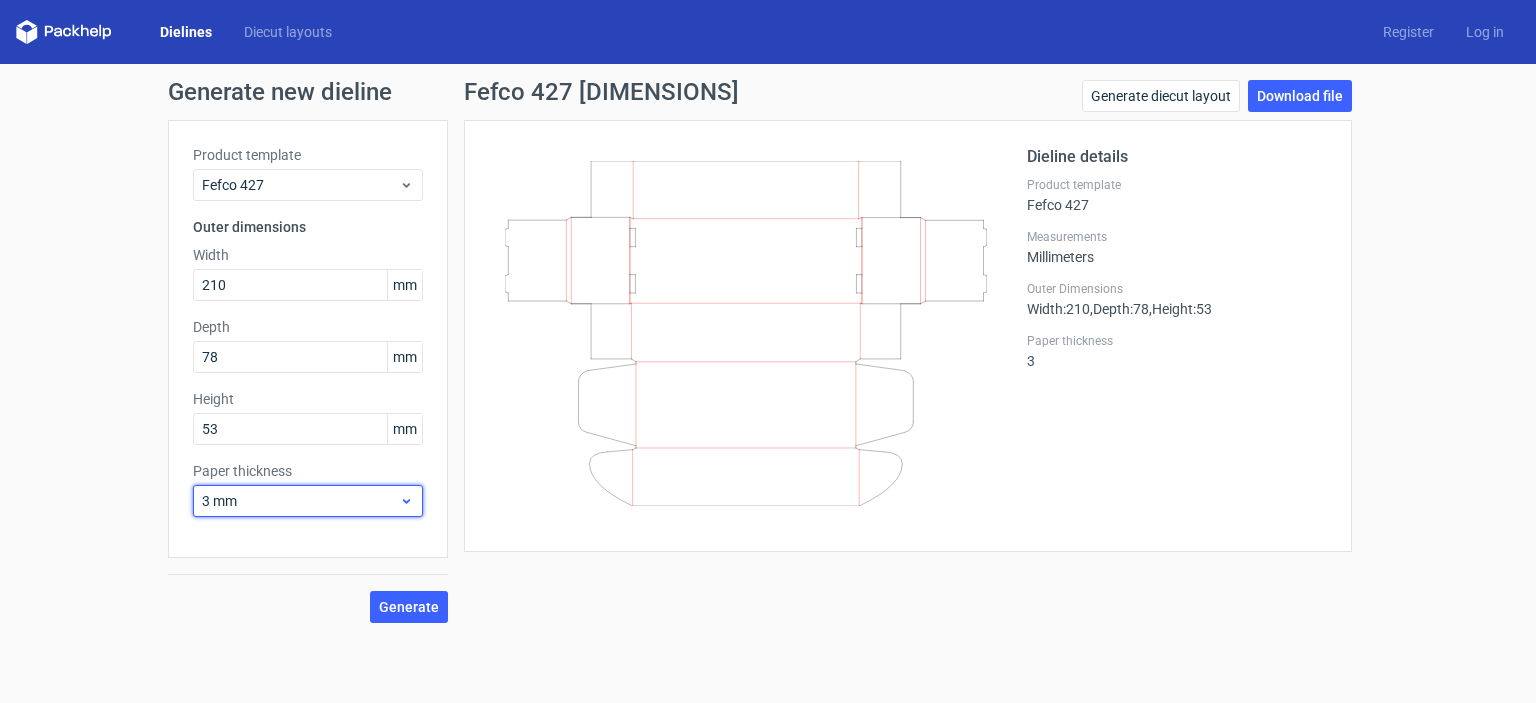 click on "3 mm" at bounding box center (300, 501) 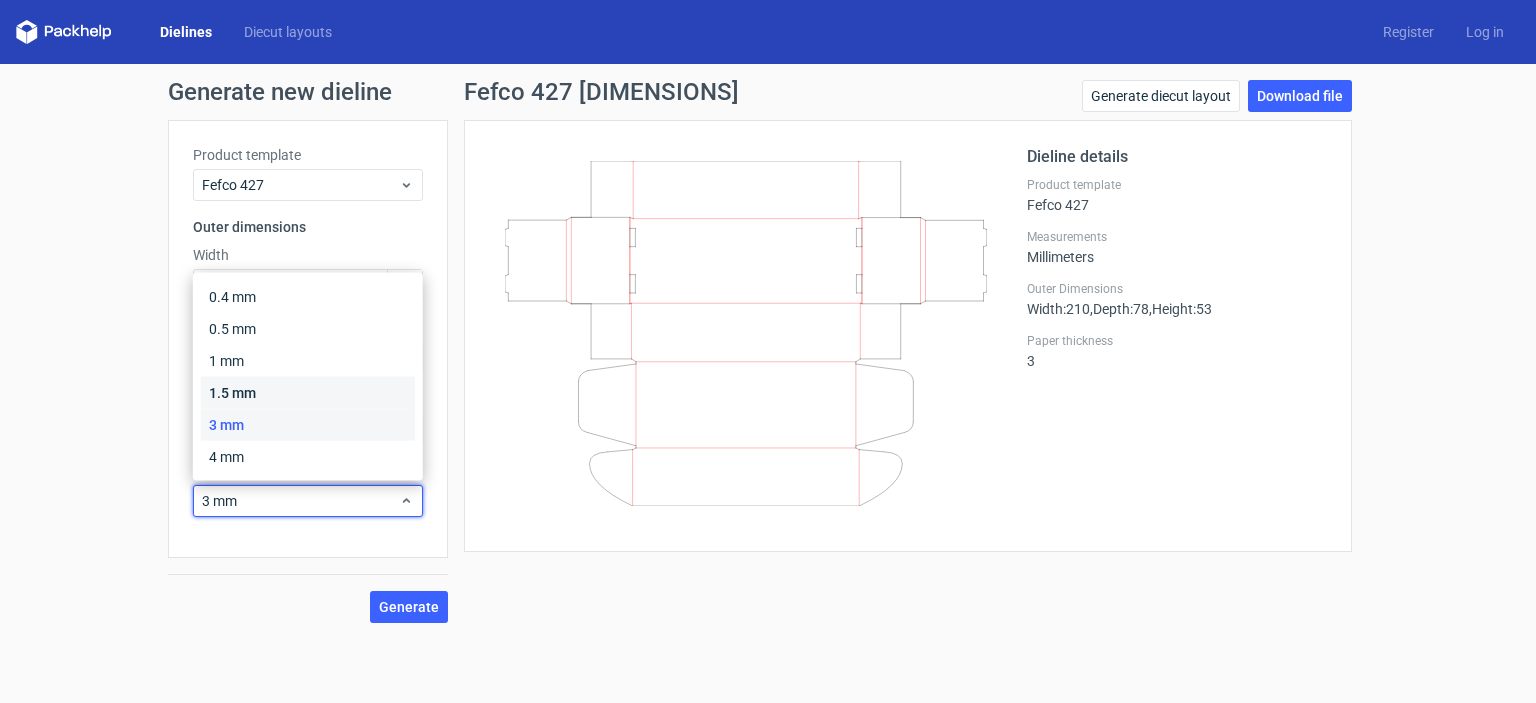 click on "1.5 mm" at bounding box center (308, 393) 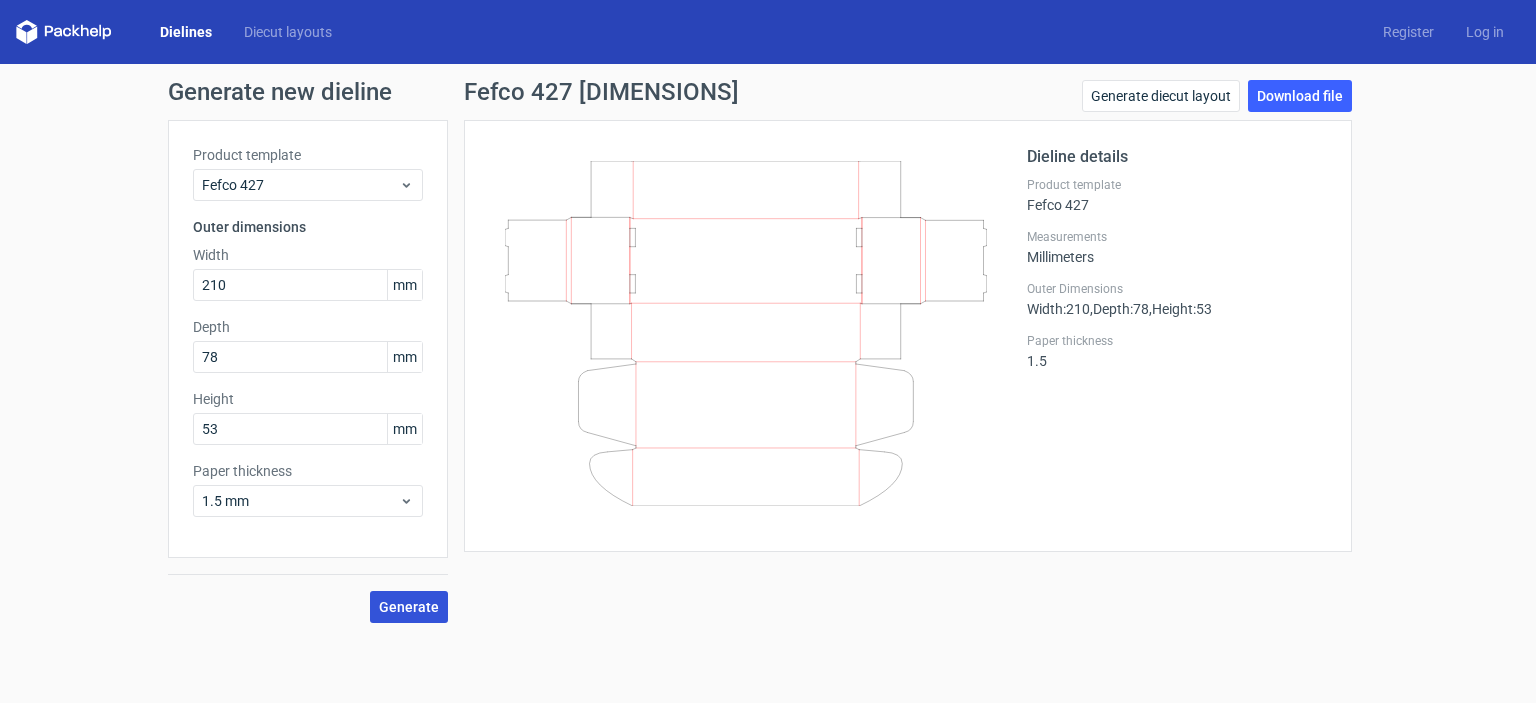 click on "Generate" at bounding box center [409, 607] 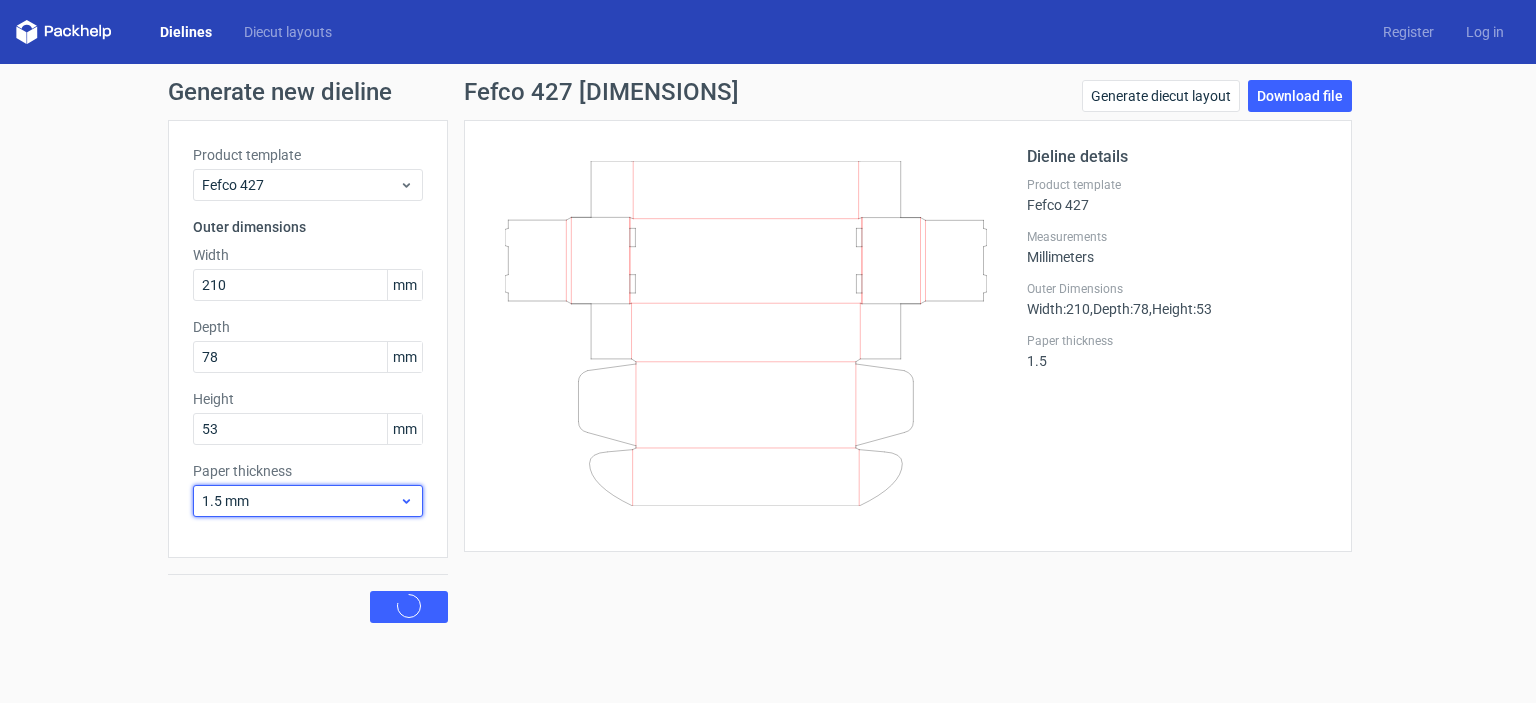 click on "1.5 mm" at bounding box center [300, 501] 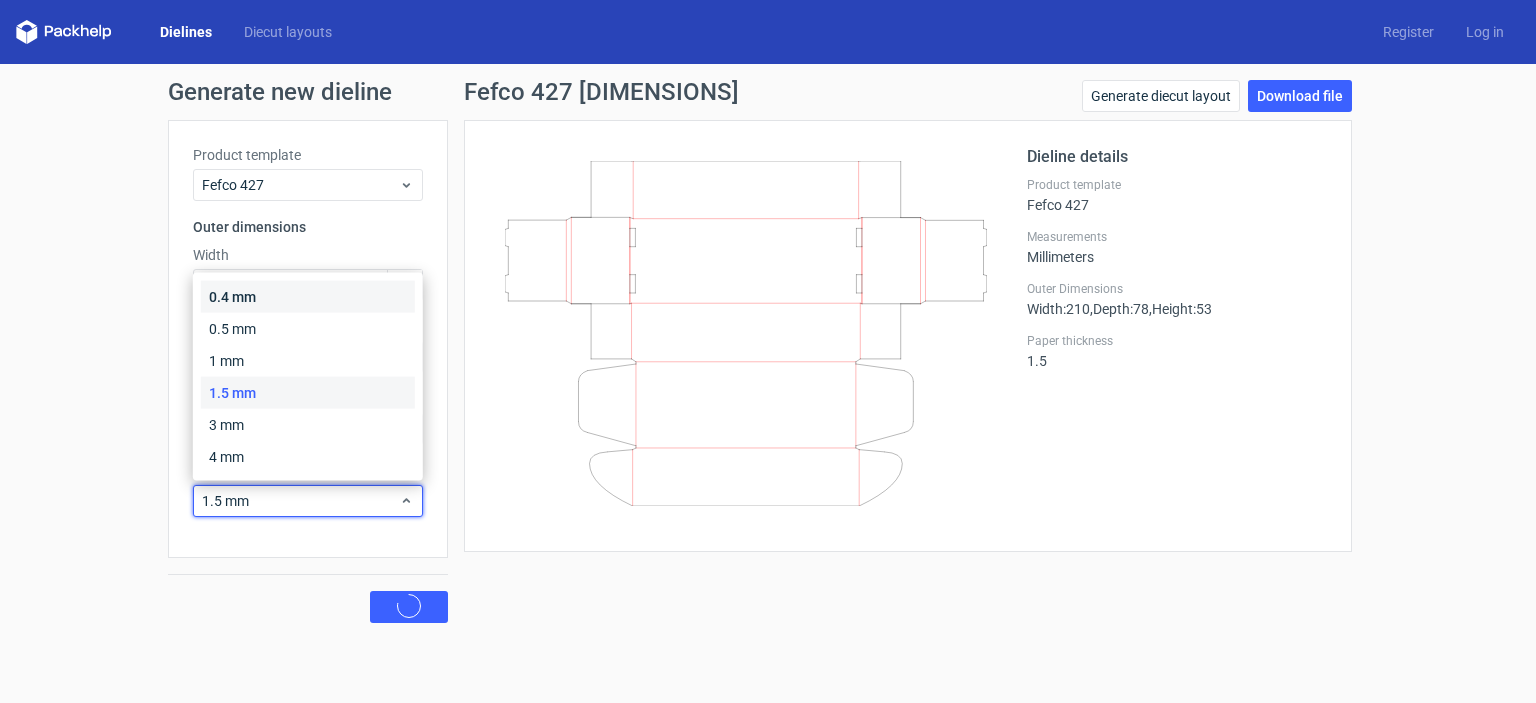 click on "0.4 mm" at bounding box center (308, 297) 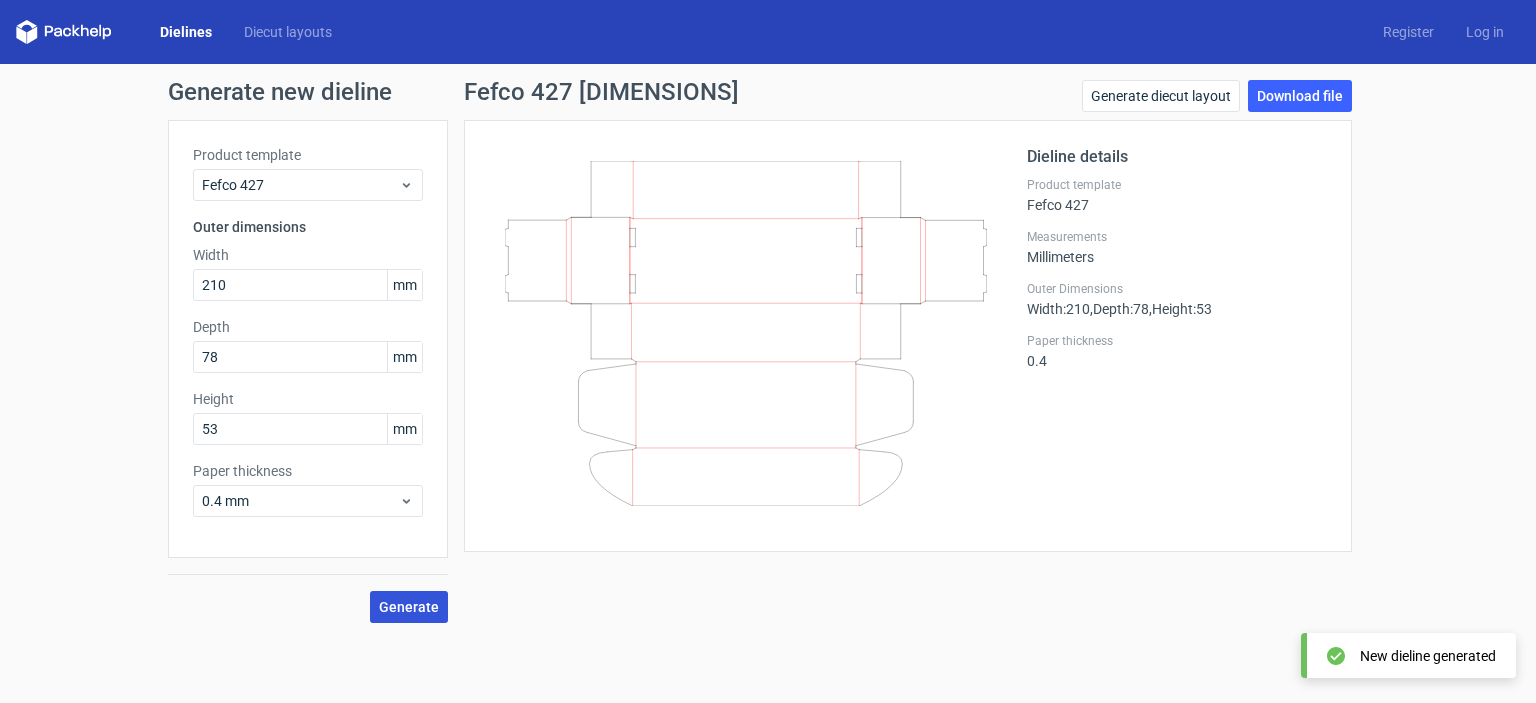 click on "Generate" at bounding box center (409, 607) 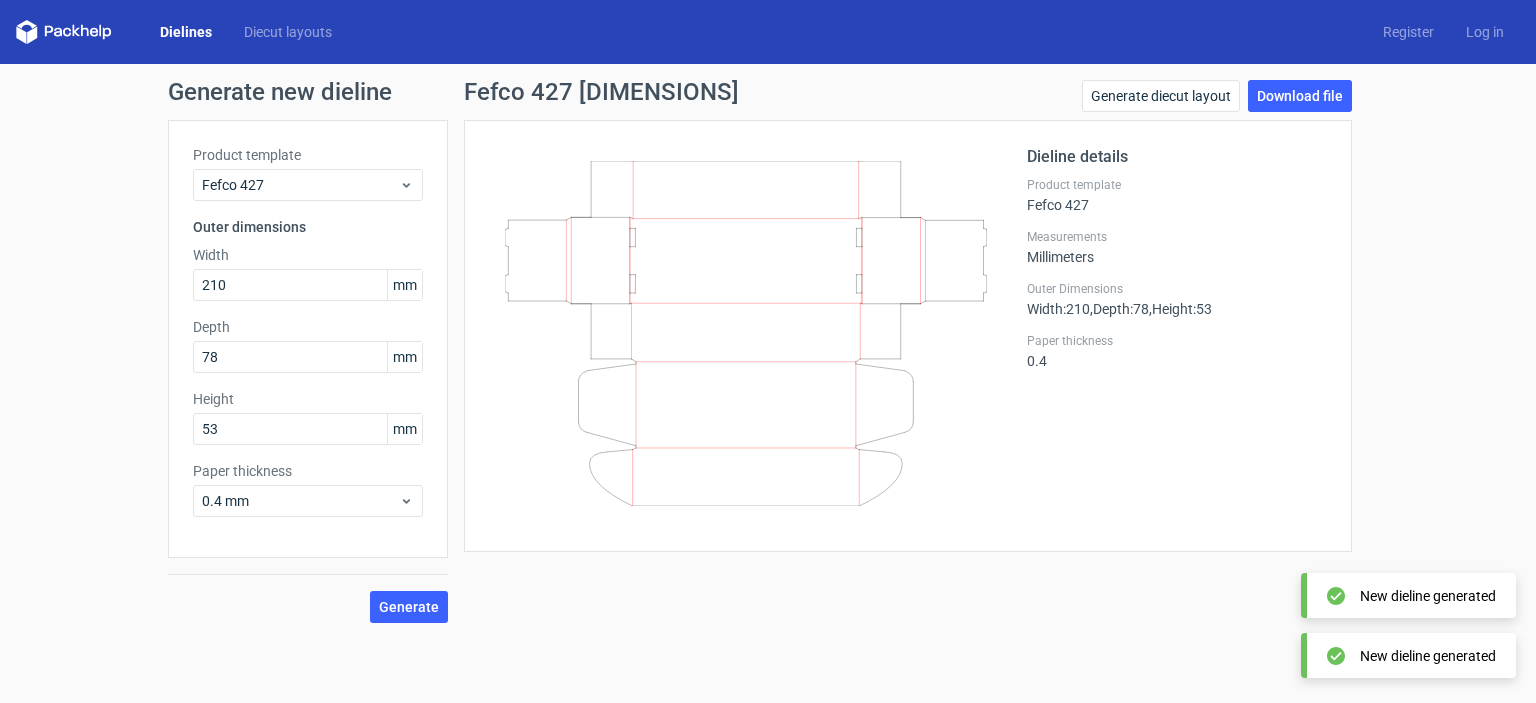 type 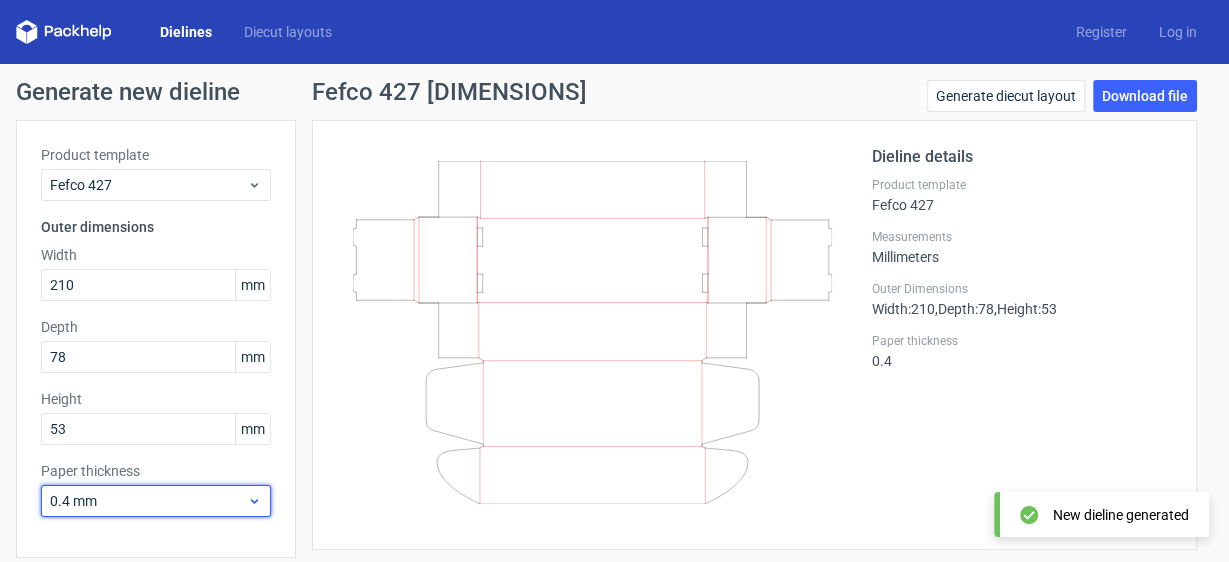 click on "0.4 mm" at bounding box center [148, 501] 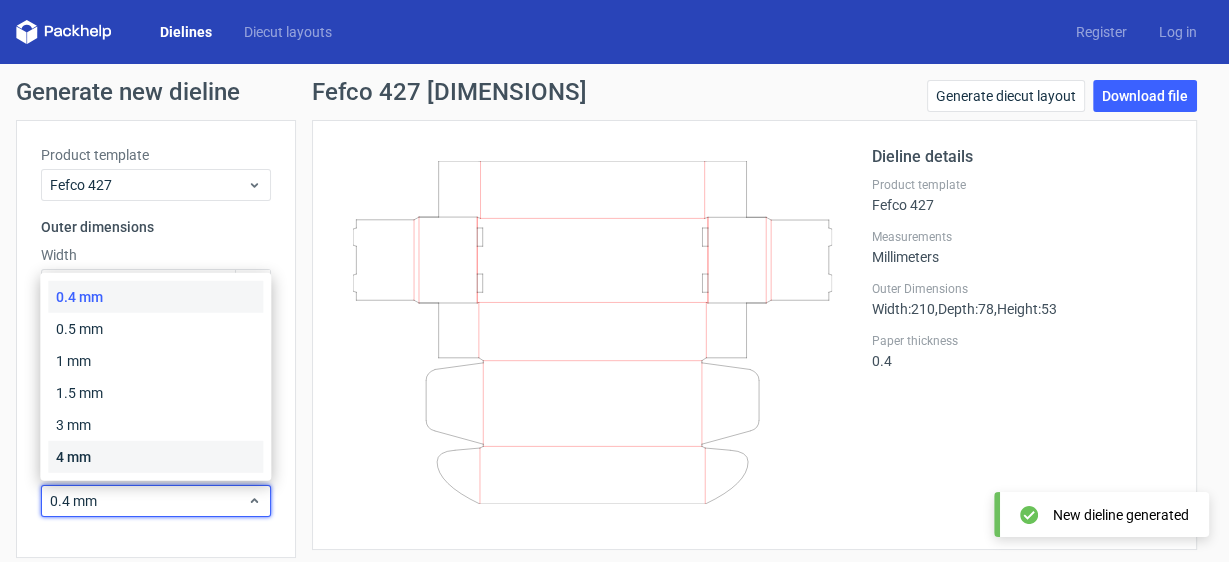 click on "4 mm" at bounding box center (155, 457) 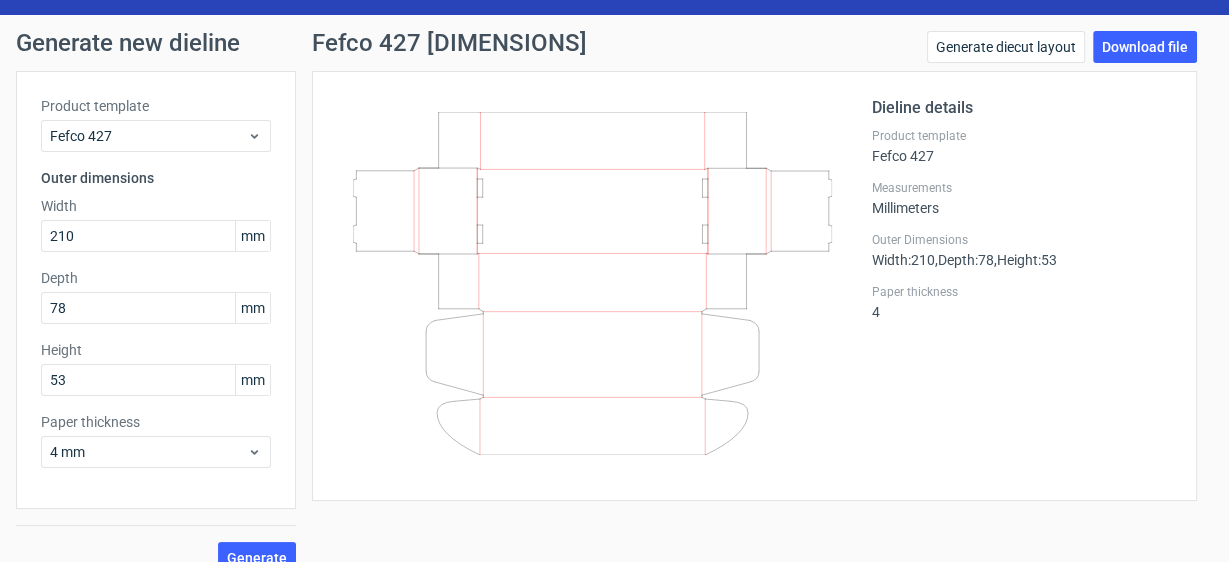 scroll, scrollTop: 75, scrollLeft: 0, axis: vertical 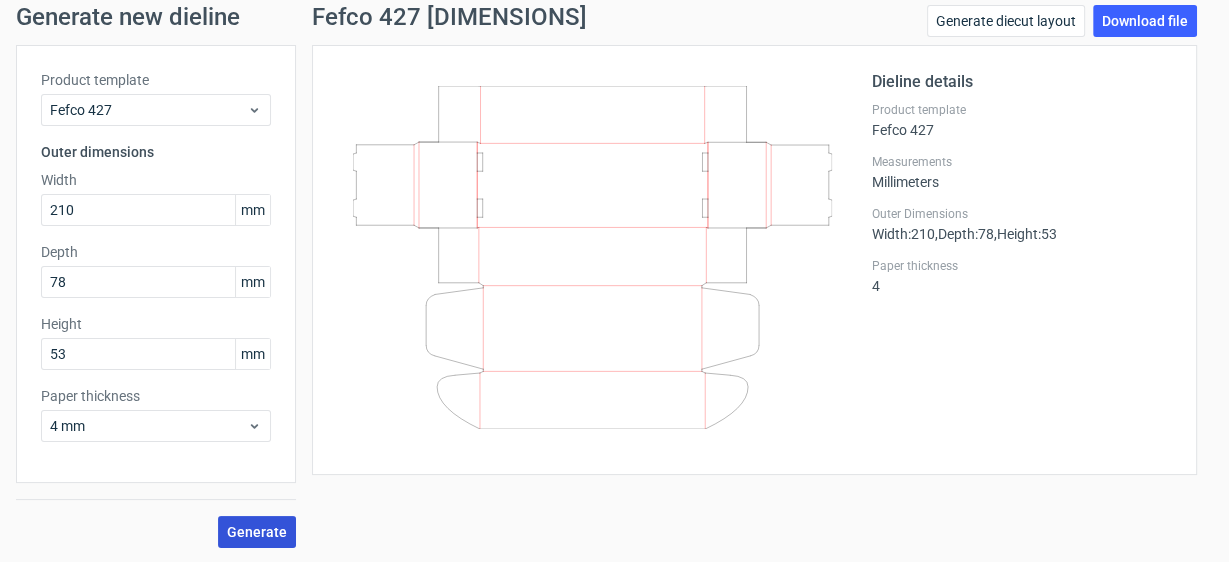 click on "Generate" at bounding box center (257, 532) 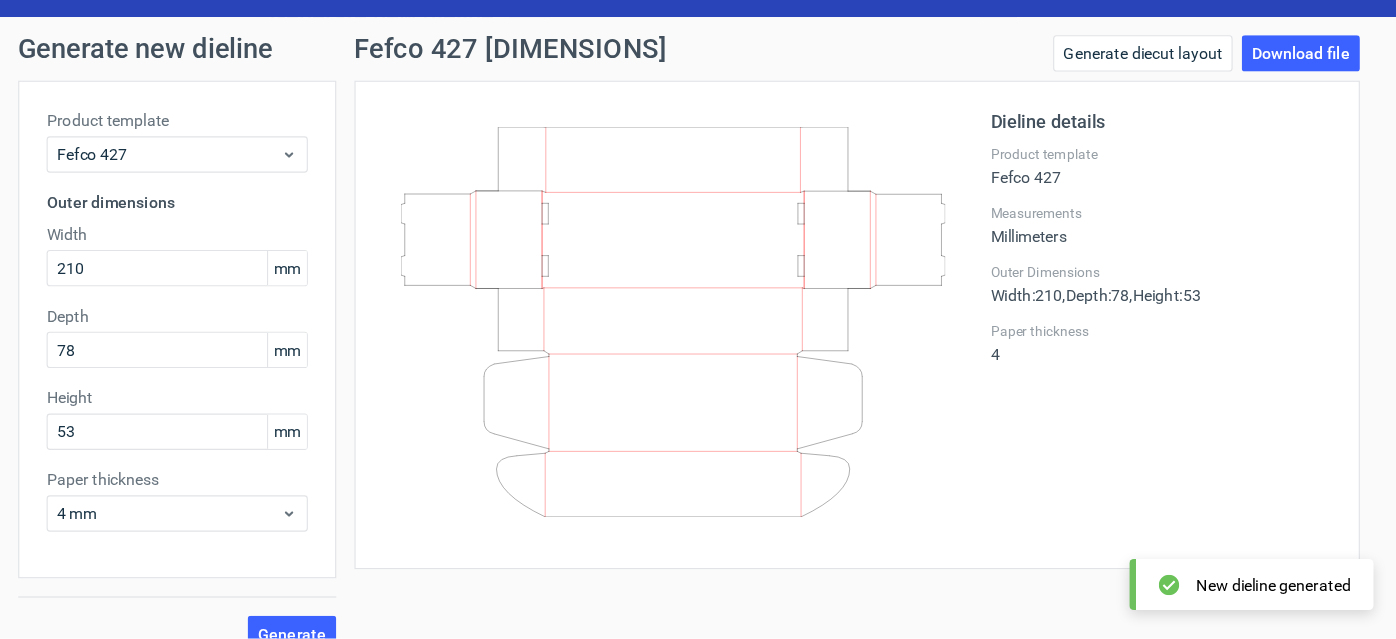 scroll, scrollTop: 75, scrollLeft: 0, axis: vertical 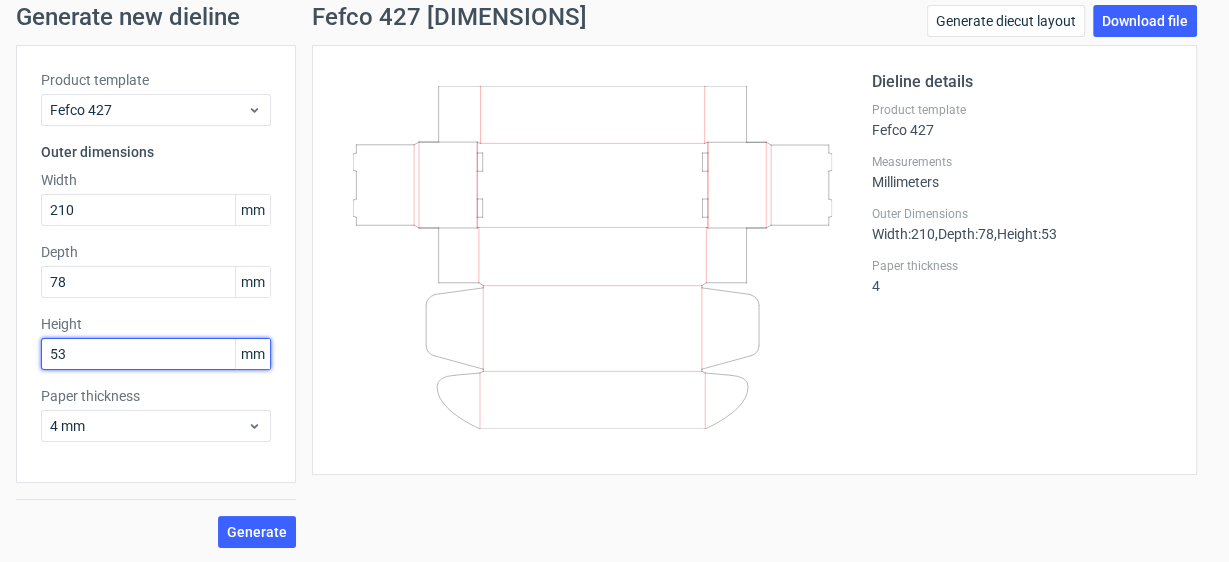 click on "53" at bounding box center (156, 354) 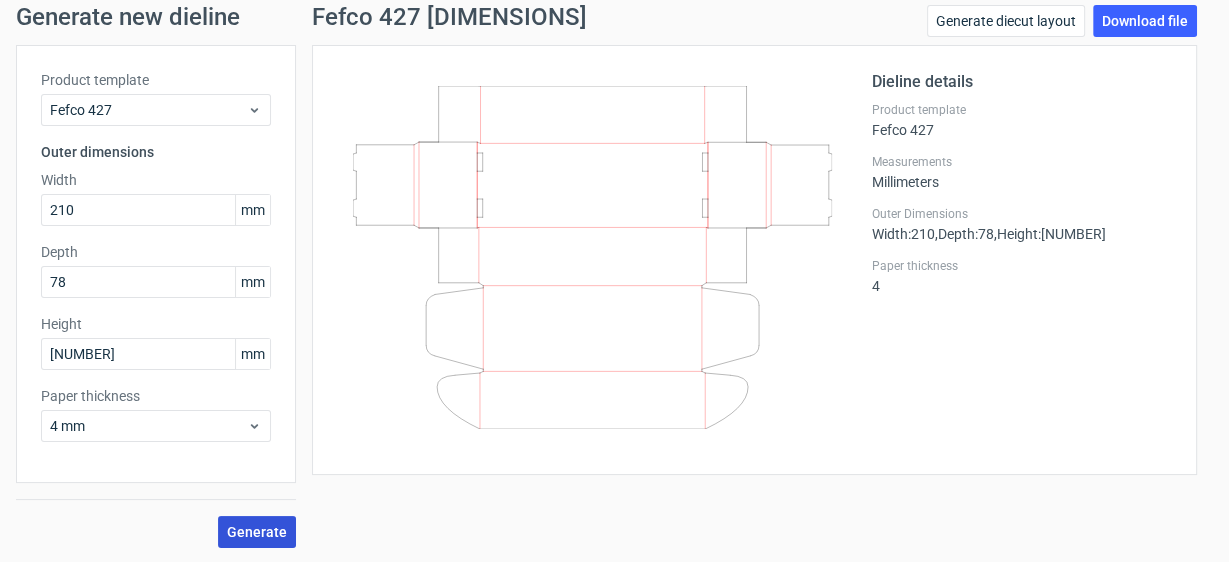 click on "Generate" at bounding box center [257, 532] 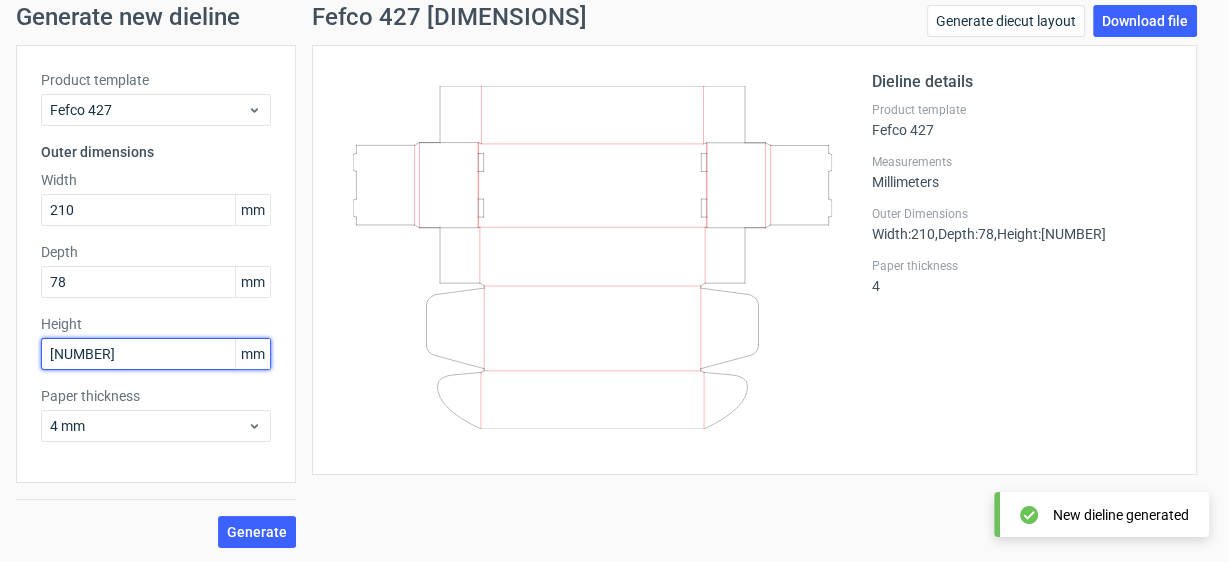 click on "[NUMBER]" at bounding box center [156, 354] 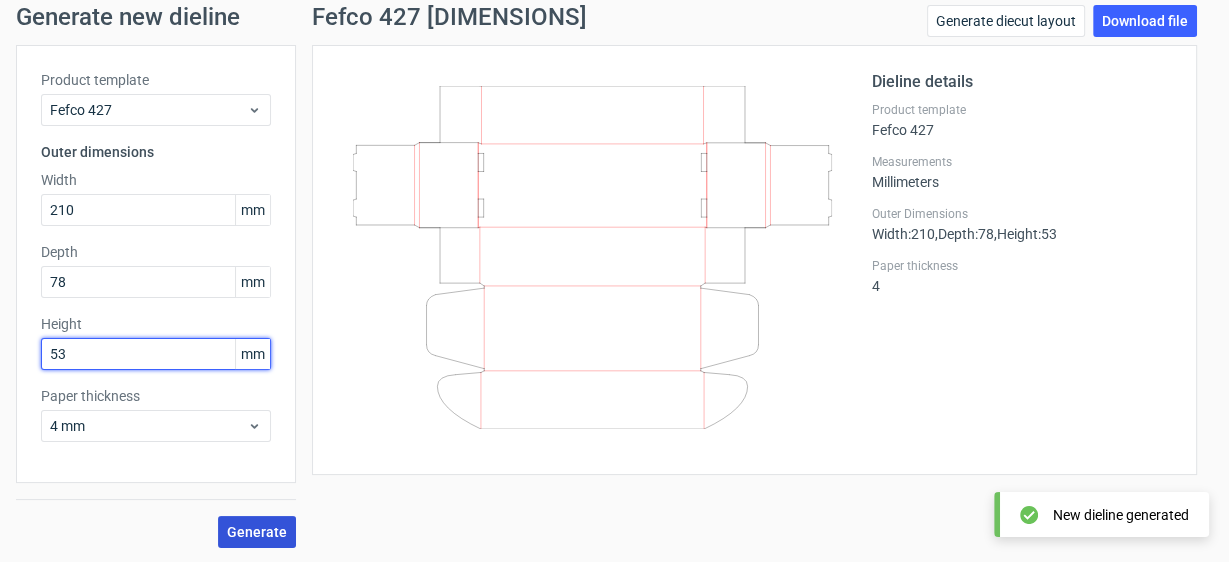 type on "53" 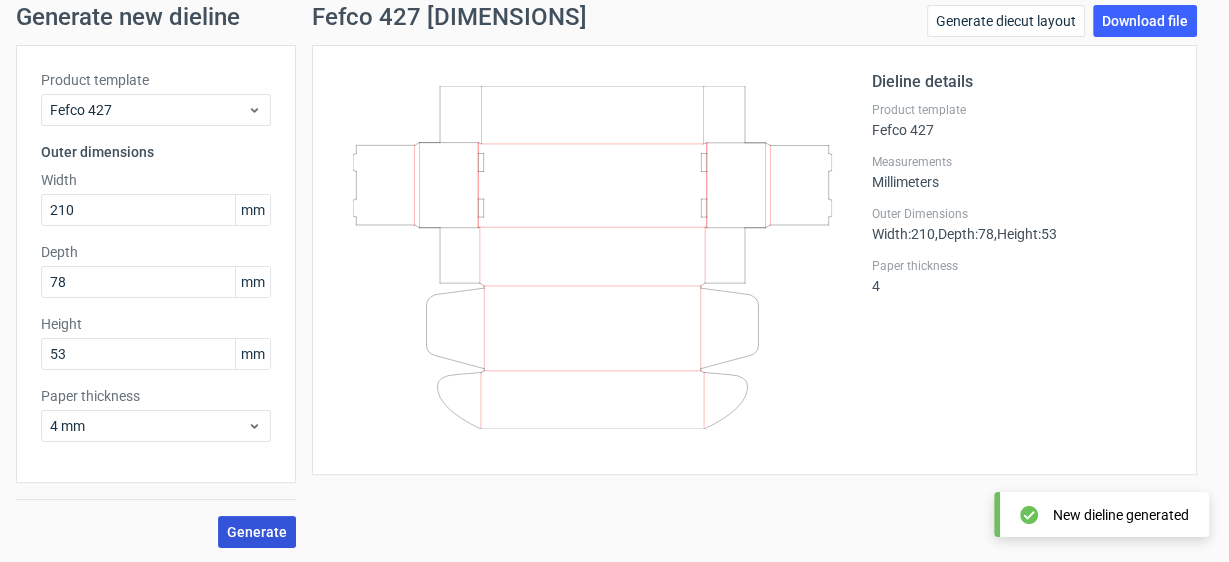 click on "Generate" at bounding box center [257, 532] 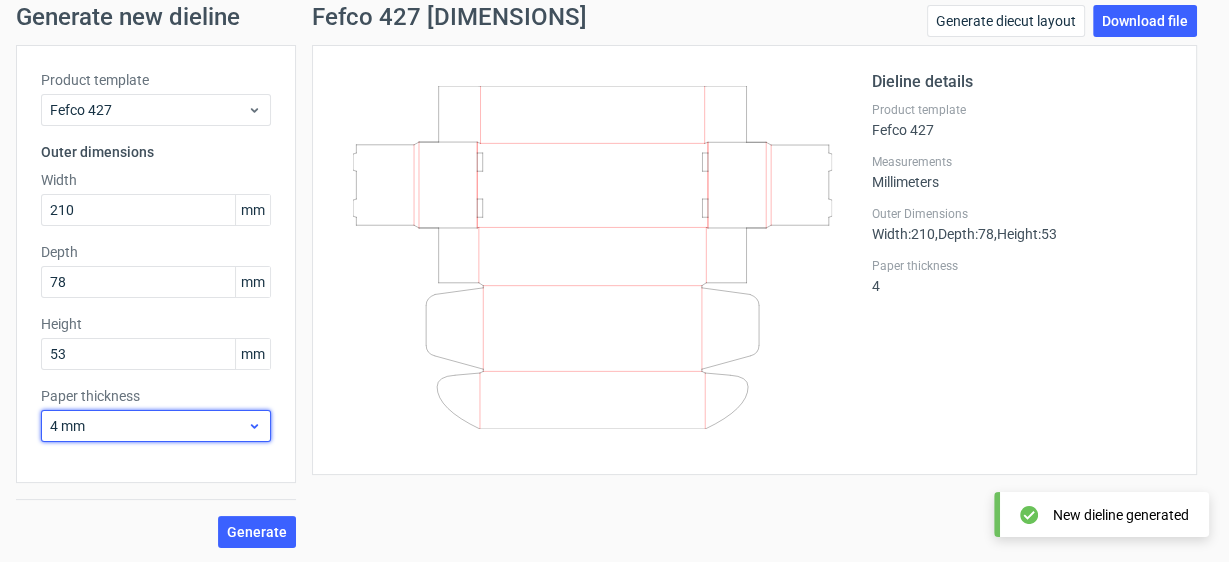 click on "4 mm" at bounding box center [148, 426] 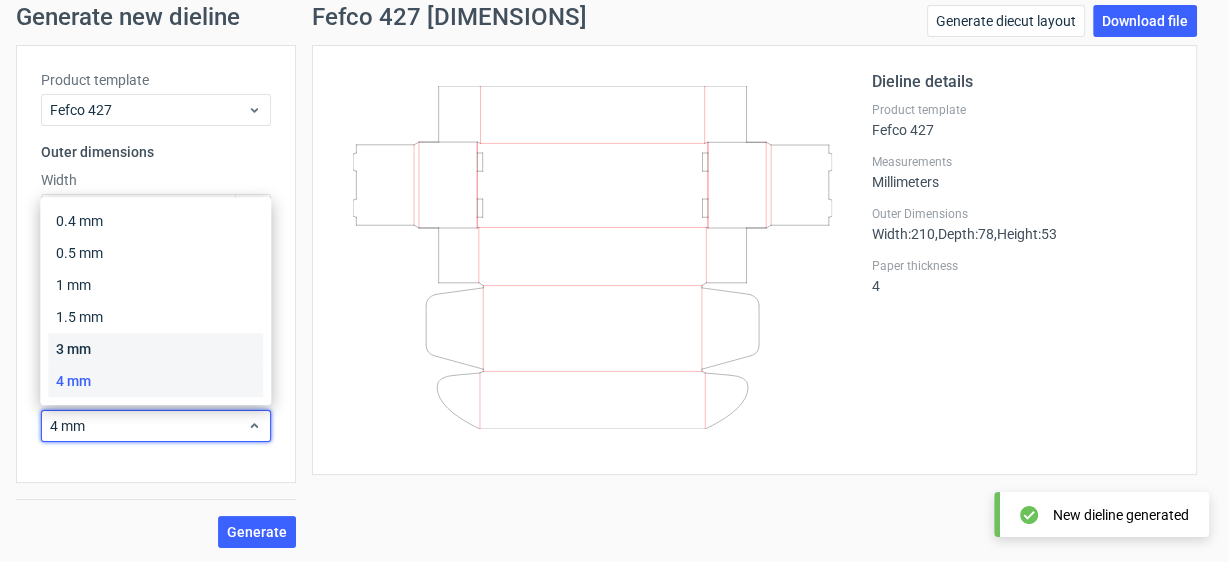 click on "3 mm" at bounding box center (155, 349) 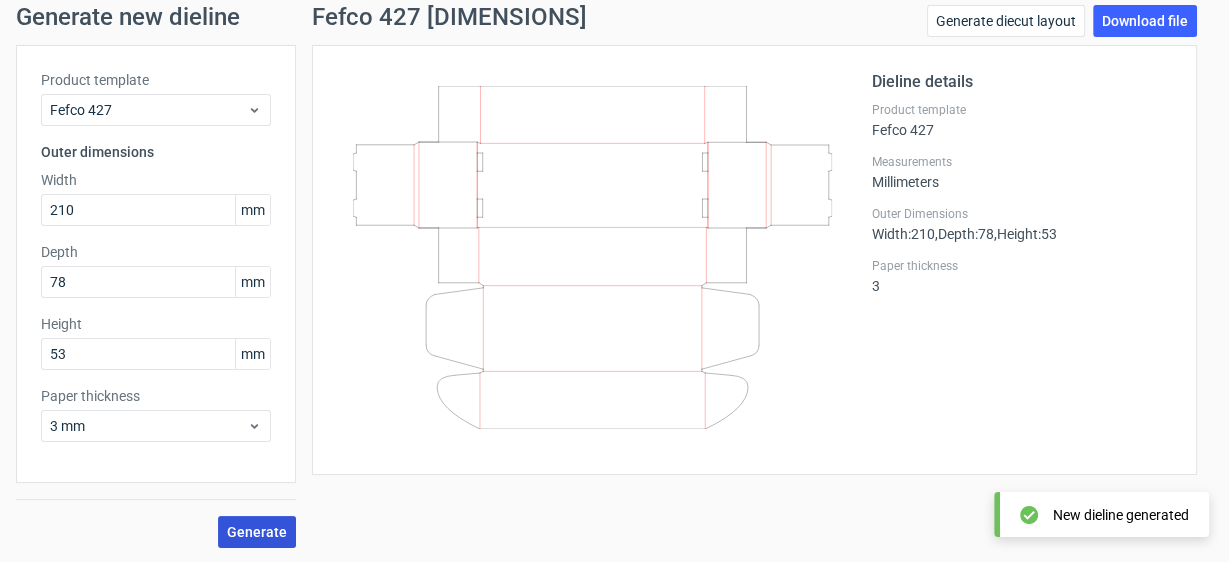 click on "Generate" at bounding box center [257, 532] 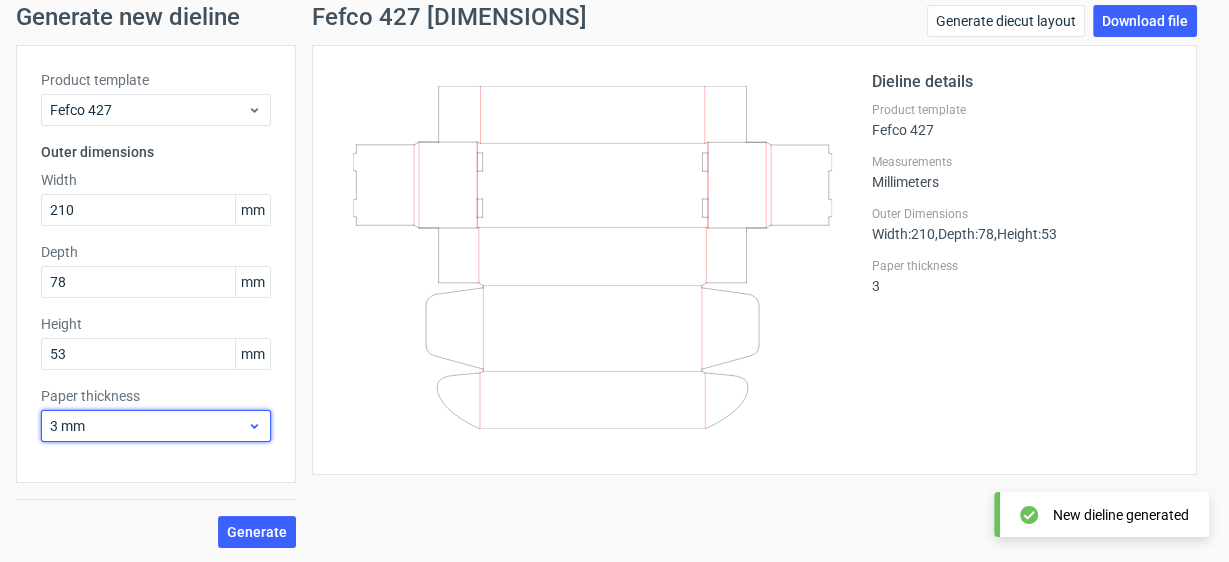 click on "3 mm" at bounding box center [148, 426] 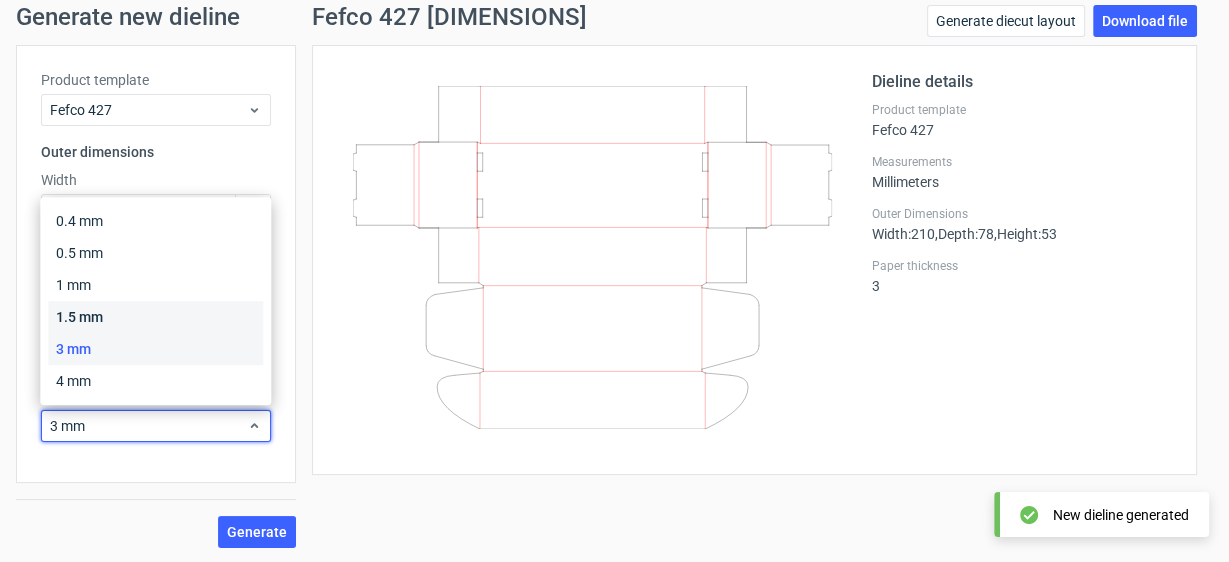 click on "1.5 mm" at bounding box center [155, 317] 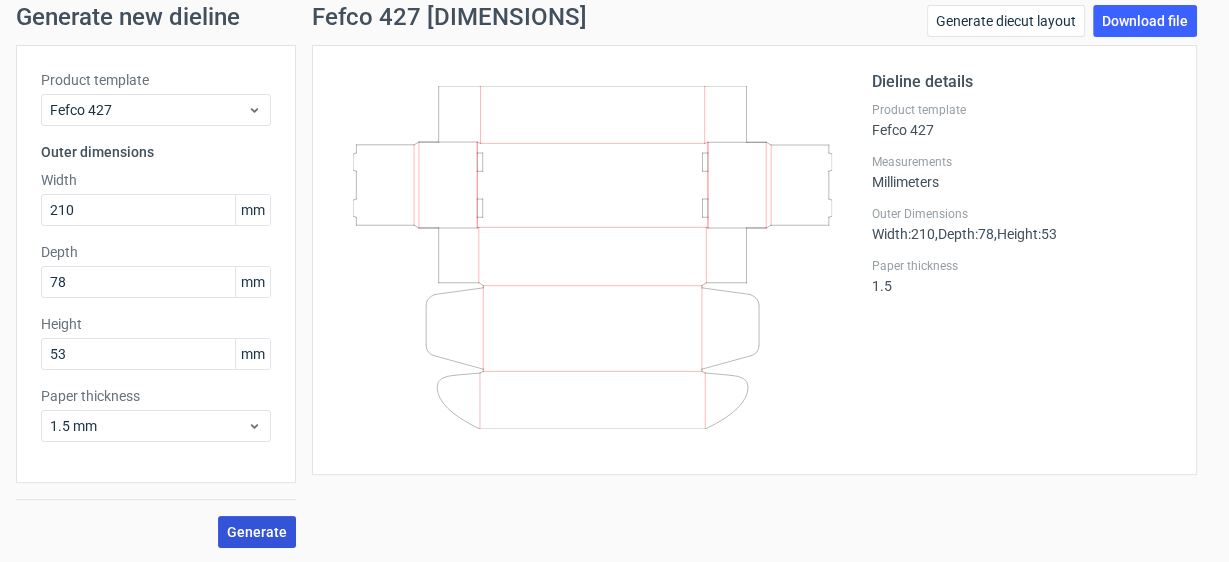 click on "Generate" at bounding box center [257, 532] 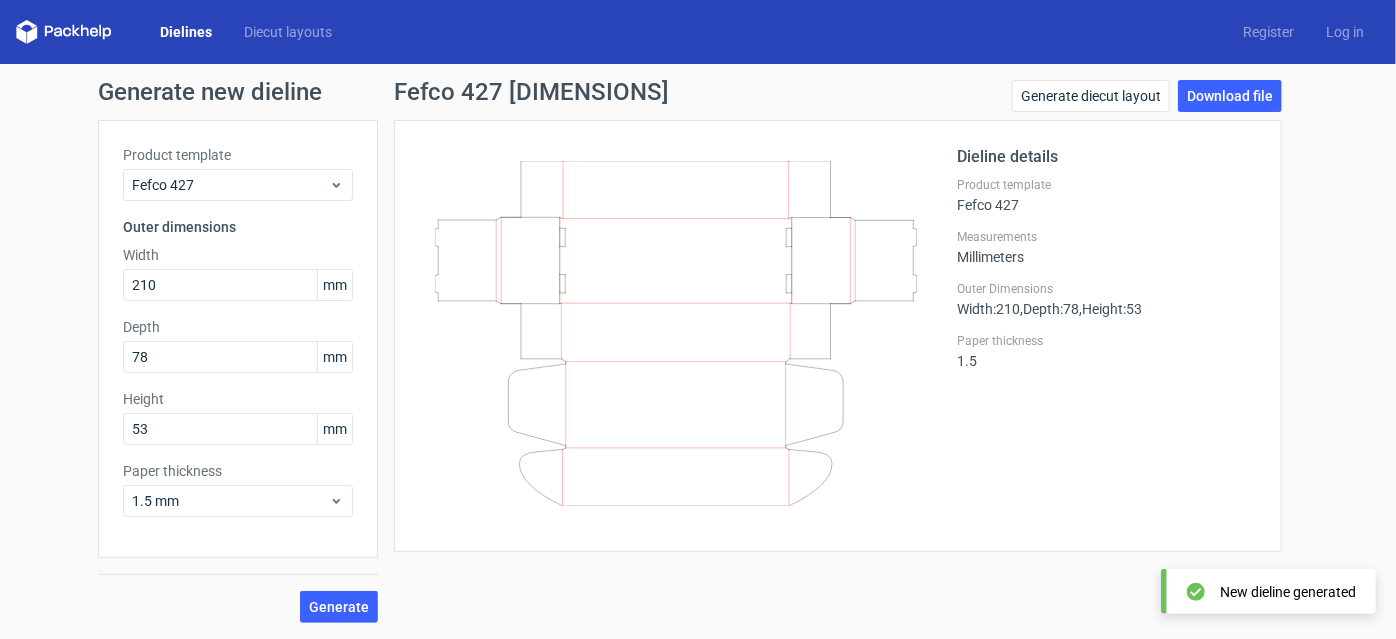 scroll, scrollTop: 0, scrollLeft: 0, axis: both 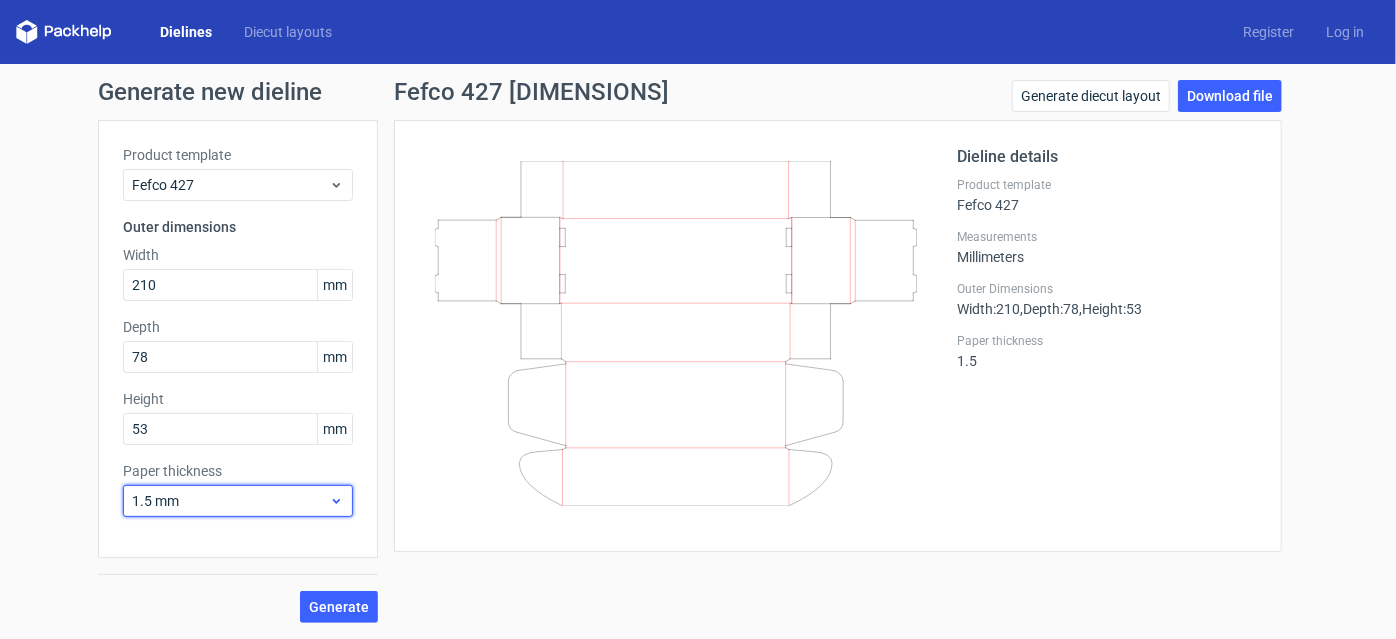 click on "1.5 mm" at bounding box center (230, 501) 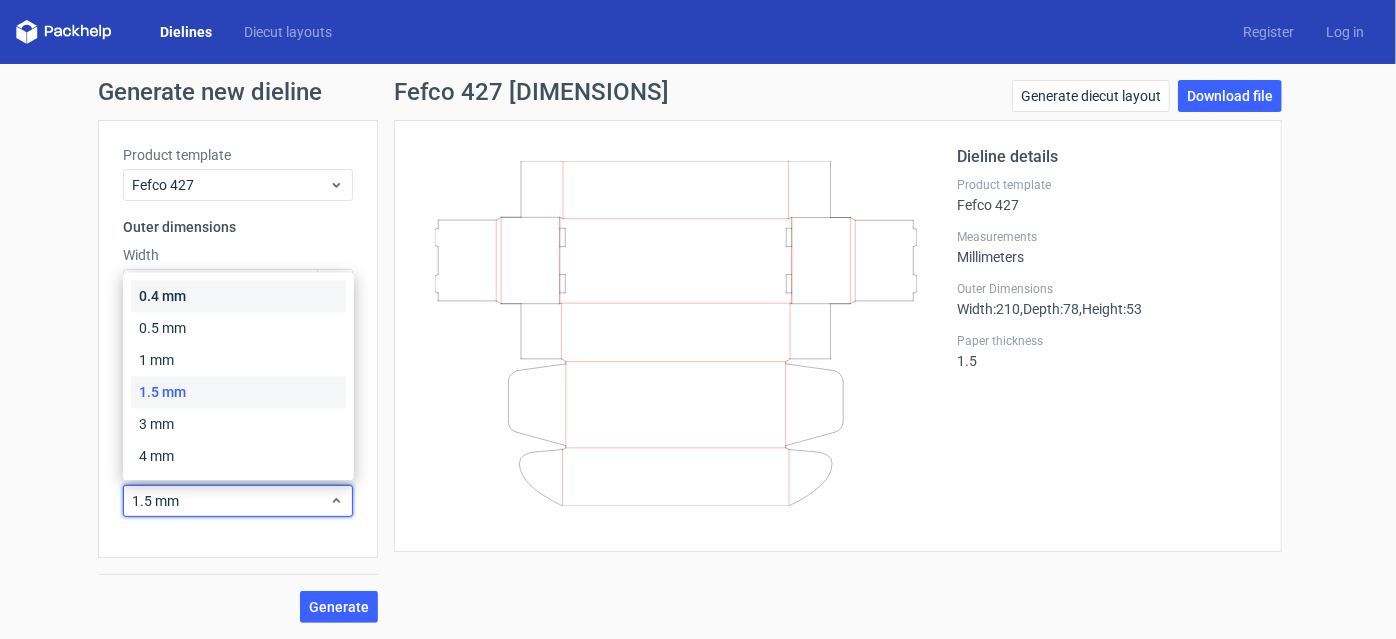 click on "0.4 mm" at bounding box center (238, 296) 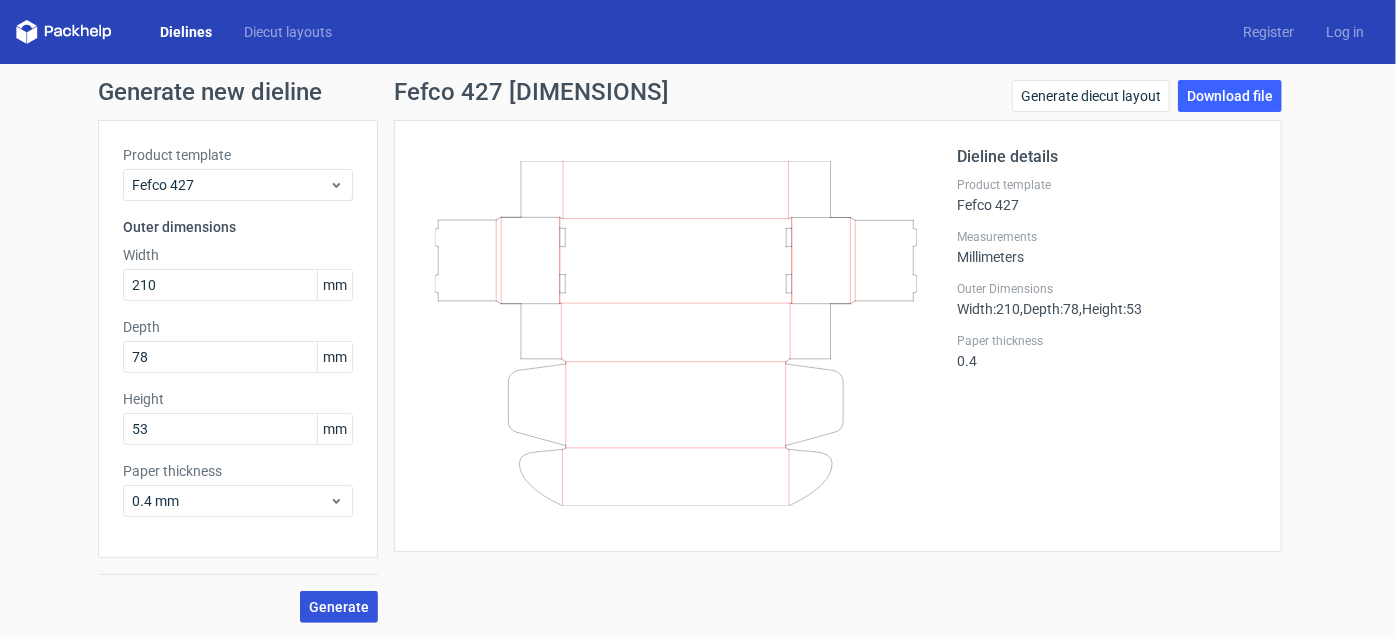 click on "Generate" at bounding box center (339, 607) 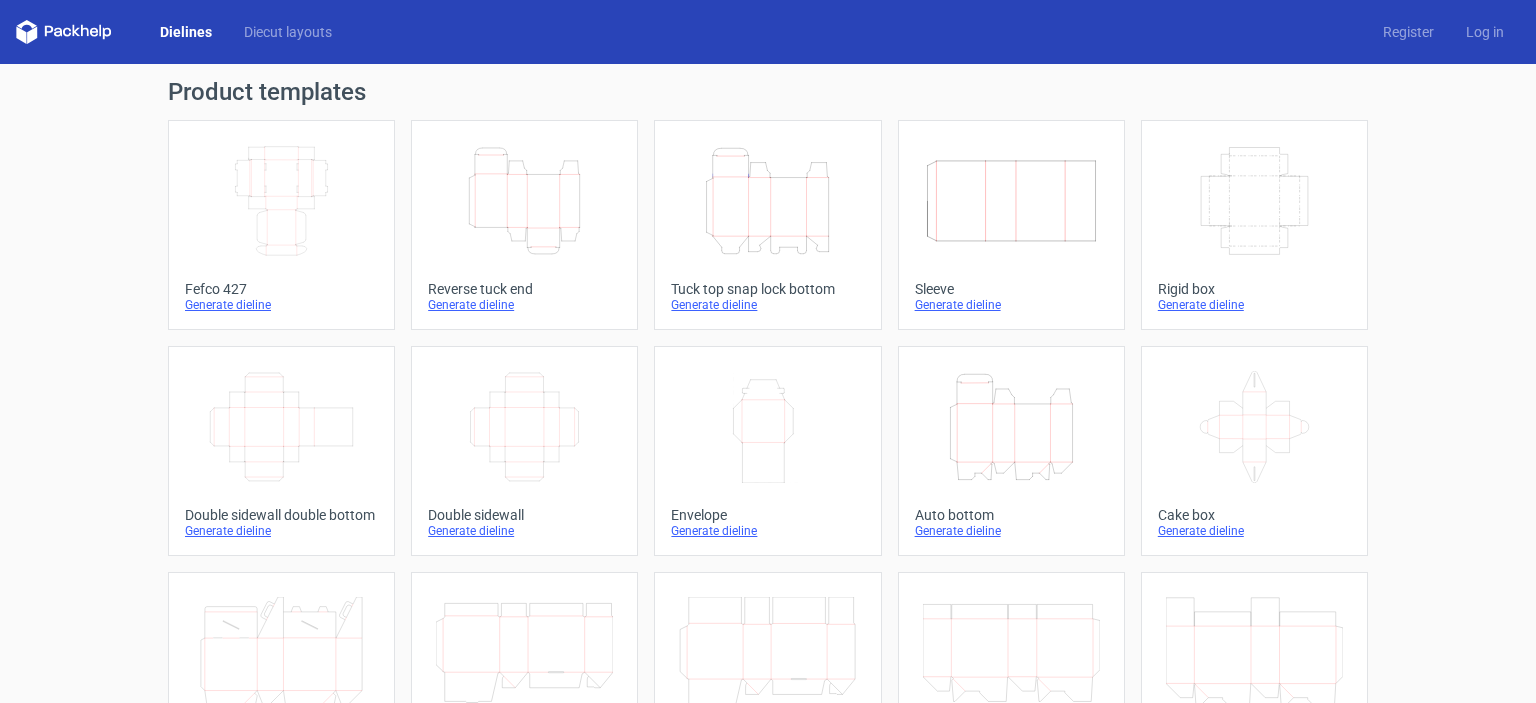 scroll, scrollTop: 0, scrollLeft: 0, axis: both 